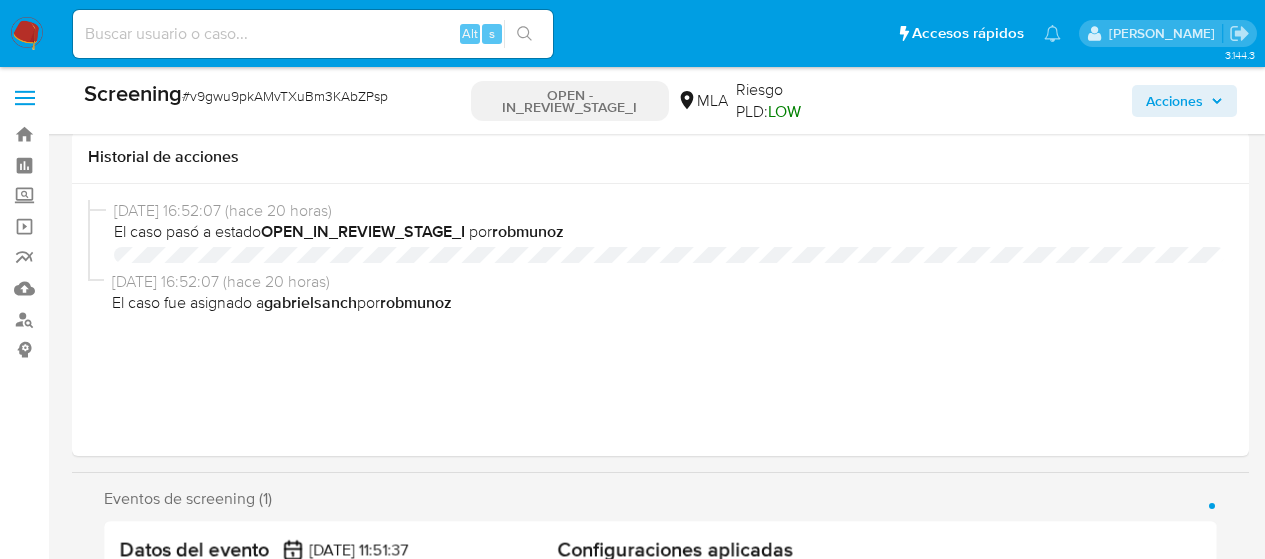 select on "10" 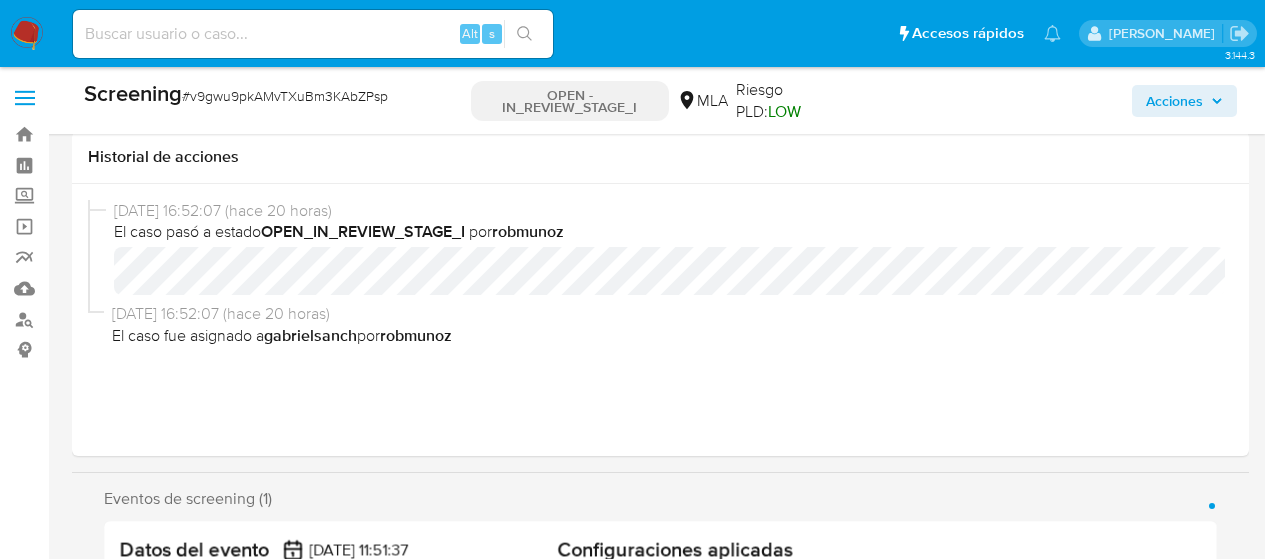 scroll, scrollTop: 300, scrollLeft: 0, axis: vertical 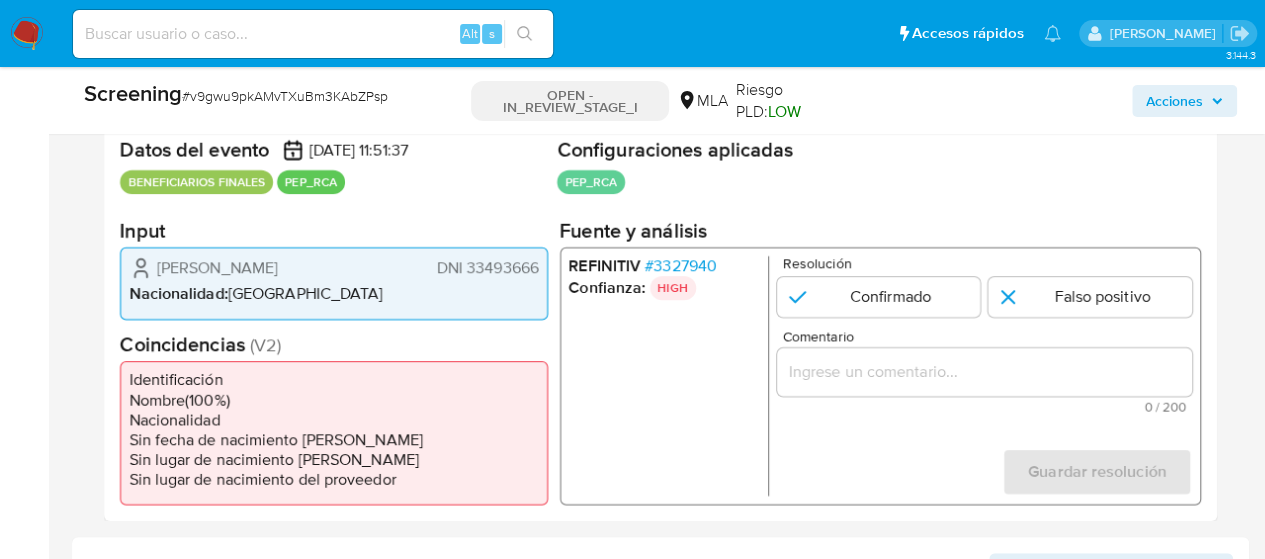 click on "# 3327940" at bounding box center (681, 266) 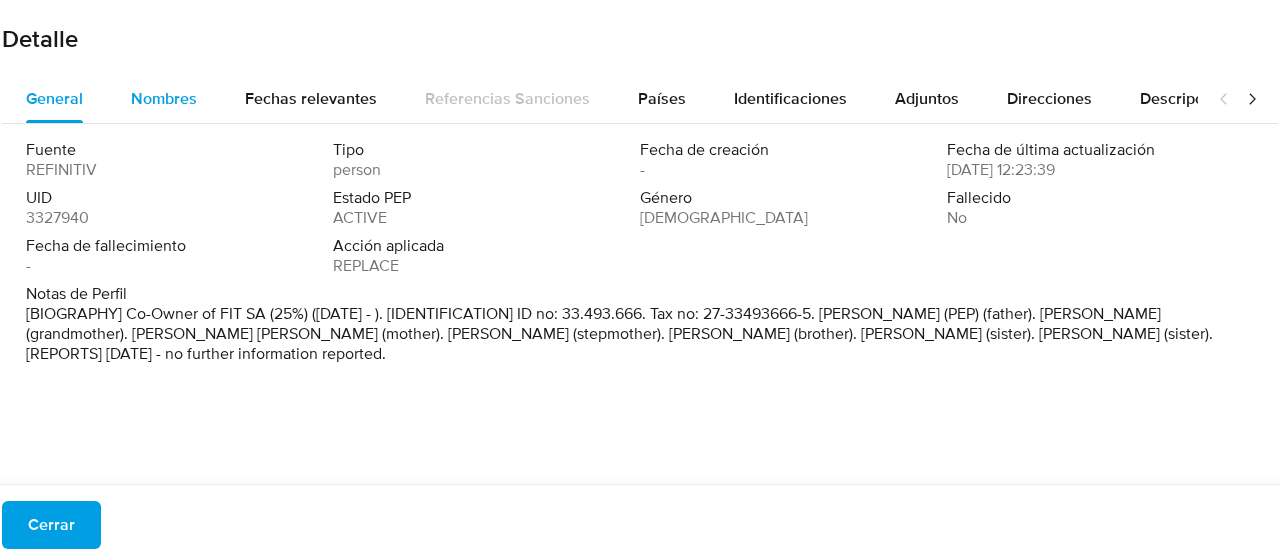 click on "Nombres" at bounding box center [164, 98] 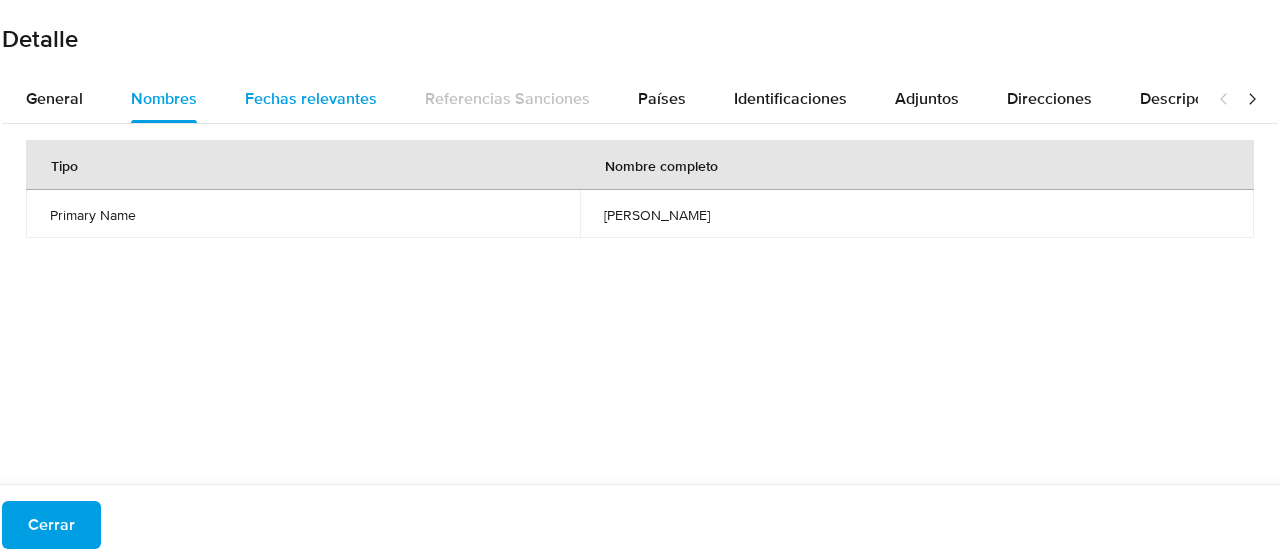 click on "Fechas relevantes" at bounding box center [311, 98] 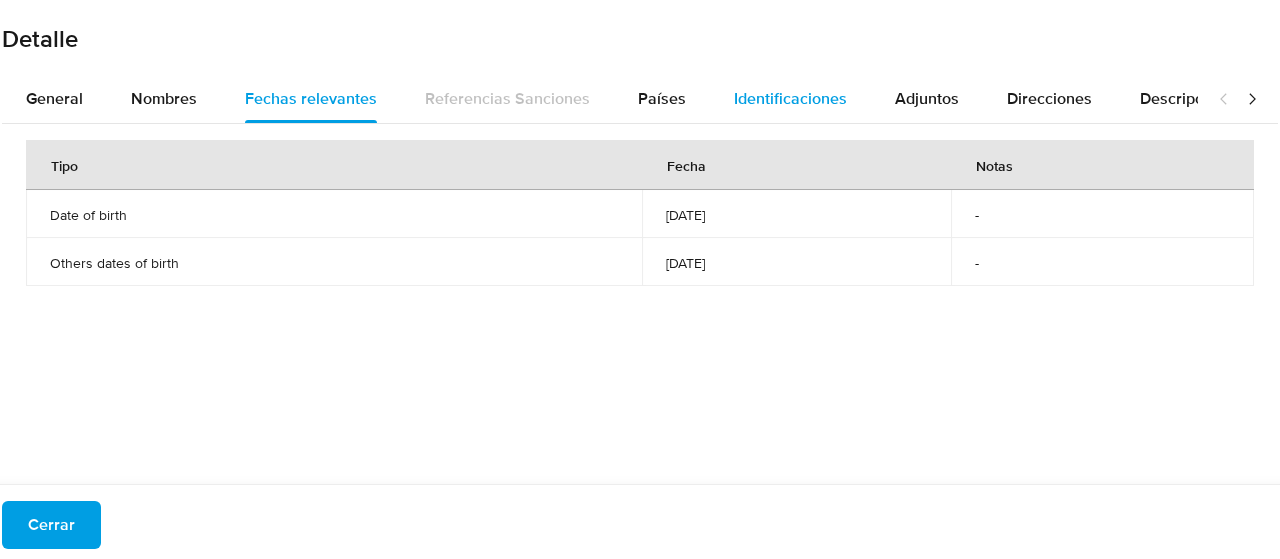 click on "Identificaciones" at bounding box center (790, 99) 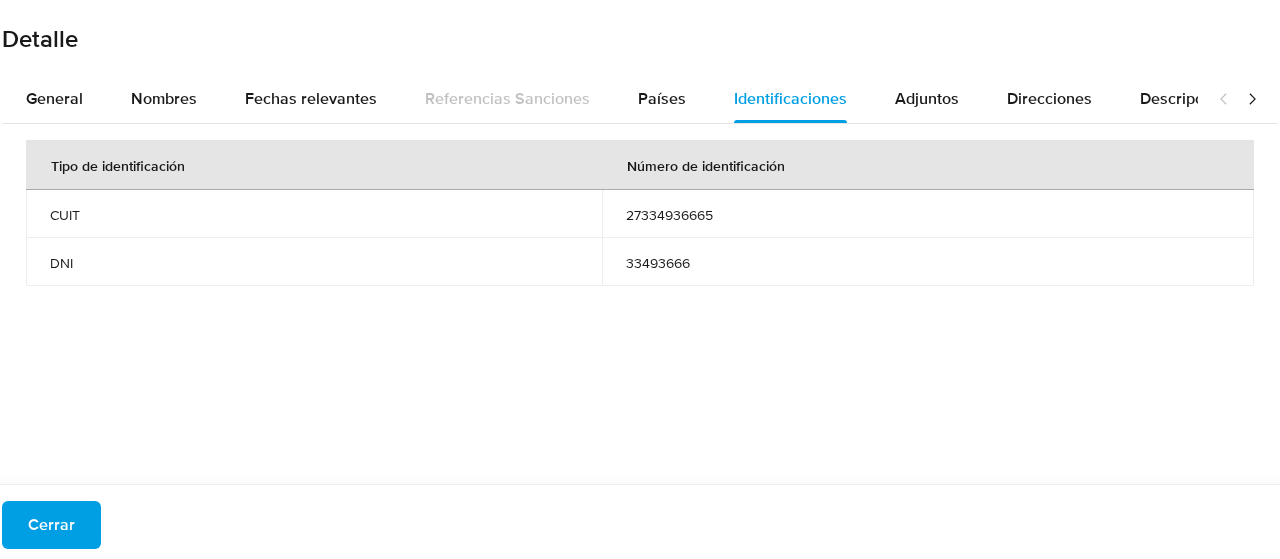 click on "27334936665" at bounding box center [928, 215] 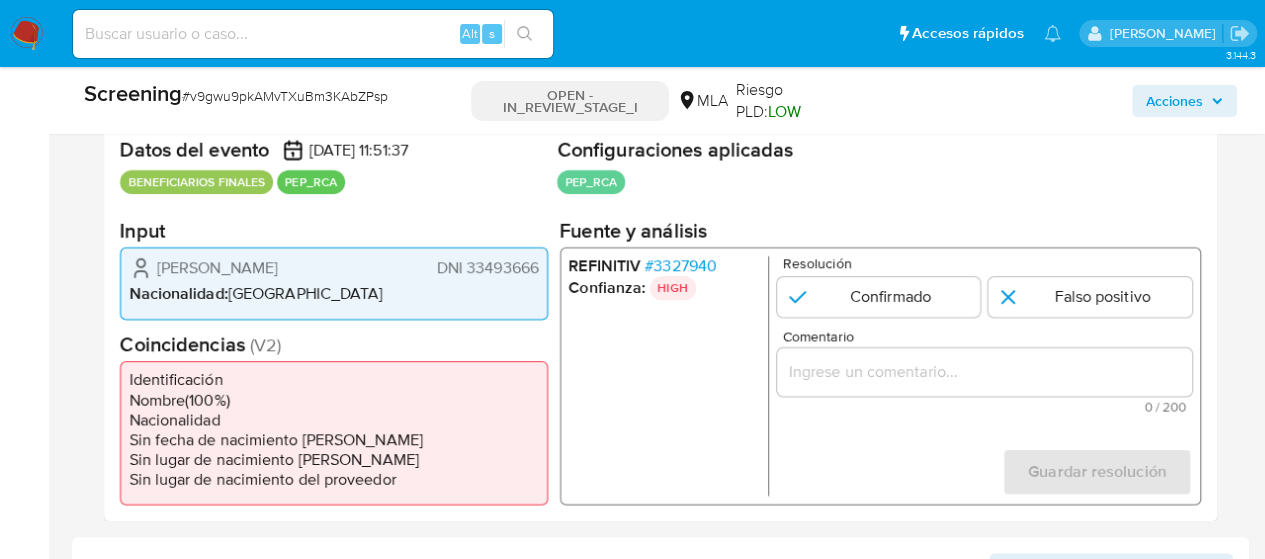 drag, startPoint x: 157, startPoint y: 269, endPoint x: 258, endPoint y: 269, distance: 101 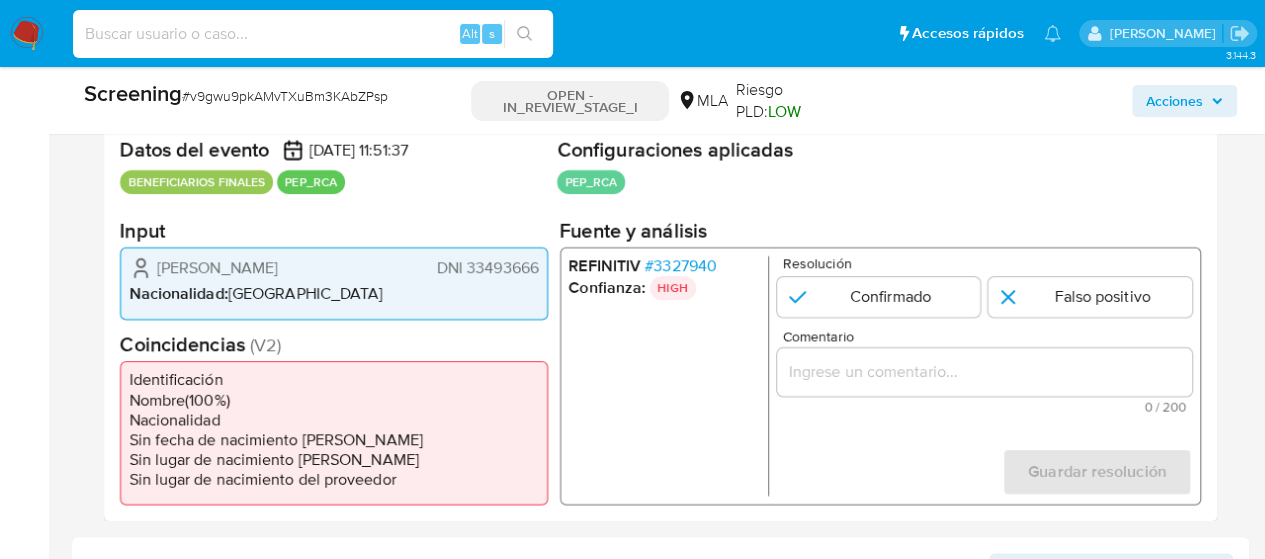 paste on "t6WEViXWZUYbyuV6D7Nmw53f" 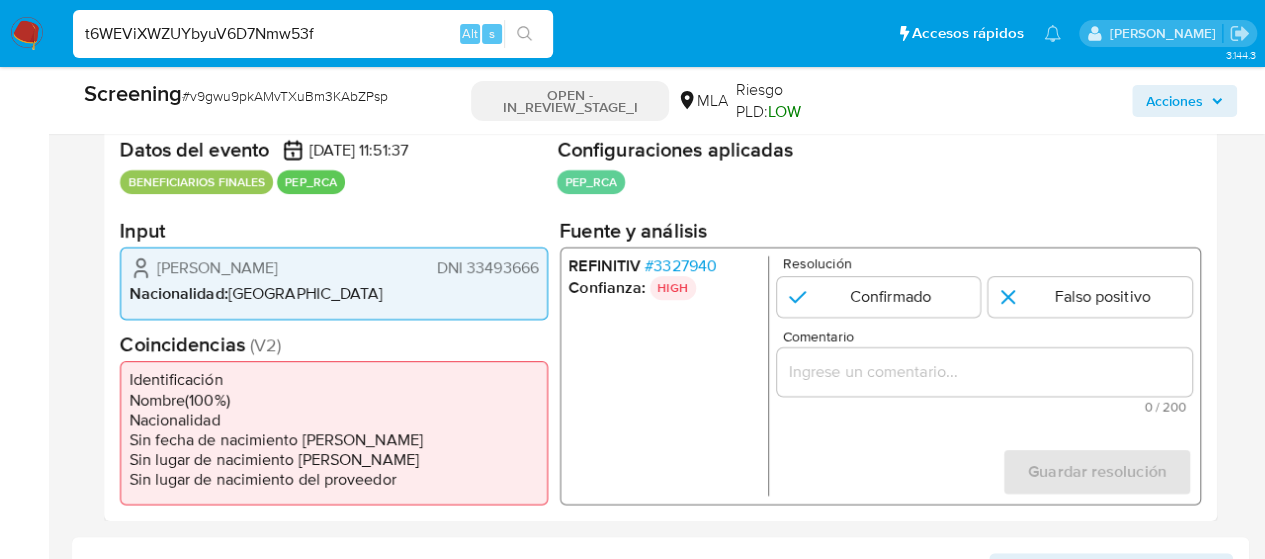 type on "t6WEViXWZUYbyuV6D7Nmw53f" 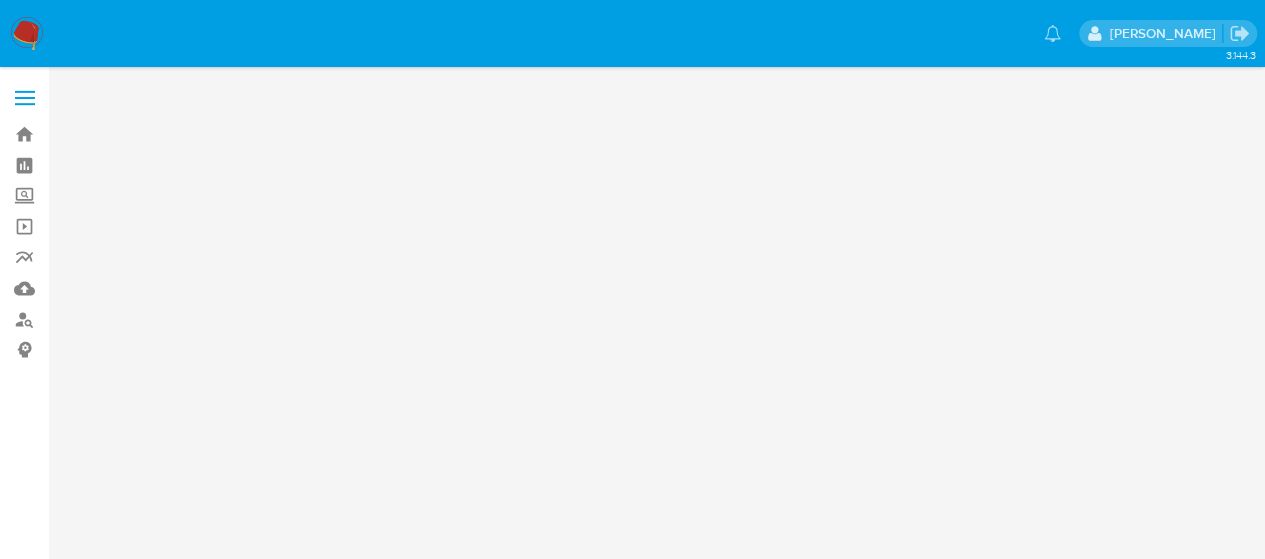 scroll, scrollTop: 0, scrollLeft: 0, axis: both 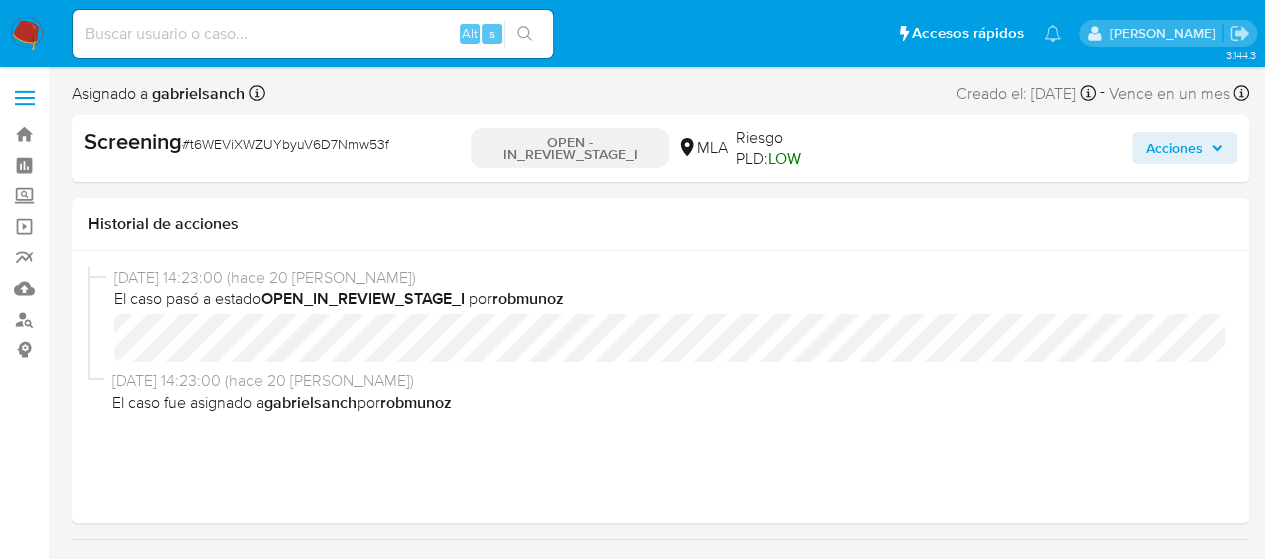 select on "10" 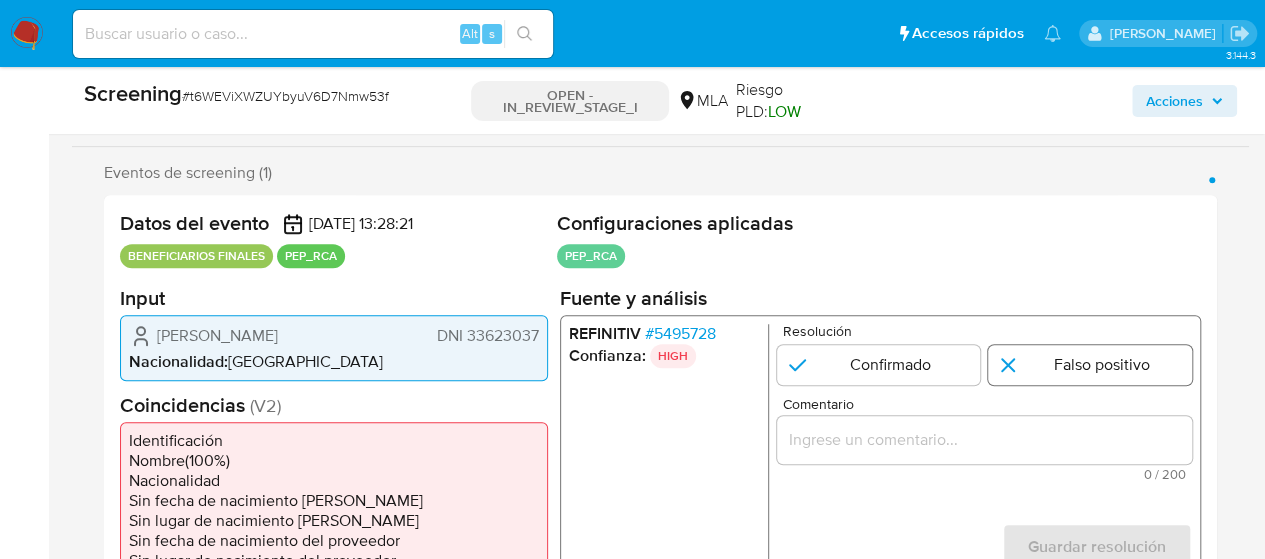 scroll, scrollTop: 400, scrollLeft: 0, axis: vertical 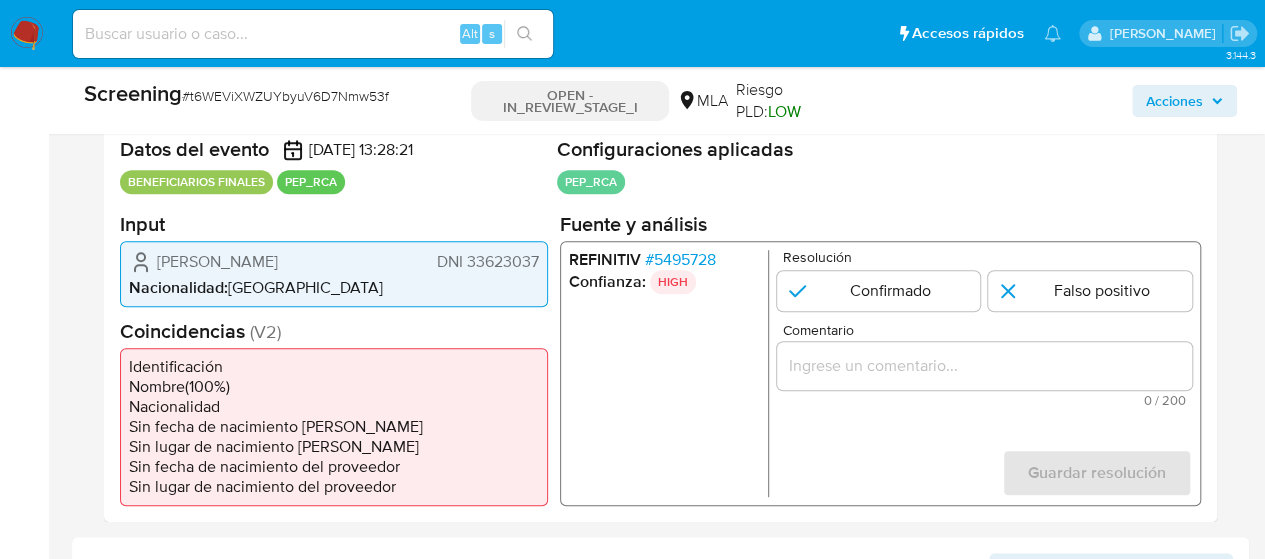 click on "# 5495728" at bounding box center (680, 259) 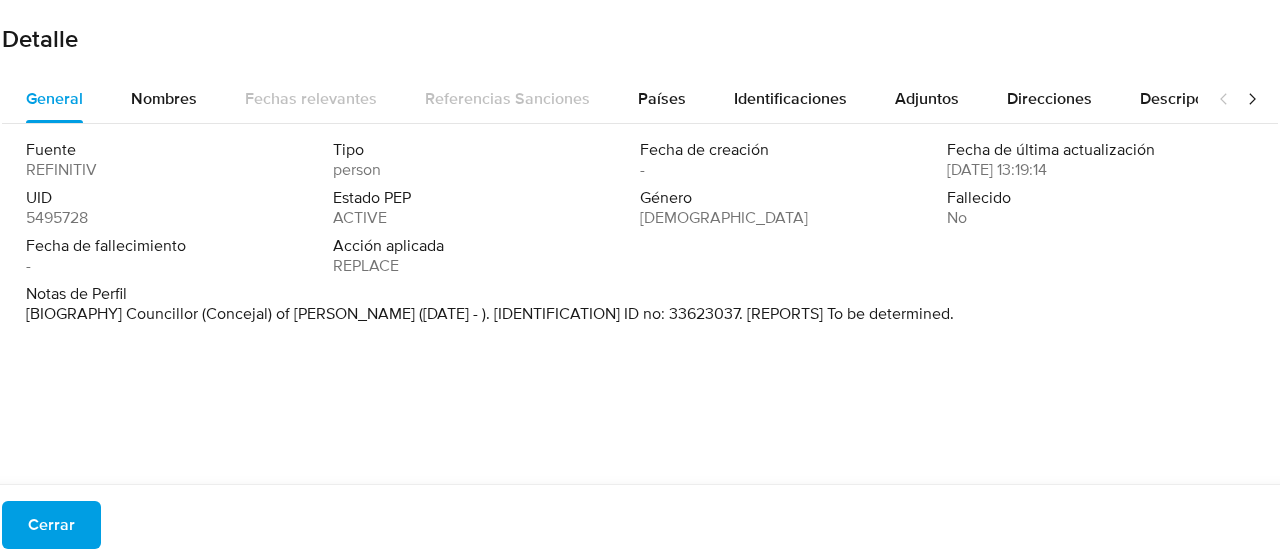 drag, startPoint x: 26, startPoint y: 310, endPoint x: 913, endPoint y: 313, distance: 887.00507 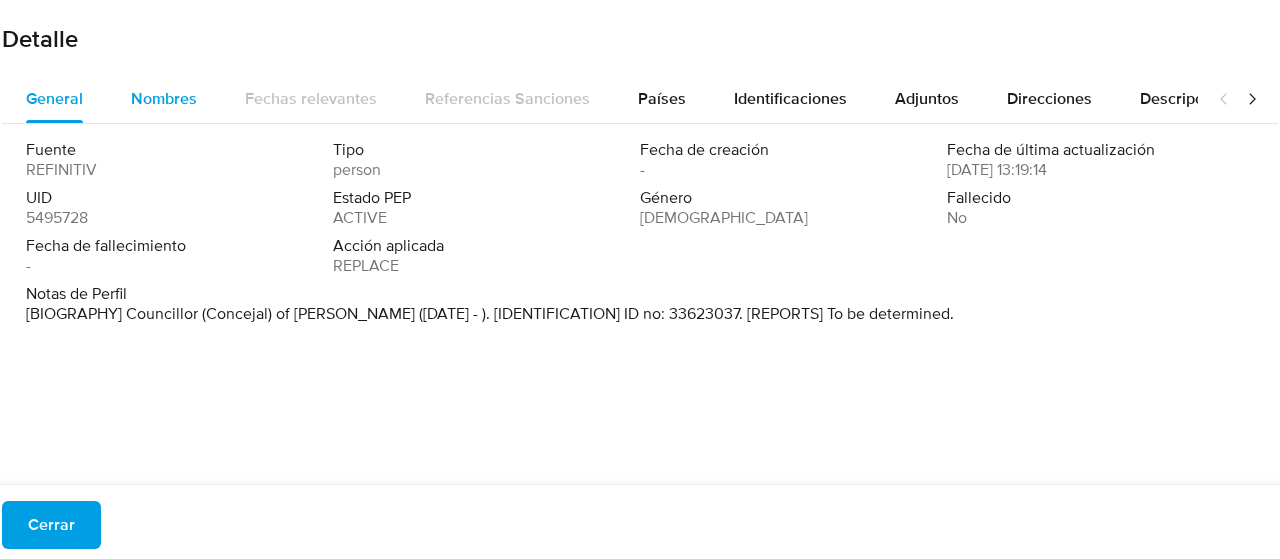 click on "Nombres" at bounding box center (164, 98) 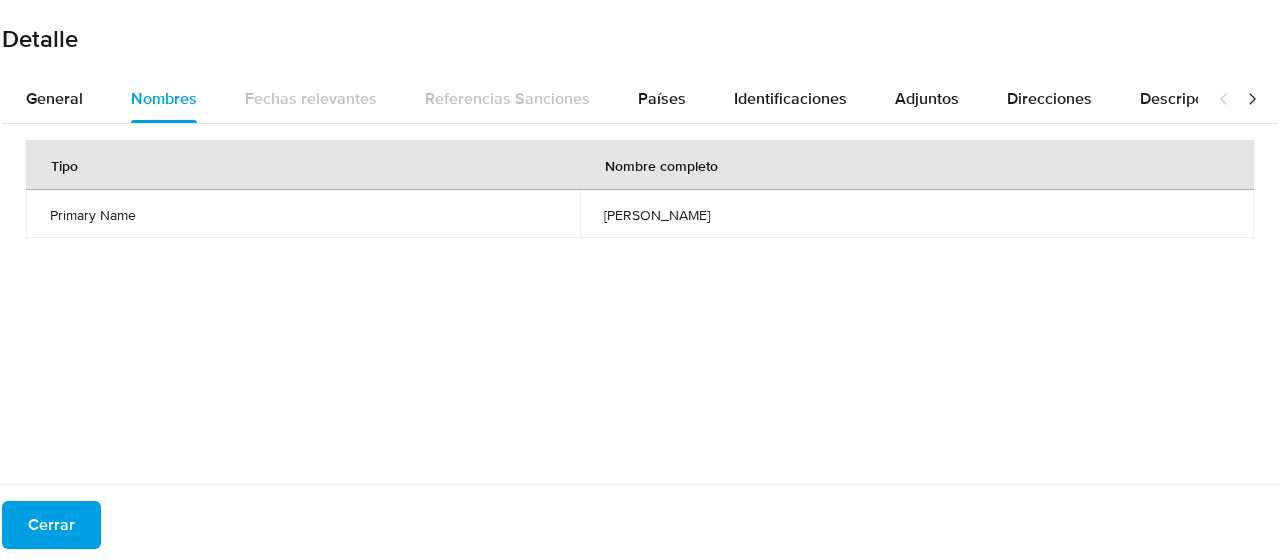 click on "[PERSON_NAME]" at bounding box center (917, 215) 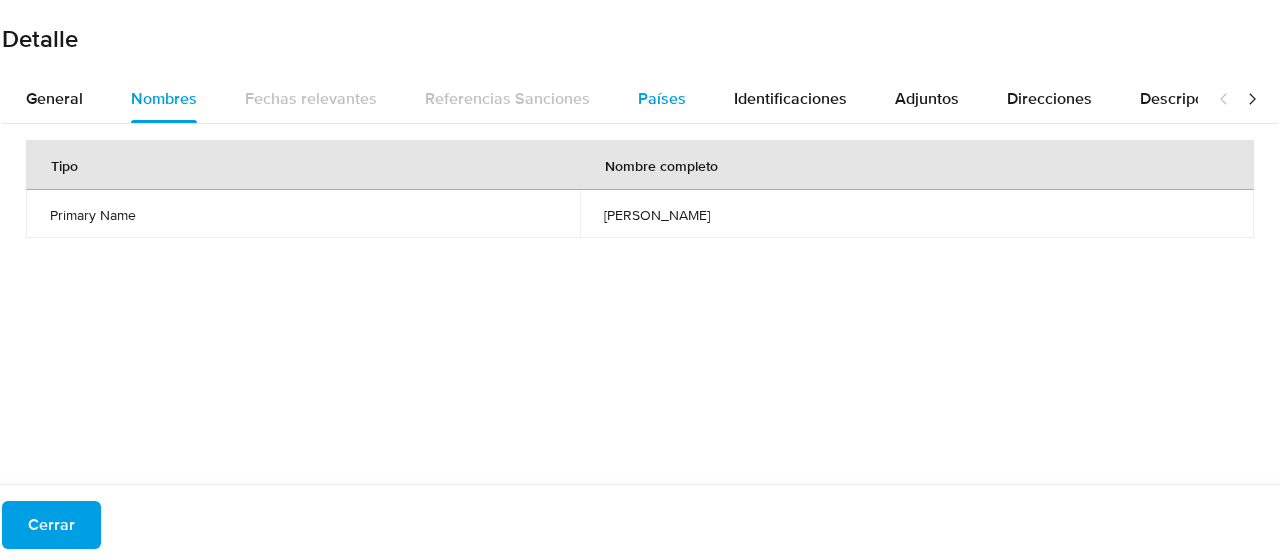 click on "Países" at bounding box center [662, 98] 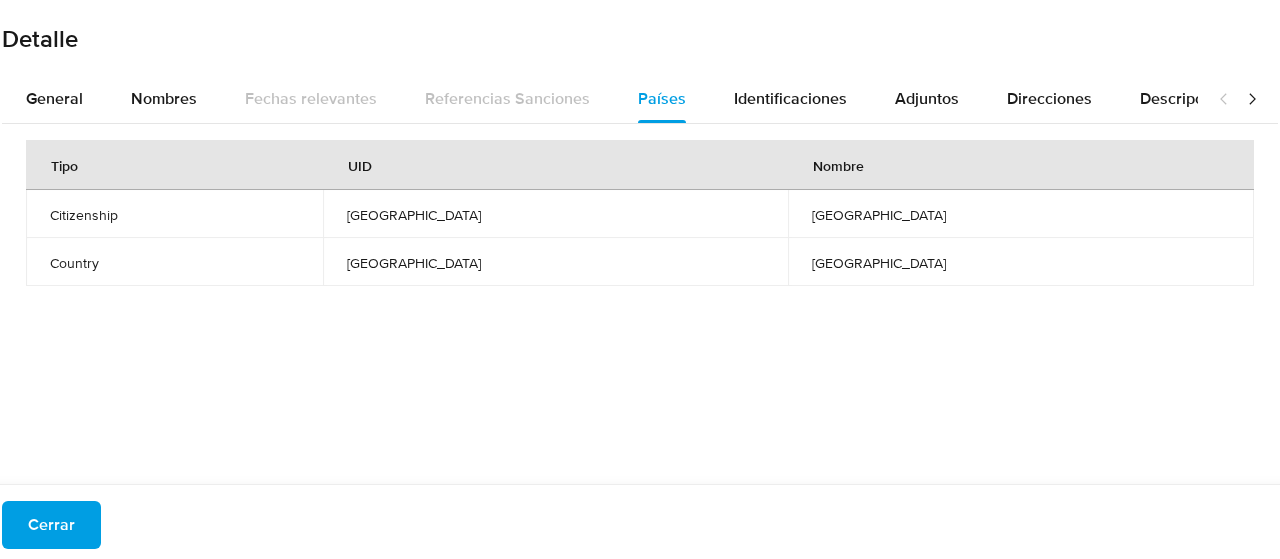 click on "UID" at bounding box center (556, 165) 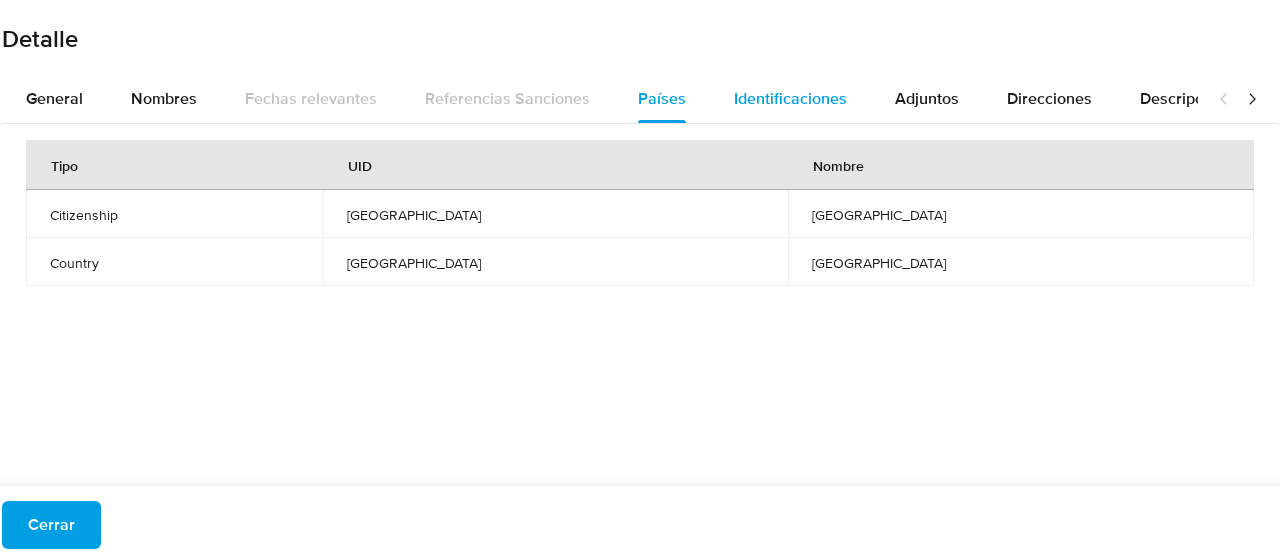 click on "Identificaciones" at bounding box center [790, 99] 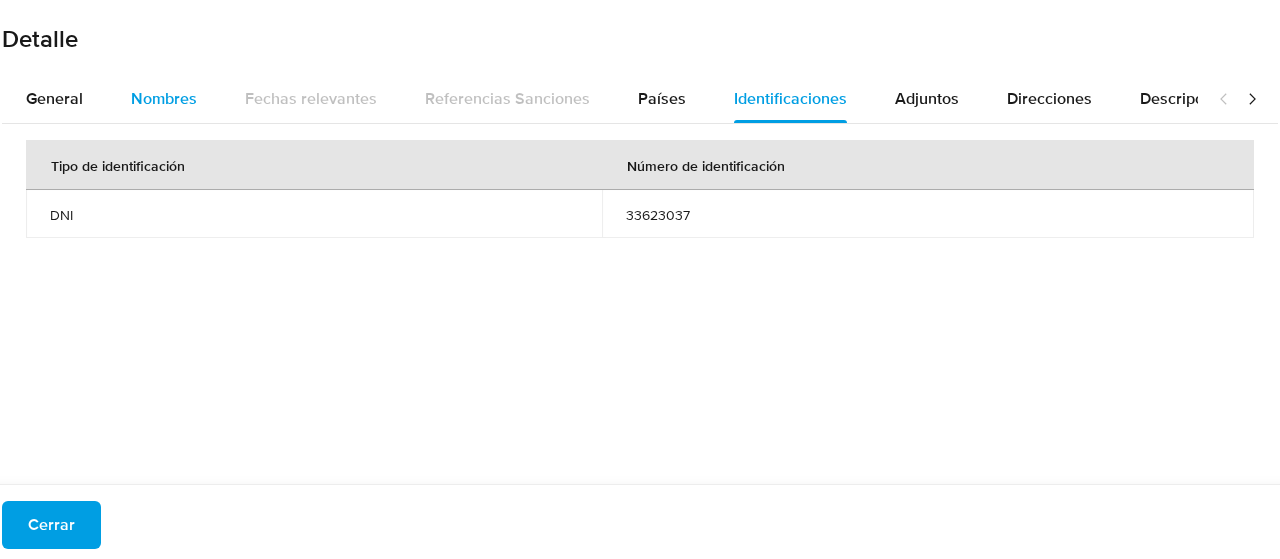click on "Nombres" at bounding box center (164, 99) 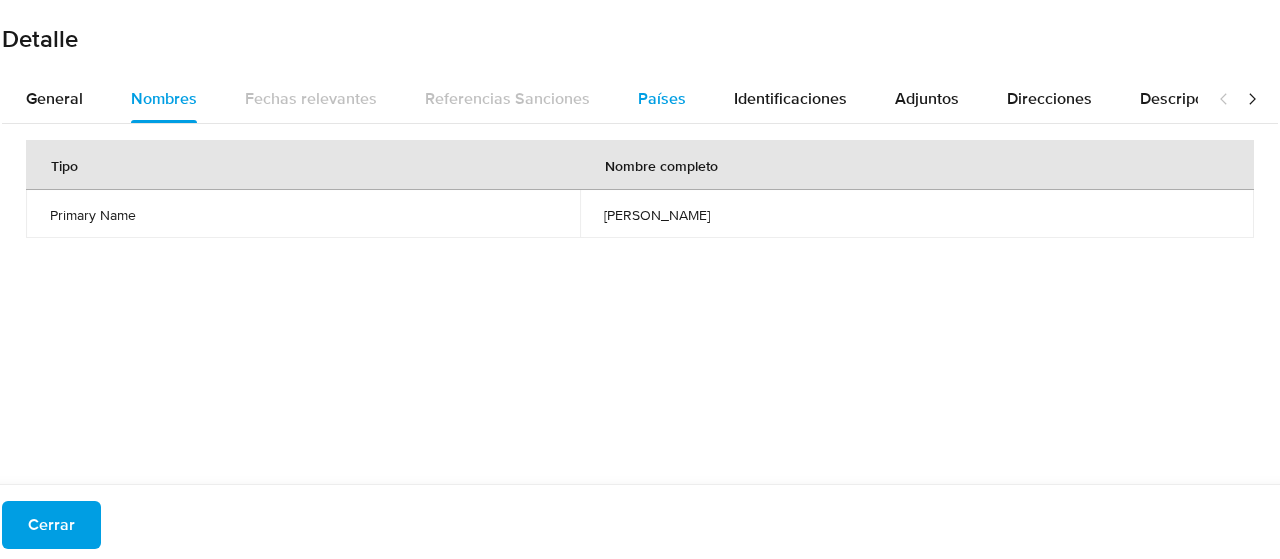 click on "Países" at bounding box center (662, 98) 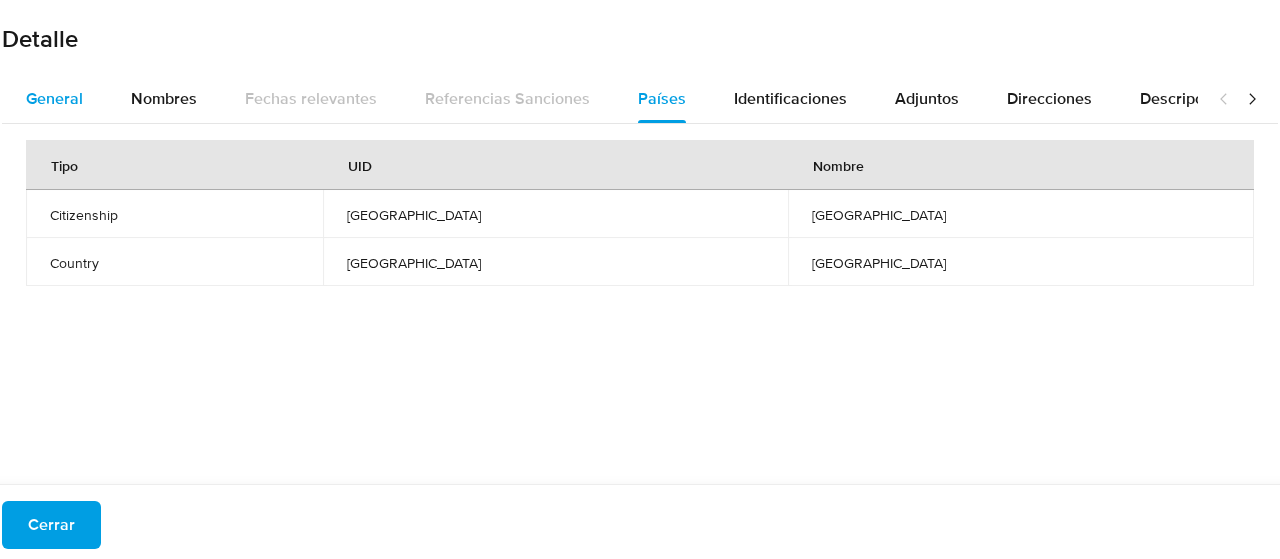 click on "General" at bounding box center (54, 98) 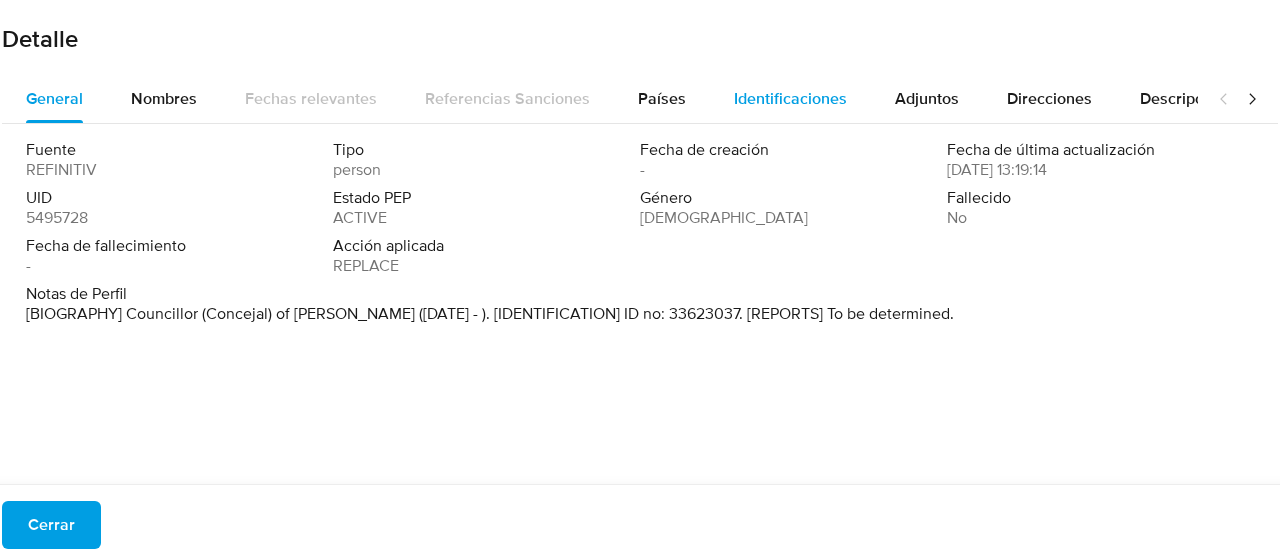 click on "Identificaciones" at bounding box center (790, 98) 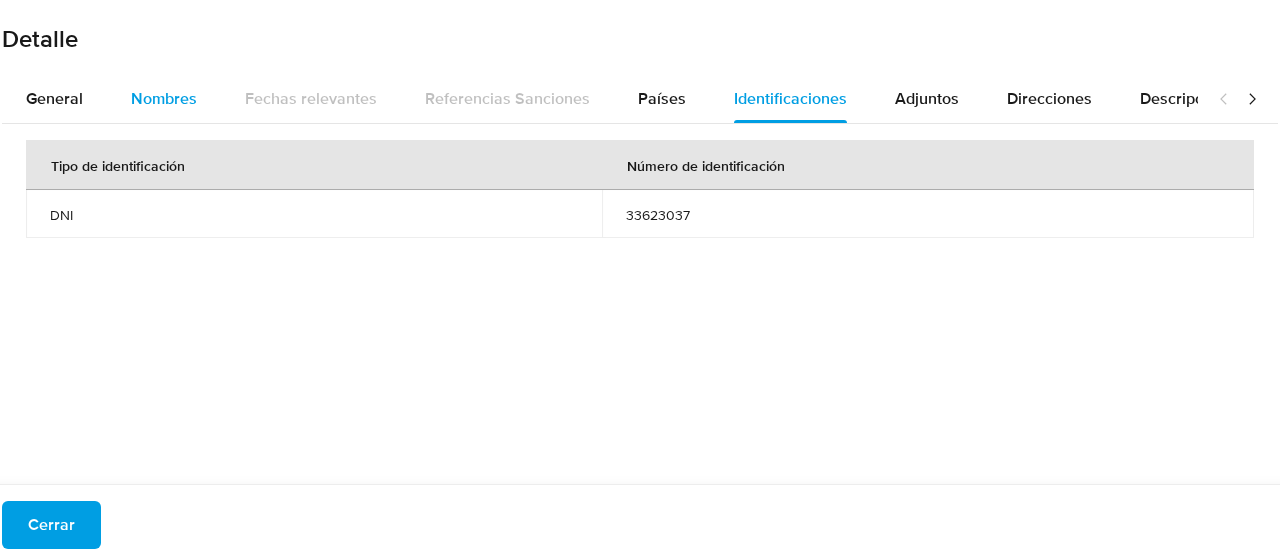 click on "Nombres" at bounding box center [164, 98] 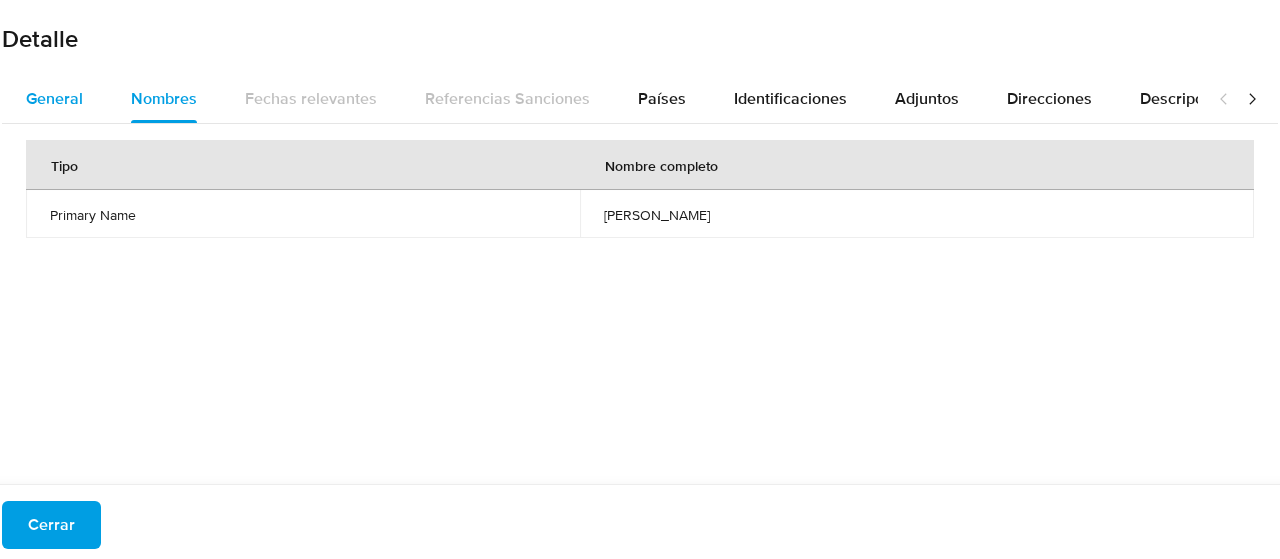 click on "General" at bounding box center [54, 98] 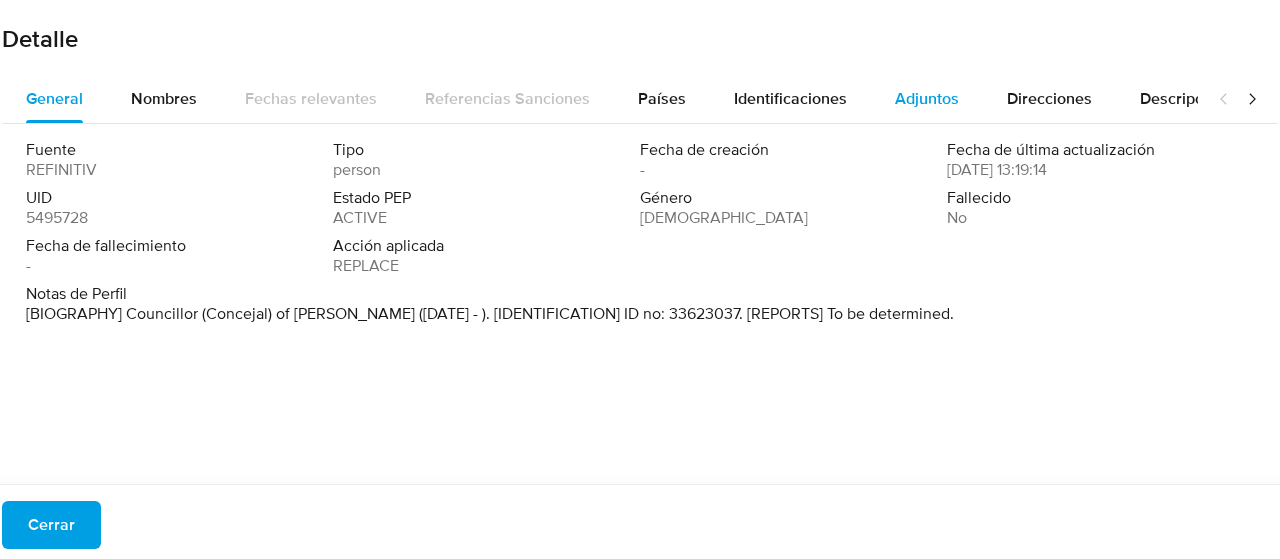 click on "Adjuntos" at bounding box center [927, 98] 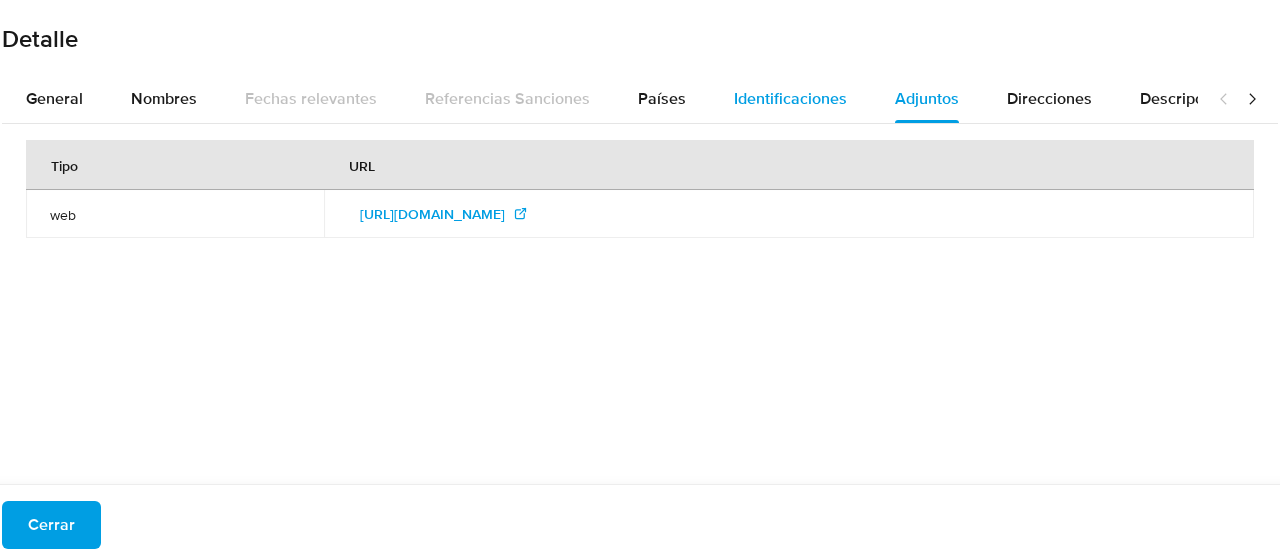 click on "Identificaciones" at bounding box center (790, 98) 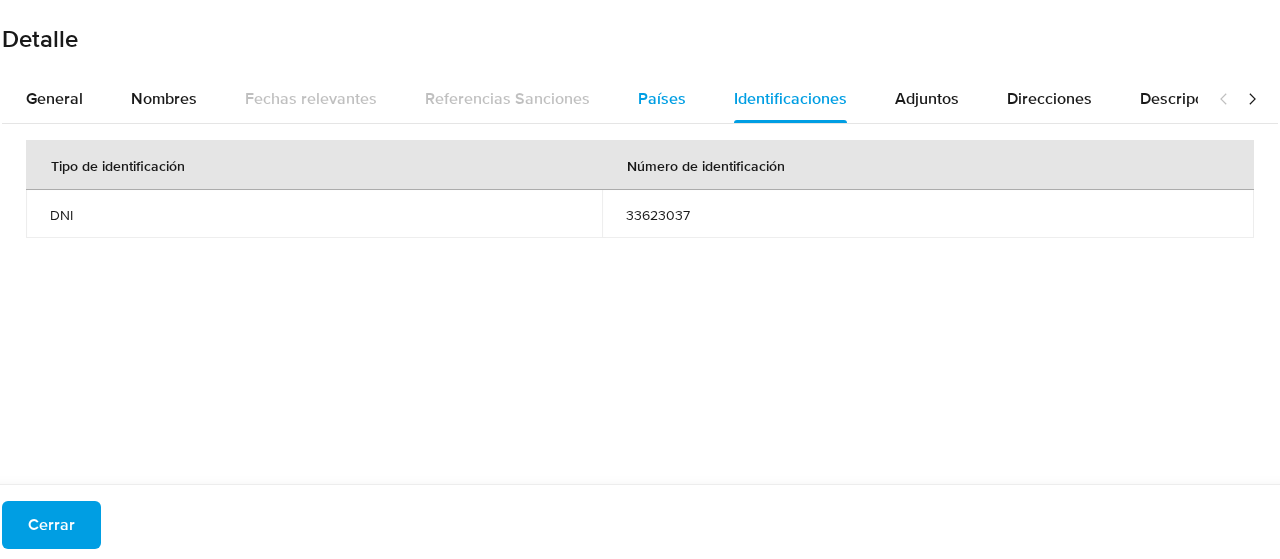 click on "Países" at bounding box center [662, 98] 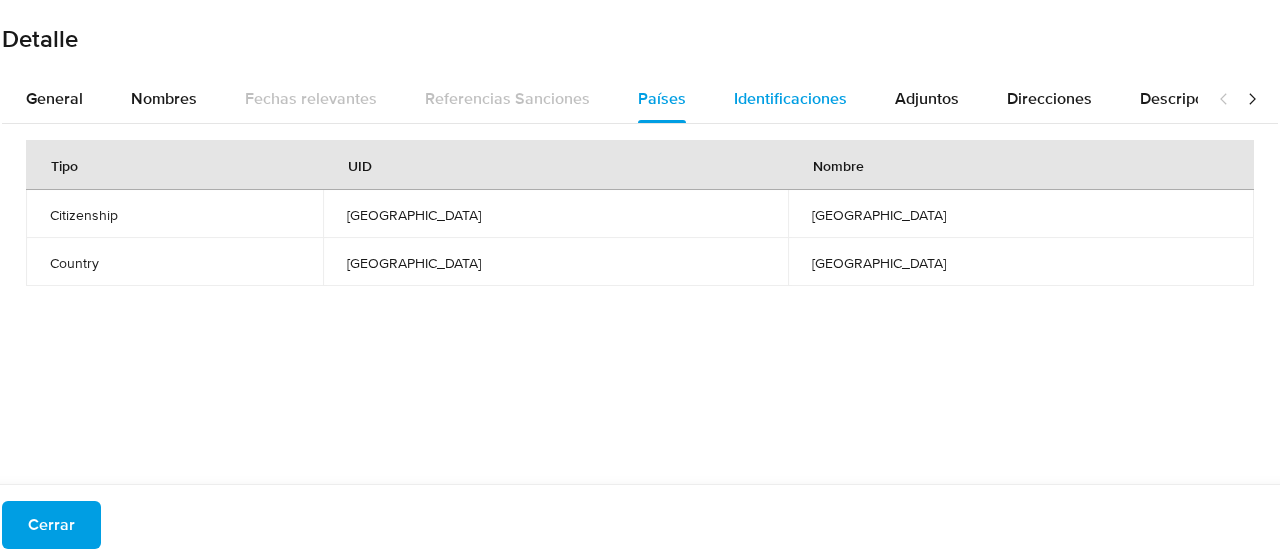 click on "Identificaciones" at bounding box center [790, 99] 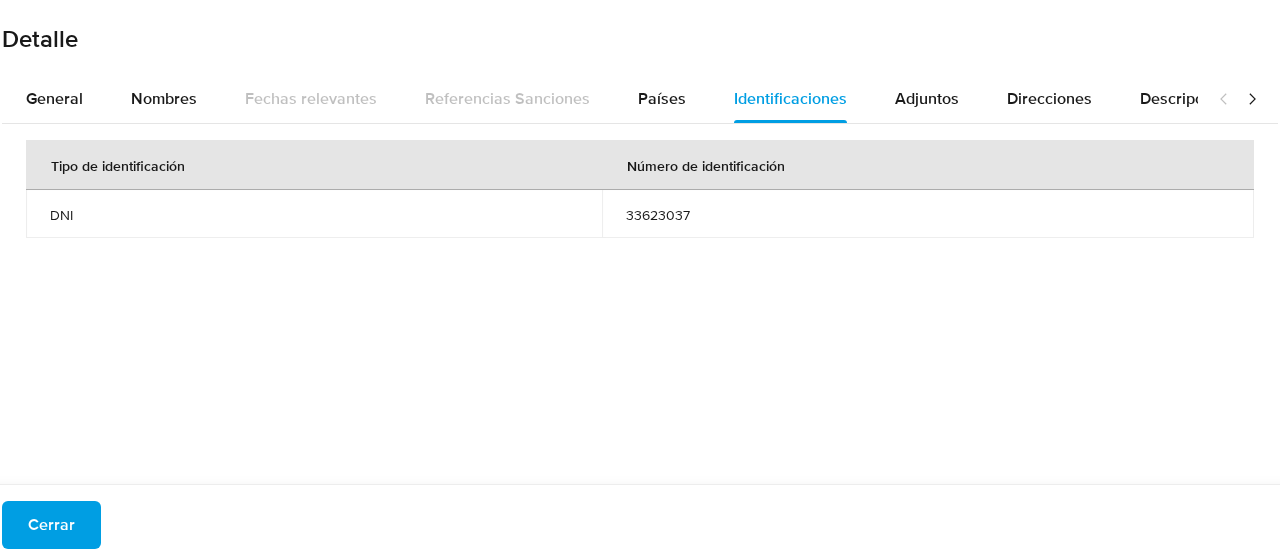 click on "33623037" at bounding box center (928, 215) 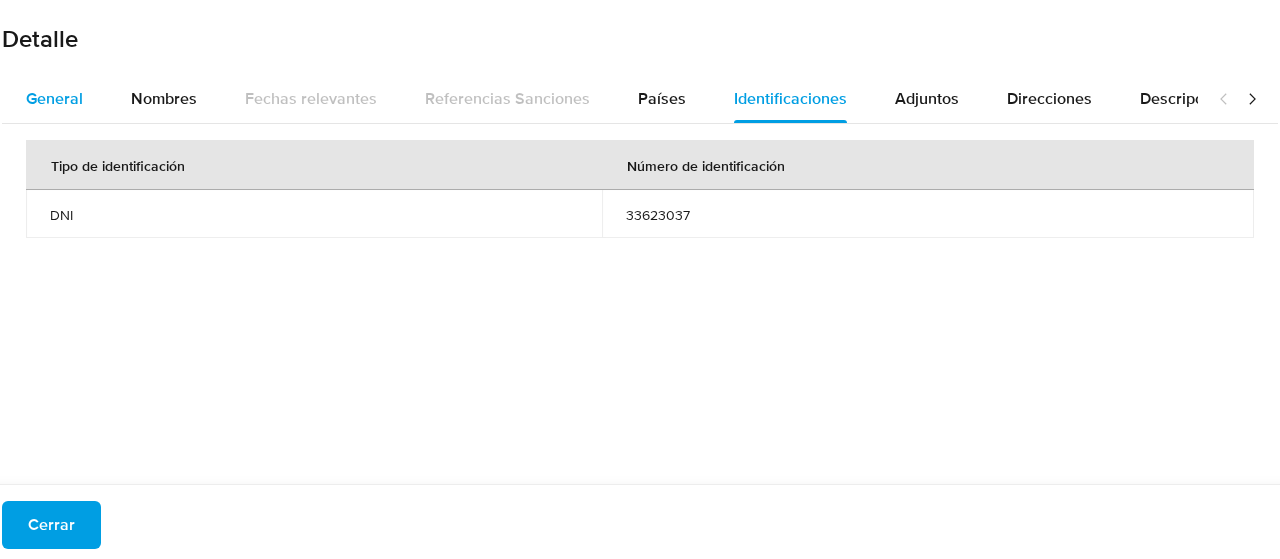 click on "General" at bounding box center (54, 98) 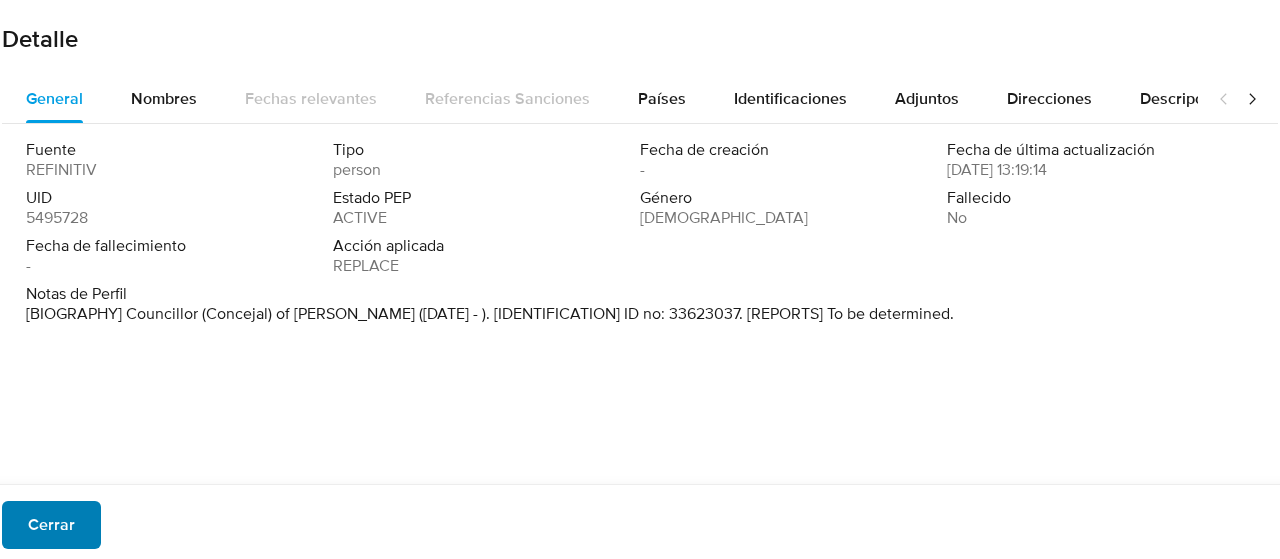 click on "Cerrar" at bounding box center [51, 525] 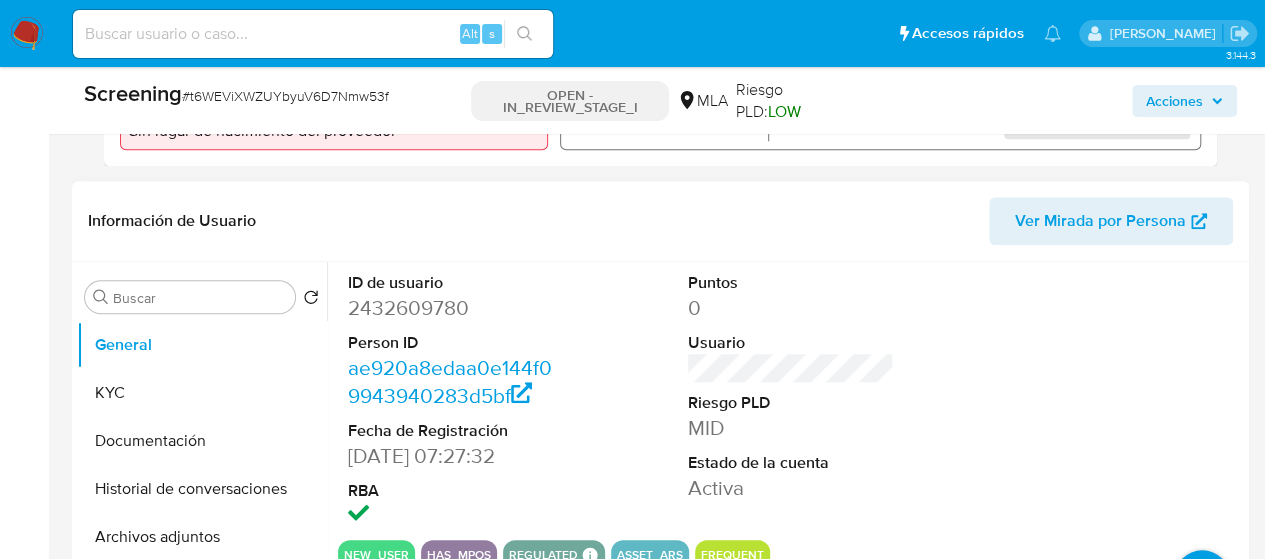 scroll, scrollTop: 900, scrollLeft: 0, axis: vertical 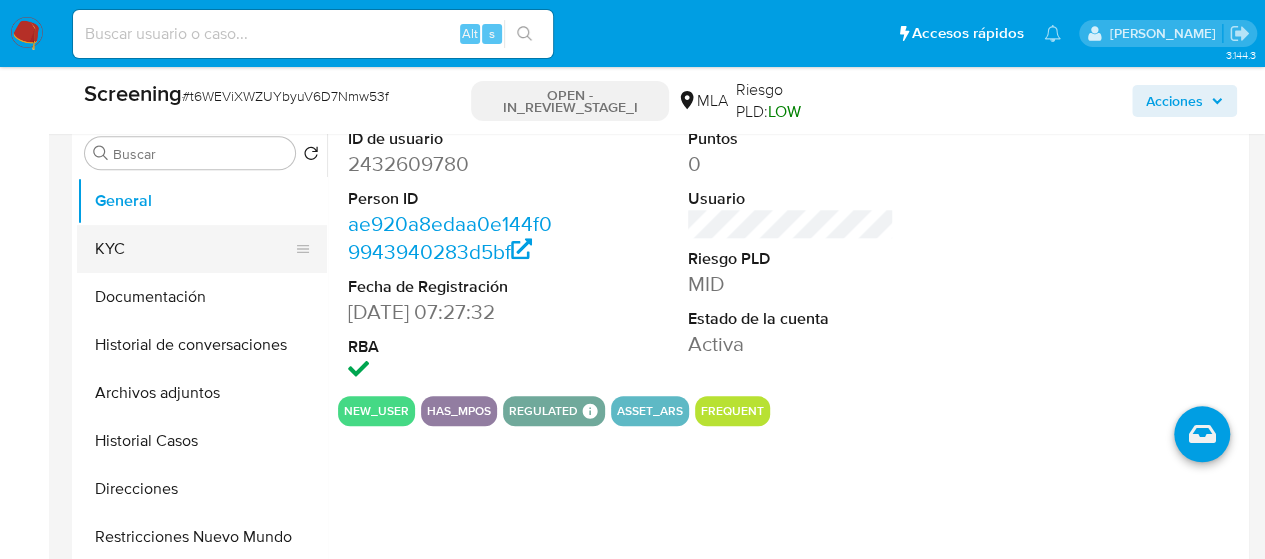 click on "KYC" at bounding box center [194, 249] 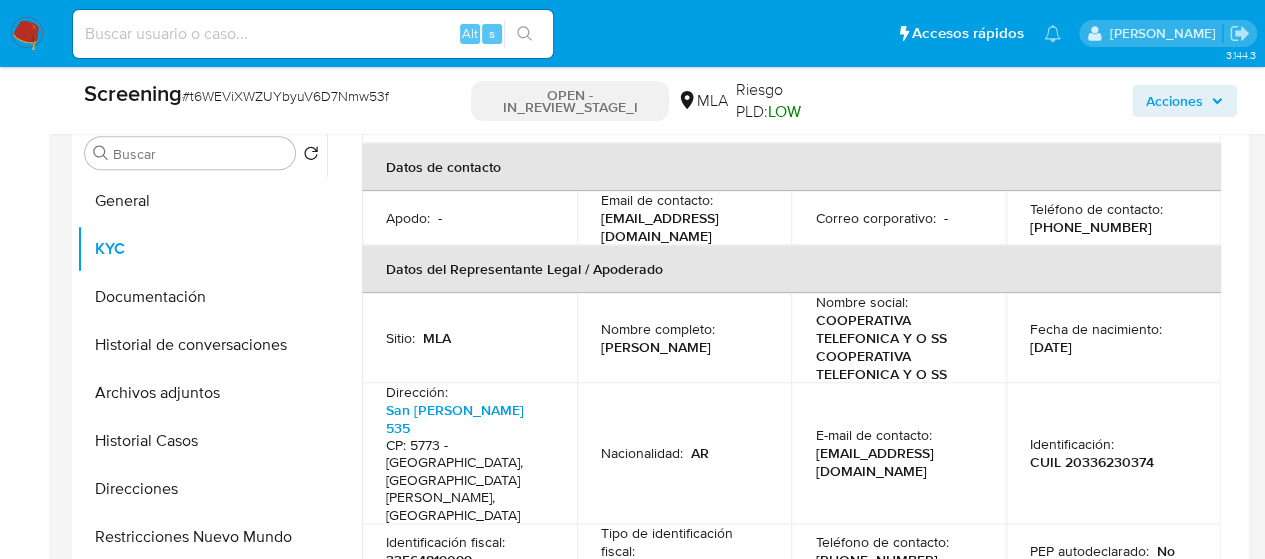 scroll, scrollTop: 700, scrollLeft: 0, axis: vertical 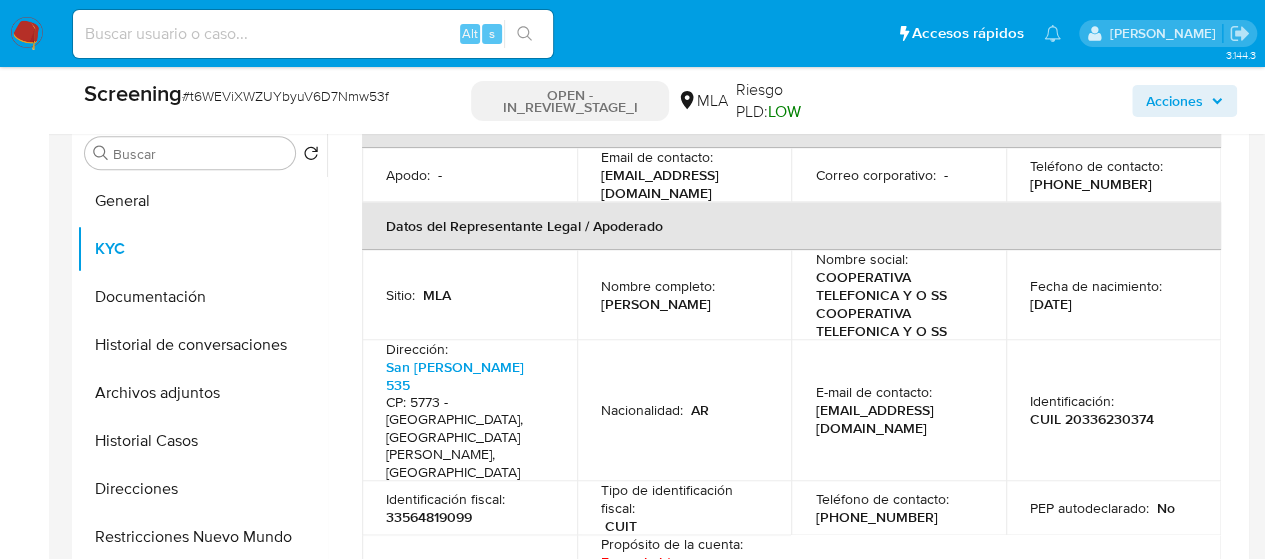 click at bounding box center [743, 580] 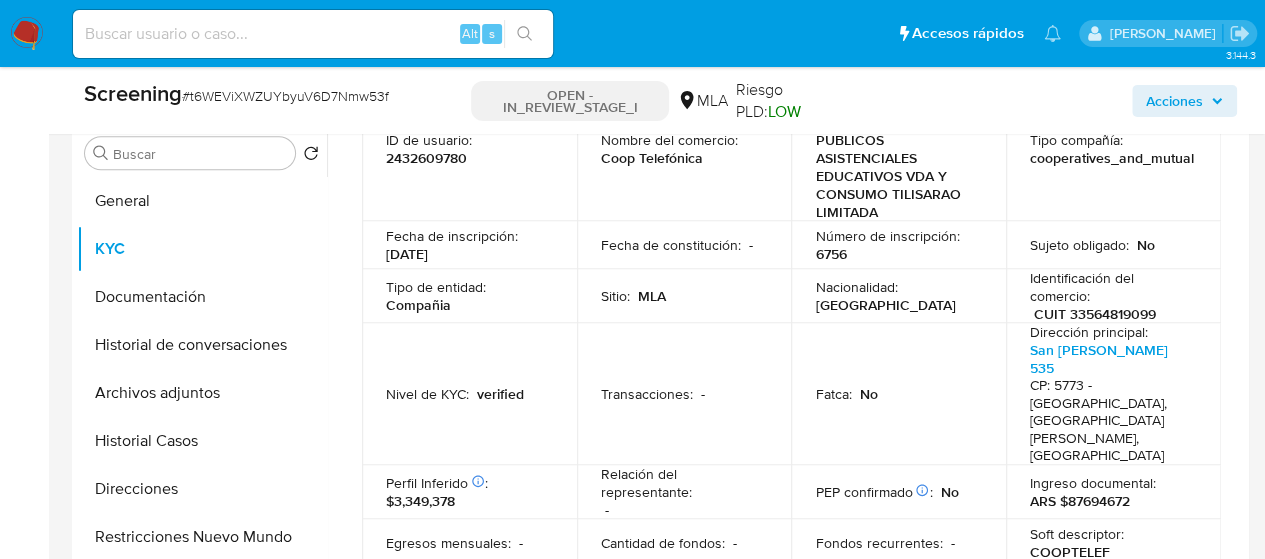 scroll, scrollTop: 0, scrollLeft: 0, axis: both 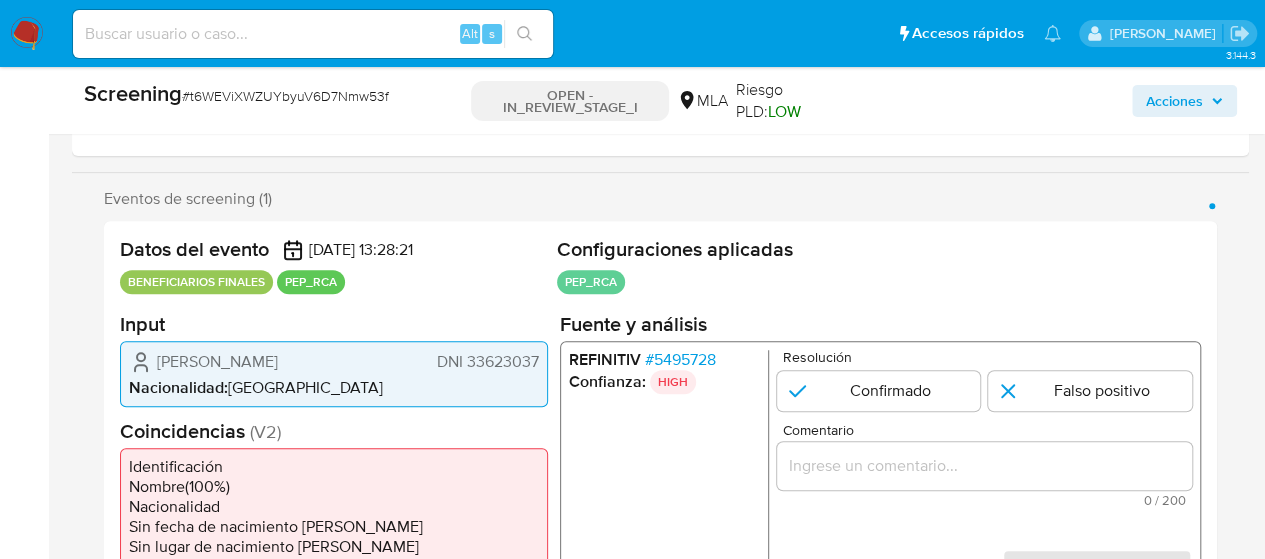 drag, startPoint x: 158, startPoint y: 260, endPoint x: 274, endPoint y: 351, distance: 147.43474 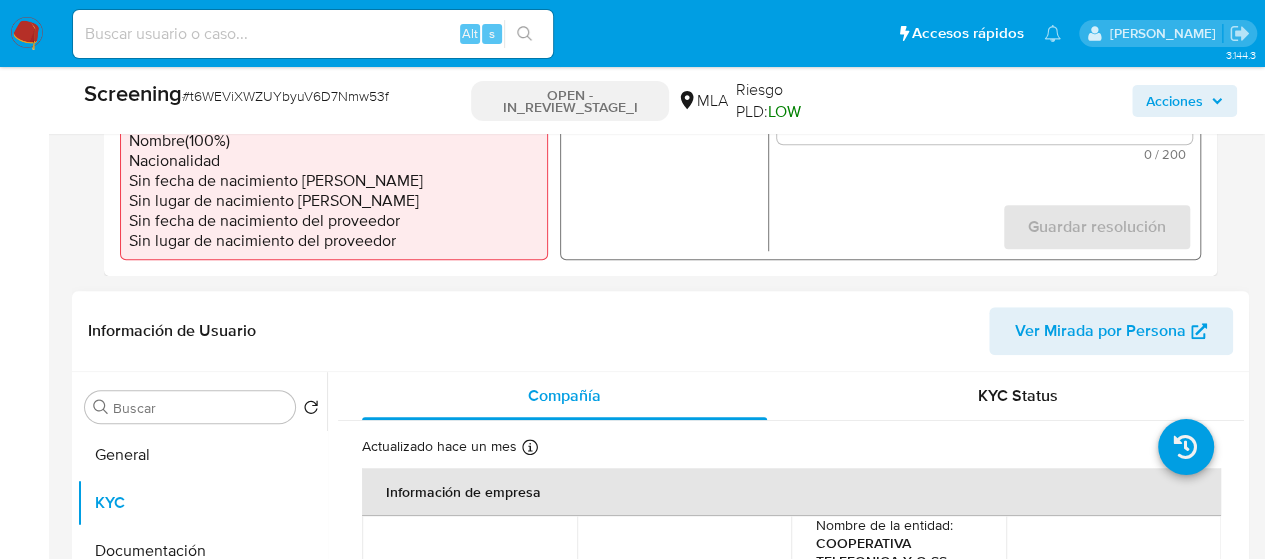 scroll, scrollTop: 700, scrollLeft: 0, axis: vertical 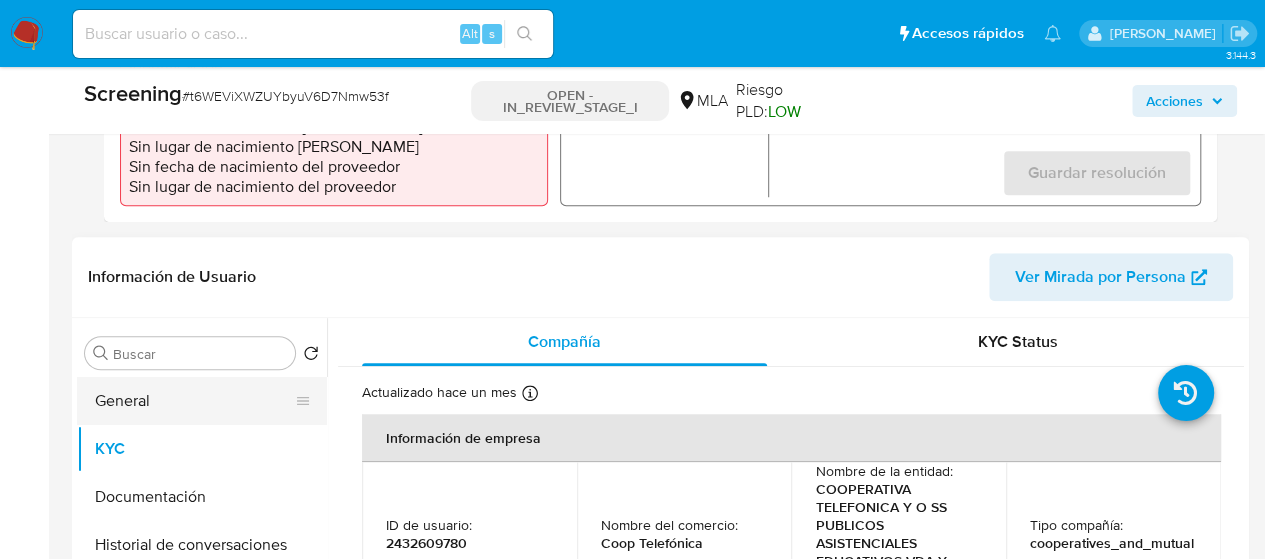 click on "General" at bounding box center (194, 401) 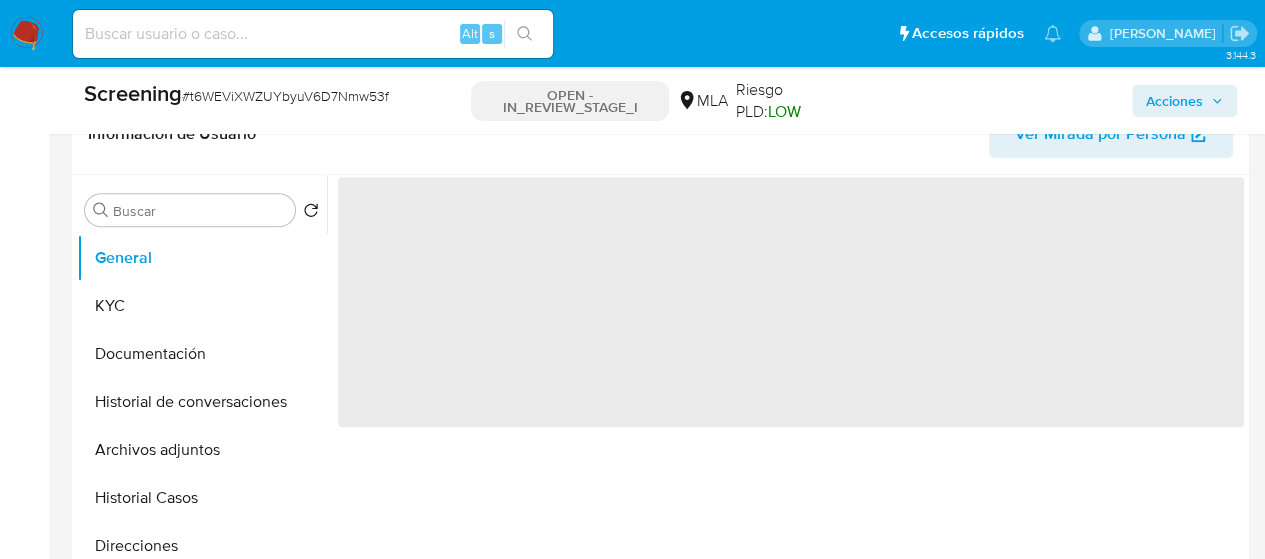 scroll, scrollTop: 800, scrollLeft: 0, axis: vertical 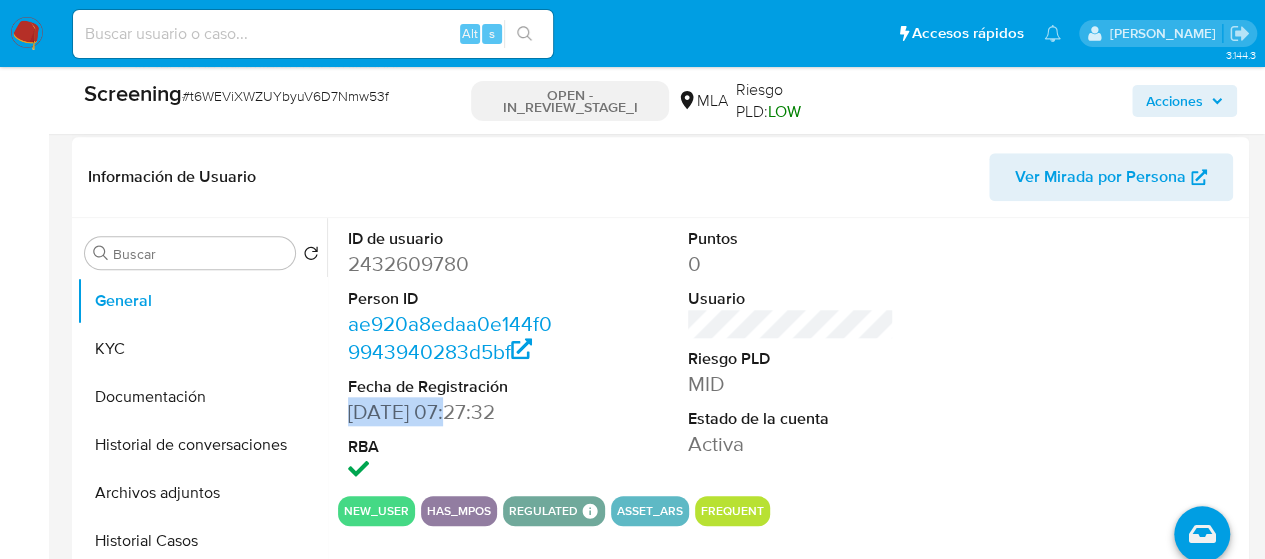 drag, startPoint x: 354, startPoint y: 412, endPoint x: 458, endPoint y: 414, distance: 104.019226 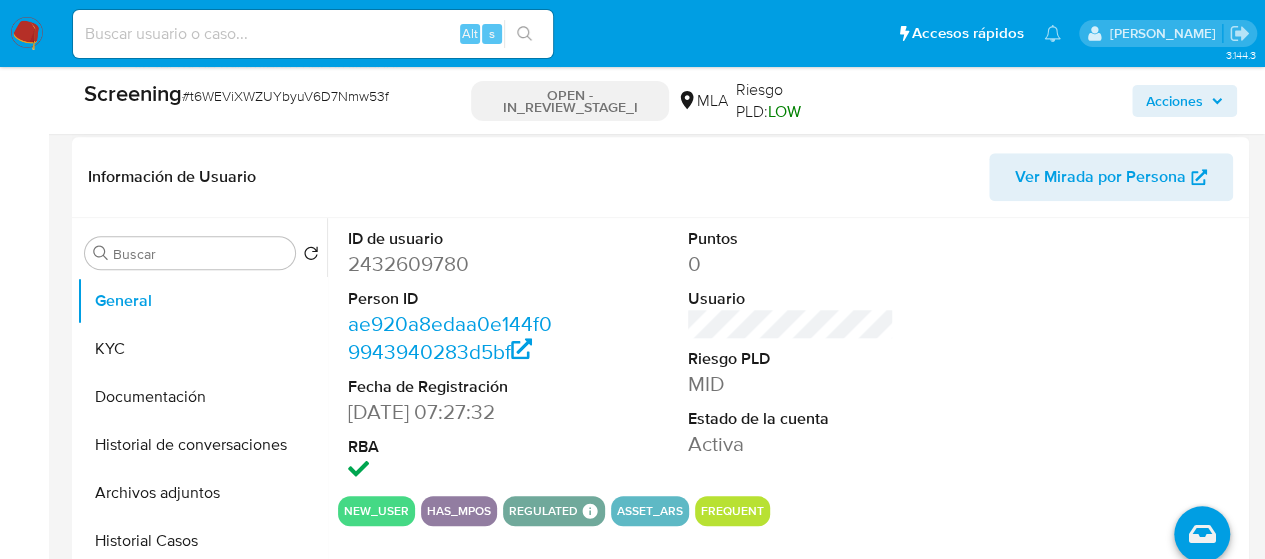 click on "2432609780" at bounding box center [451, 264] 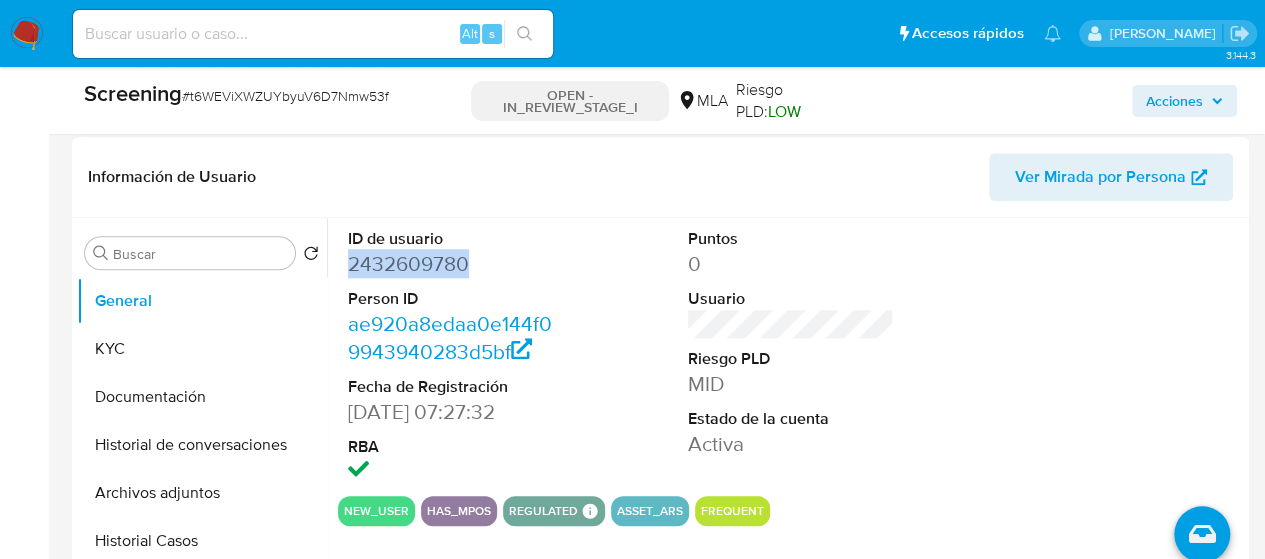 click on "2432609780" at bounding box center (451, 264) 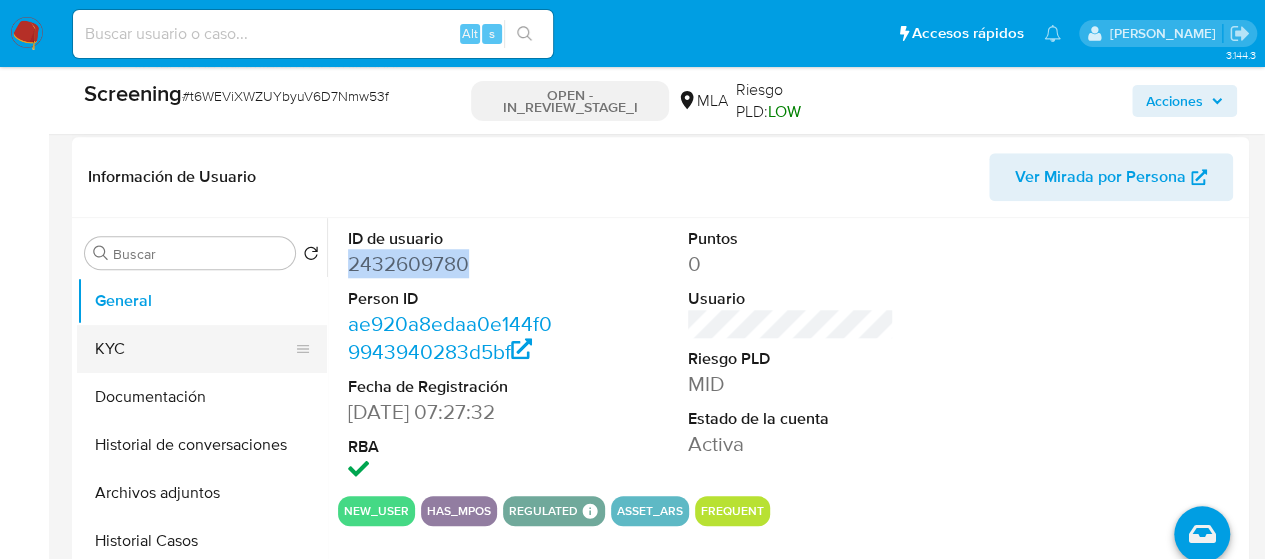 click on "KYC" at bounding box center [194, 349] 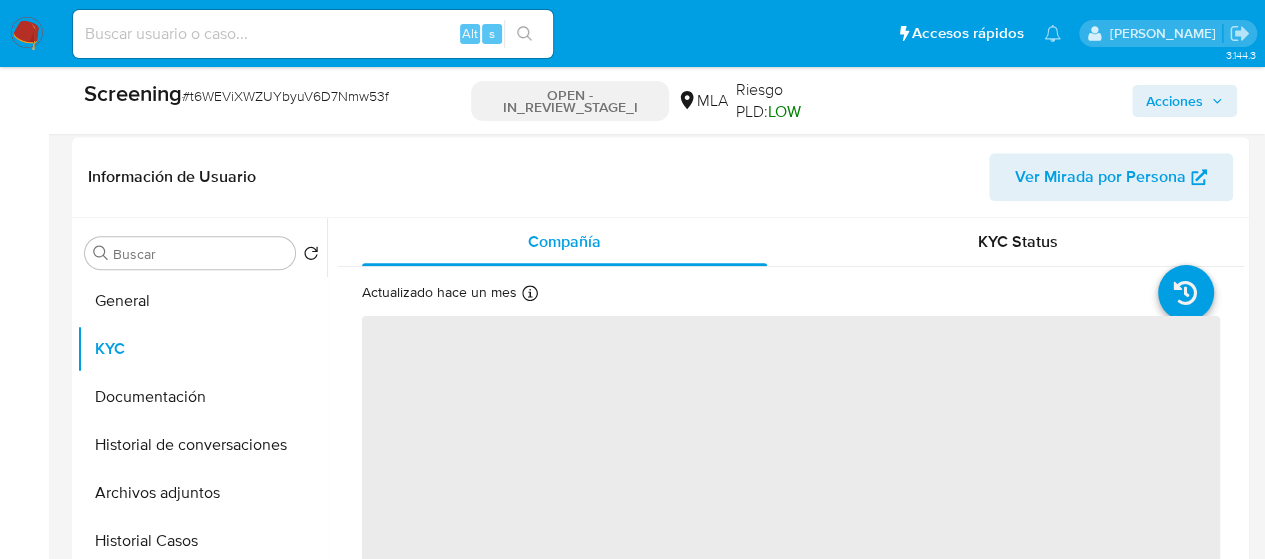 scroll, scrollTop: 900, scrollLeft: 0, axis: vertical 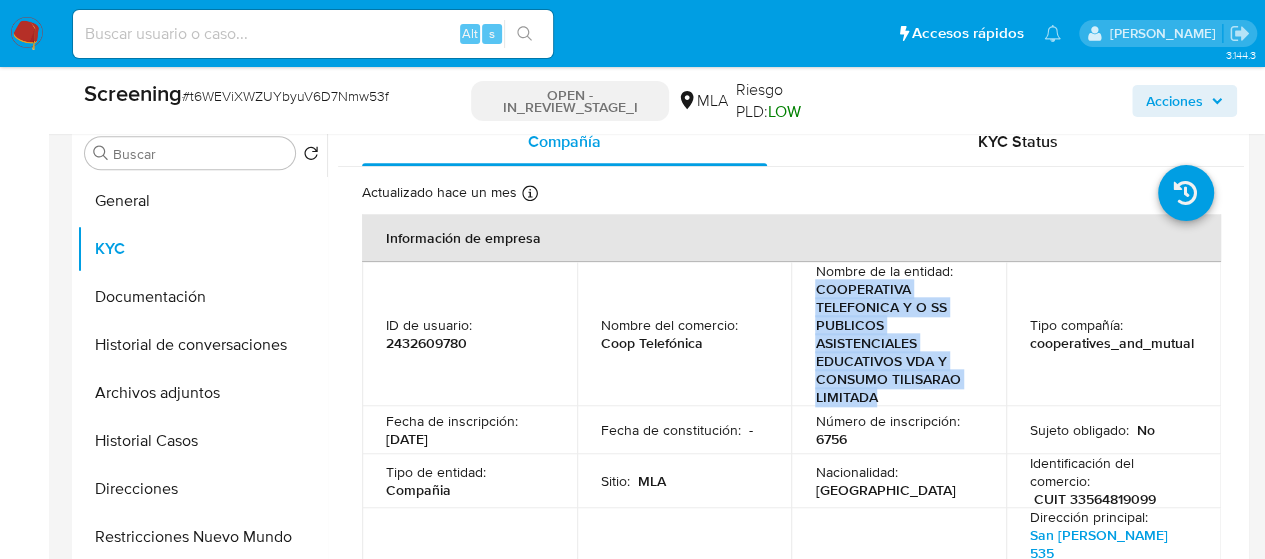 drag, startPoint x: 809, startPoint y: 287, endPoint x: 886, endPoint y: 392, distance: 130.20752 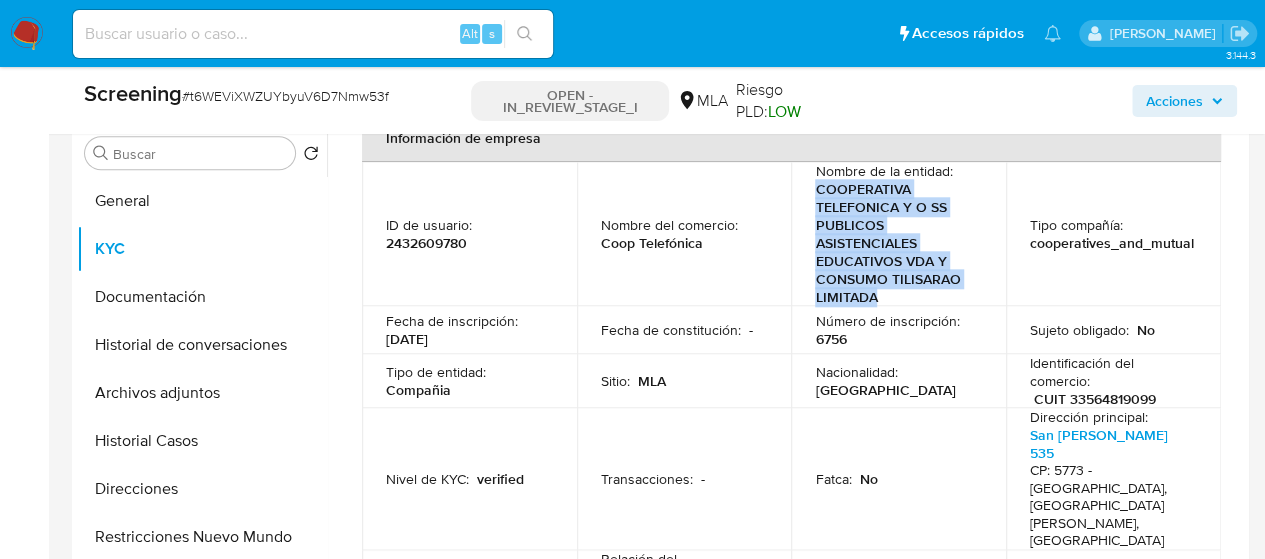 scroll, scrollTop: 200, scrollLeft: 0, axis: vertical 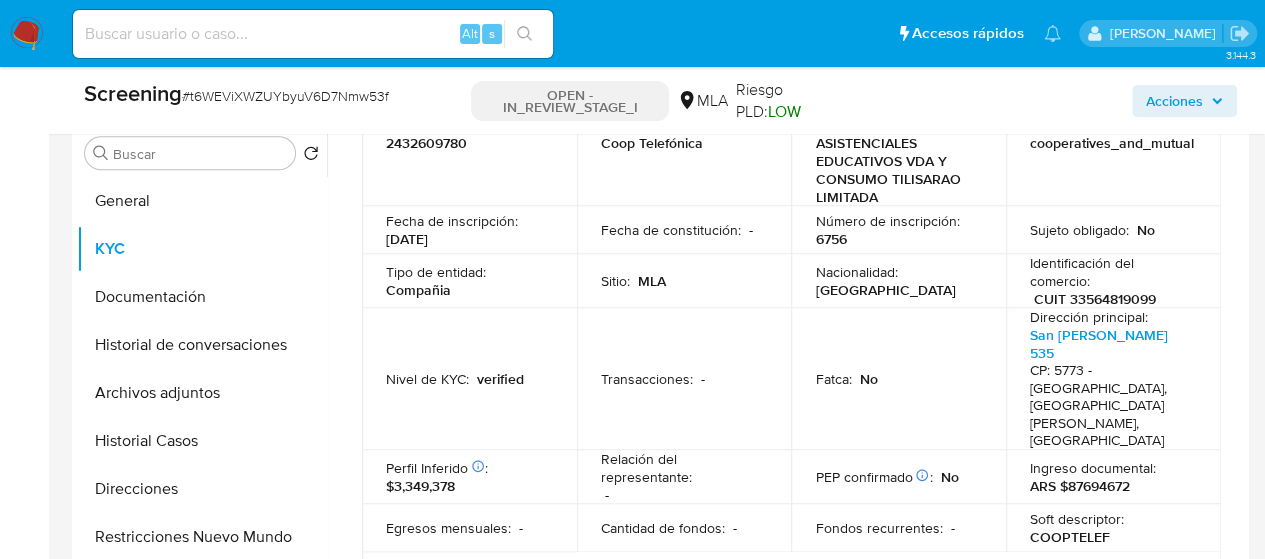 click on "CUIT 33564819099" at bounding box center [1095, 299] 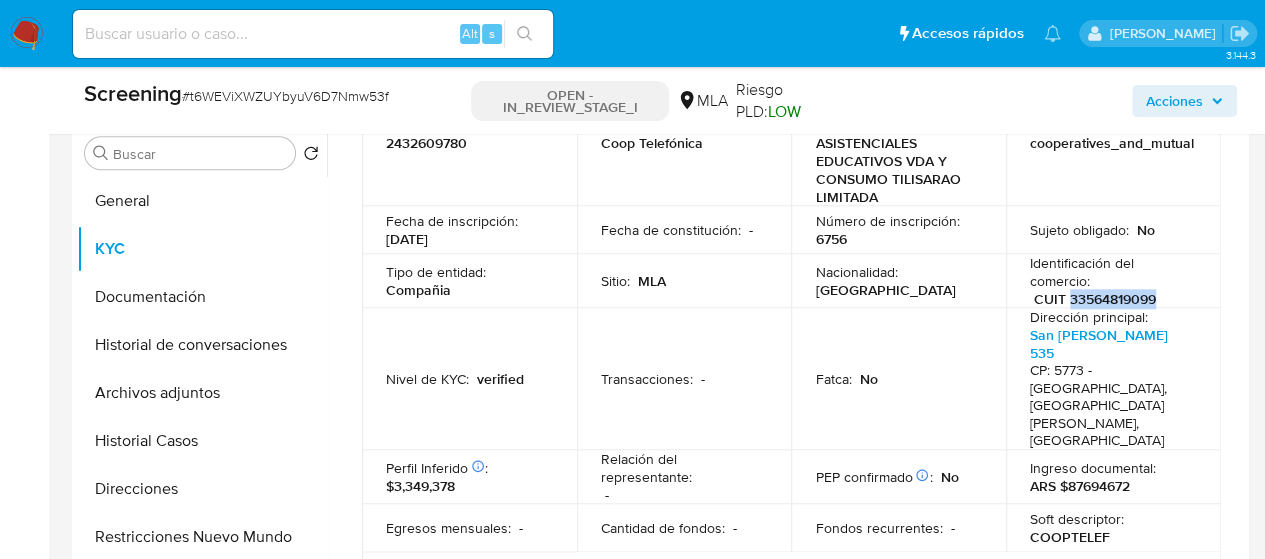 click on "CUIT 33564819099" at bounding box center (1095, 299) 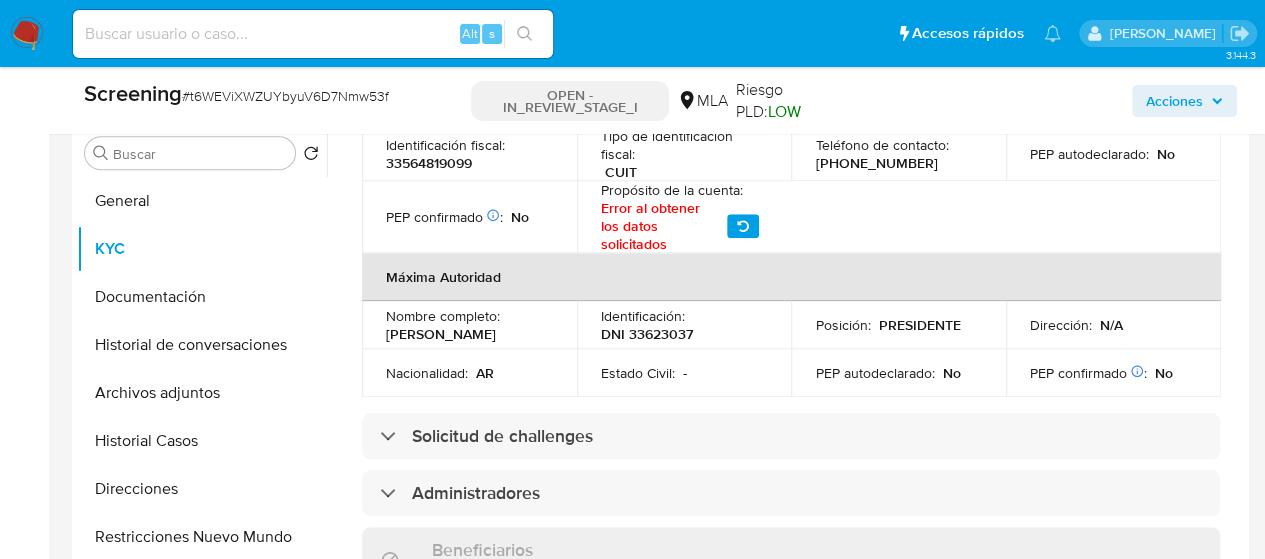 scroll, scrollTop: 1100, scrollLeft: 0, axis: vertical 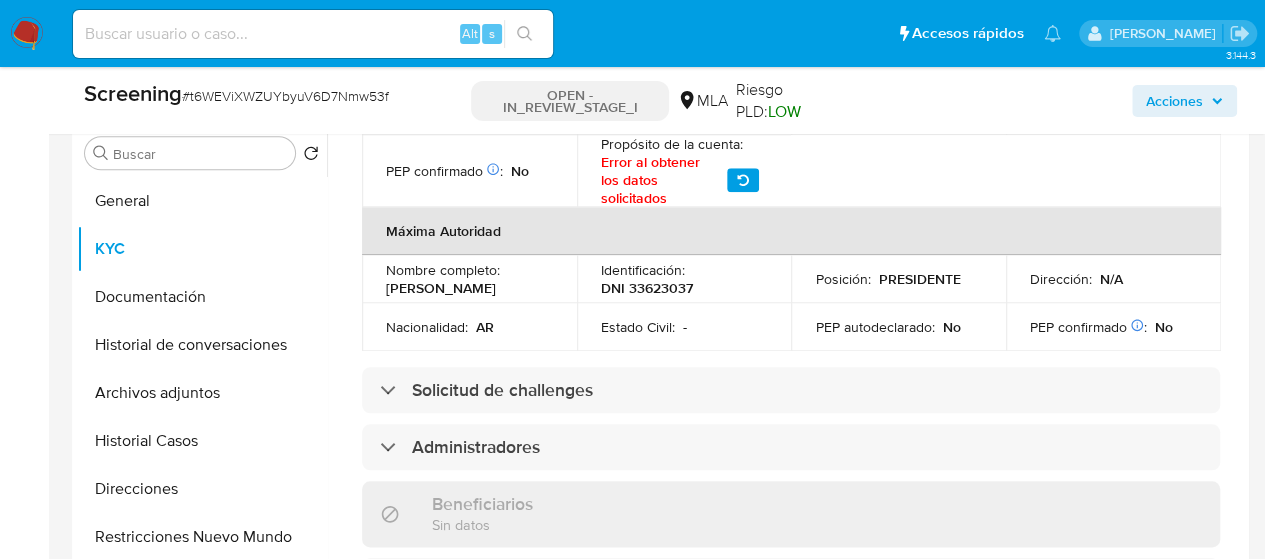 click at bounding box center [313, 34] 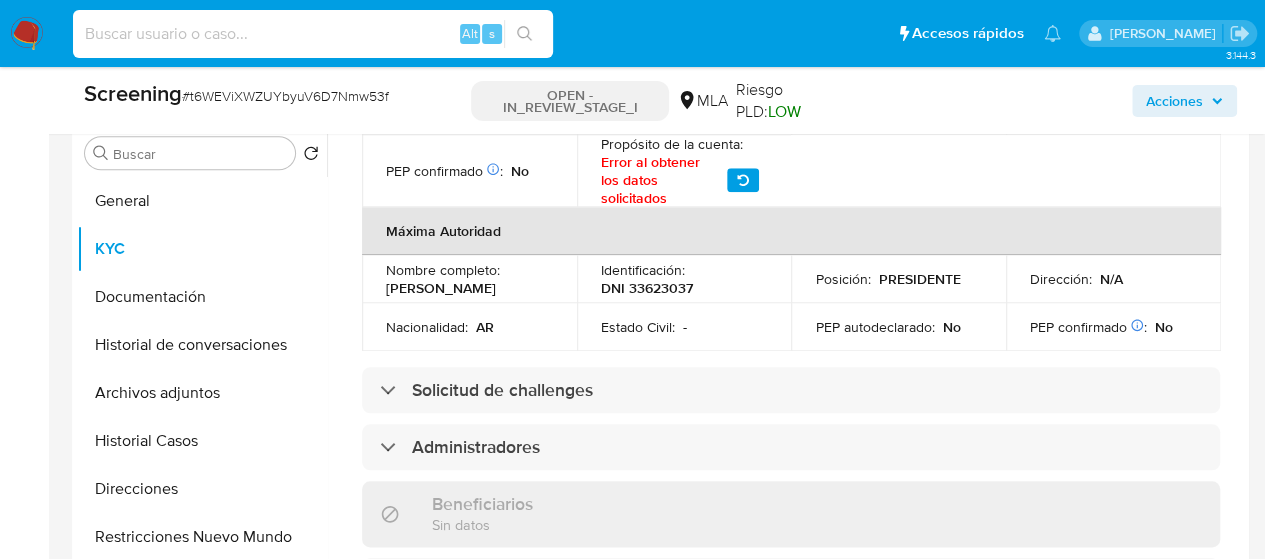 paste on "IMTc0ioESjvGxh3qOy49LqKY" 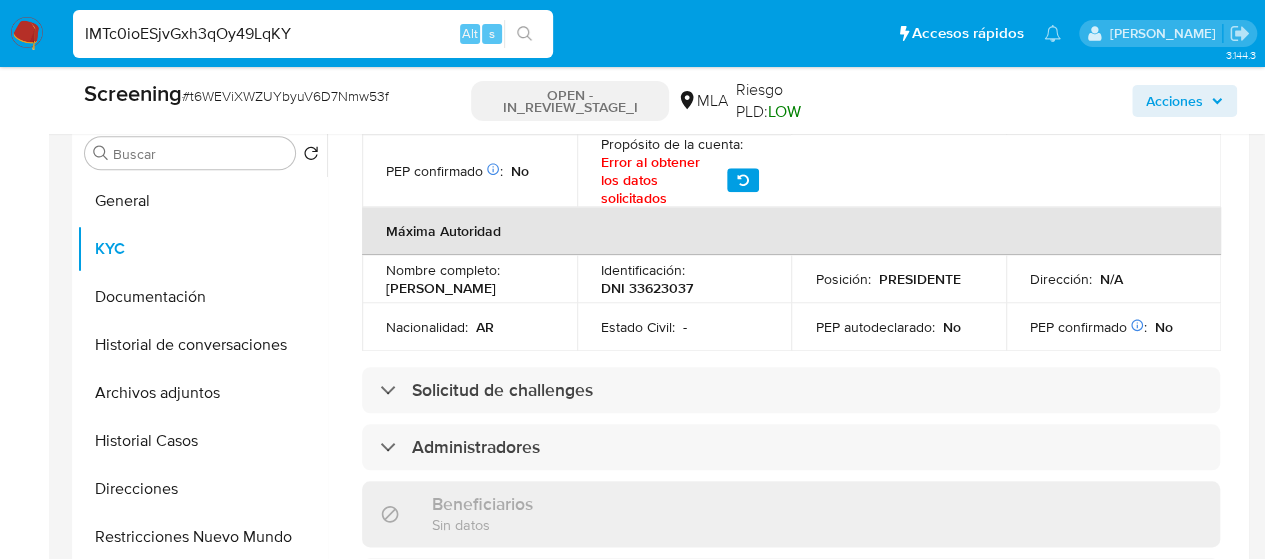 type on "IMTc0ioESjvGxh3qOy49LqKY" 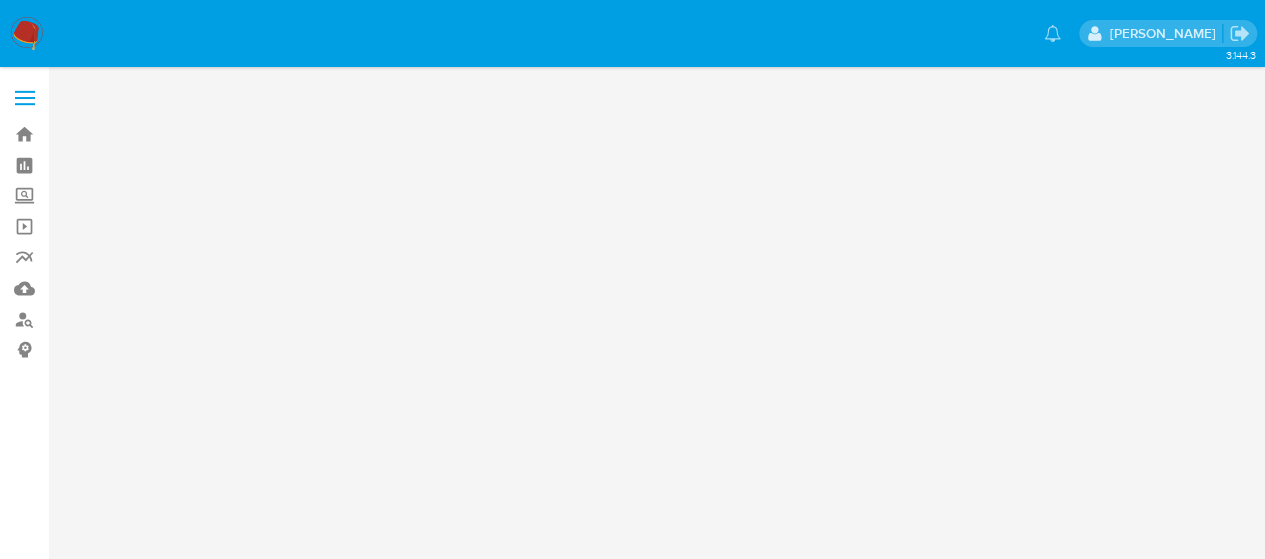 scroll, scrollTop: 0, scrollLeft: 0, axis: both 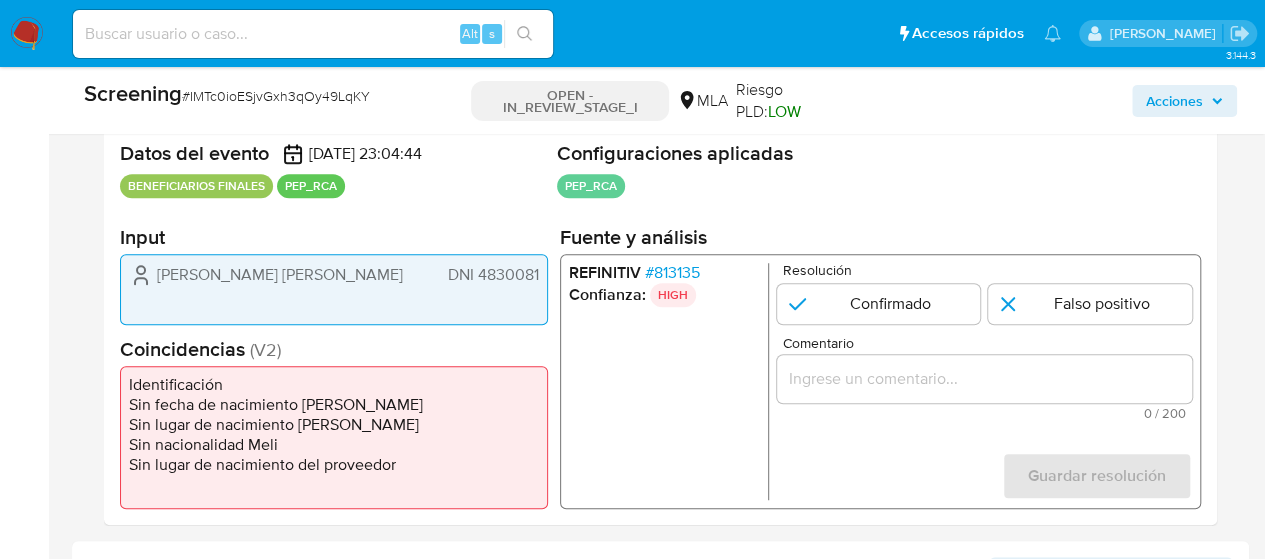 select on "10" 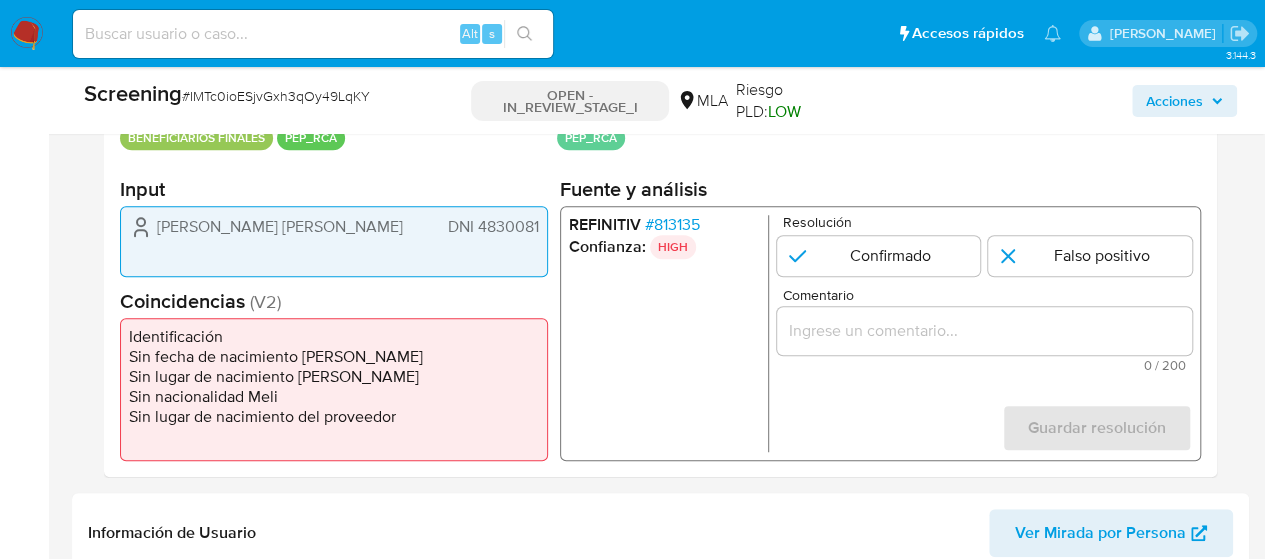 scroll, scrollTop: 400, scrollLeft: 0, axis: vertical 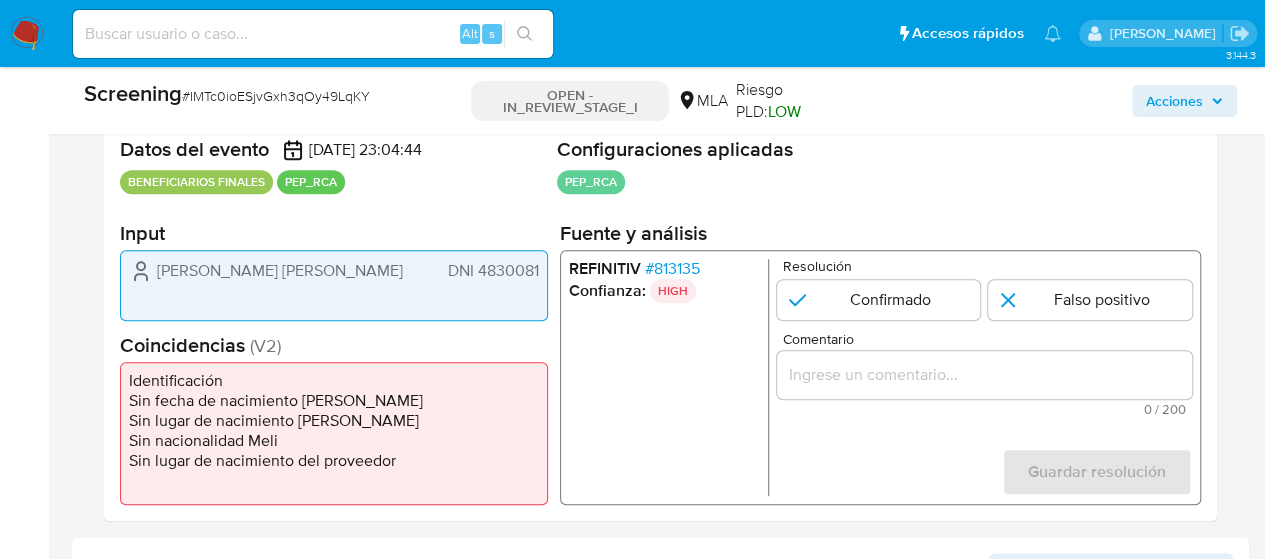 click on "# 813135" at bounding box center [672, 269] 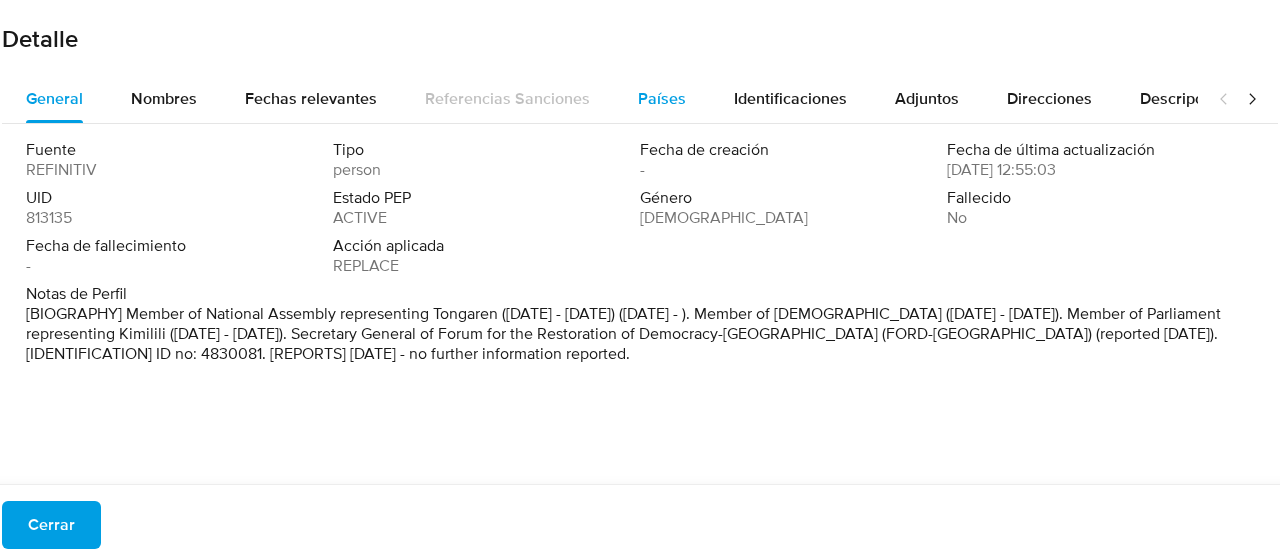 click on "Países" at bounding box center (662, 98) 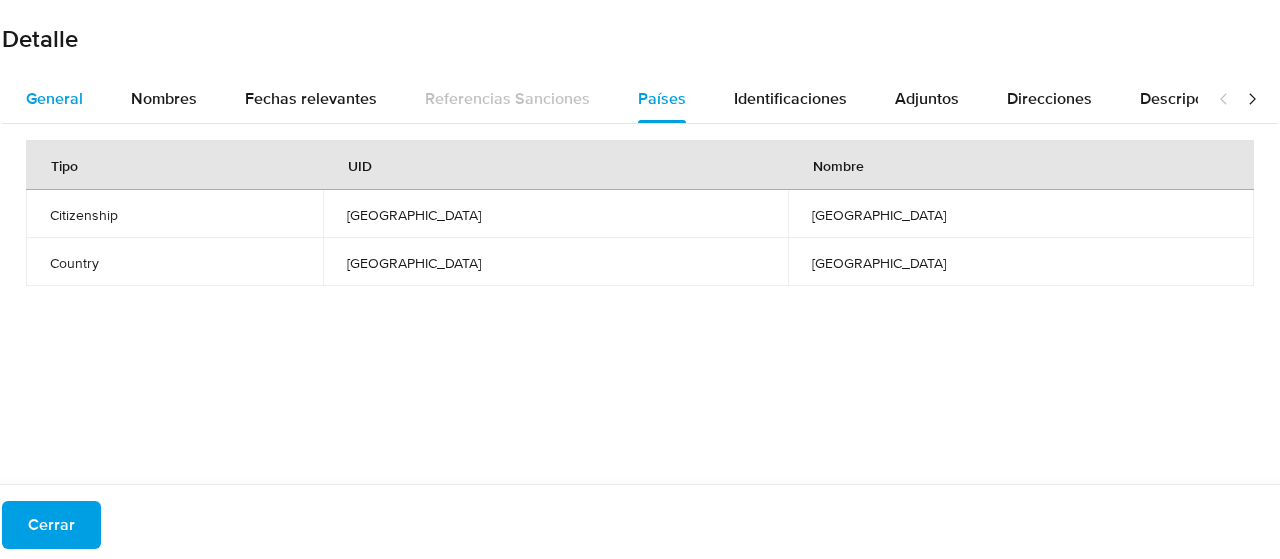 click on "General" at bounding box center [54, 99] 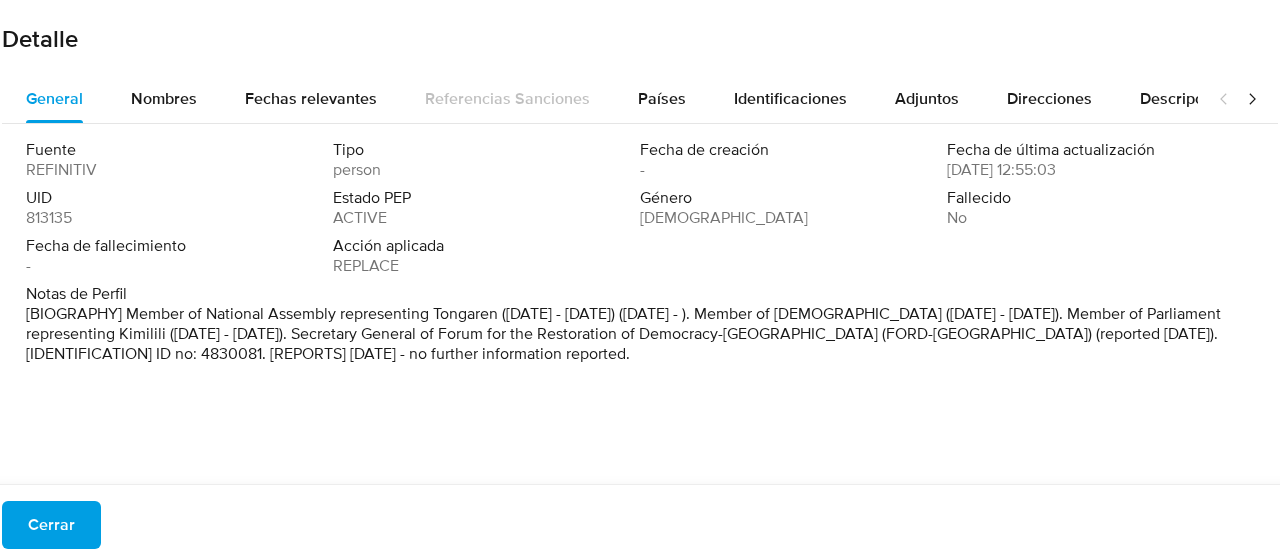 drag, startPoint x: 26, startPoint y: 309, endPoint x: 670, endPoint y: 361, distance: 646.09595 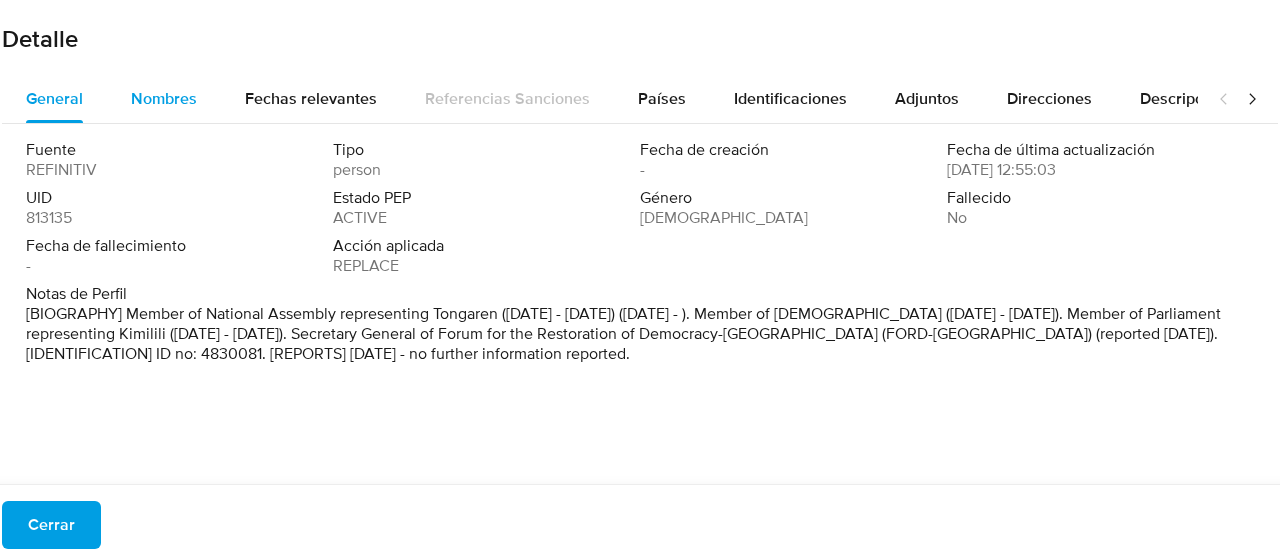 click on "Nombres" at bounding box center [164, 98] 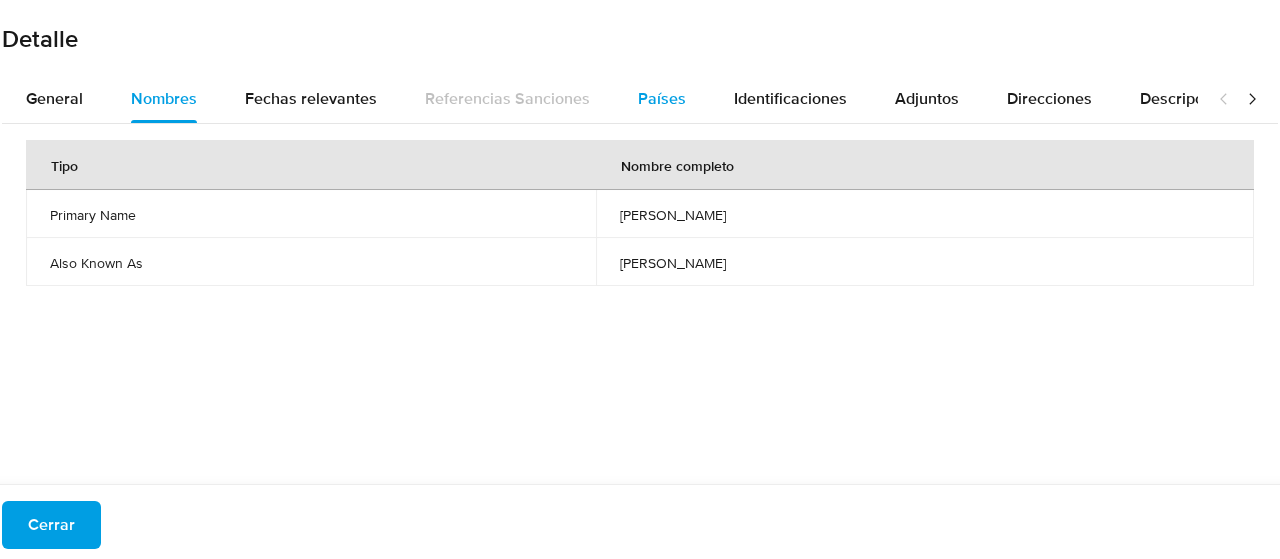 click on "Países" at bounding box center [662, 98] 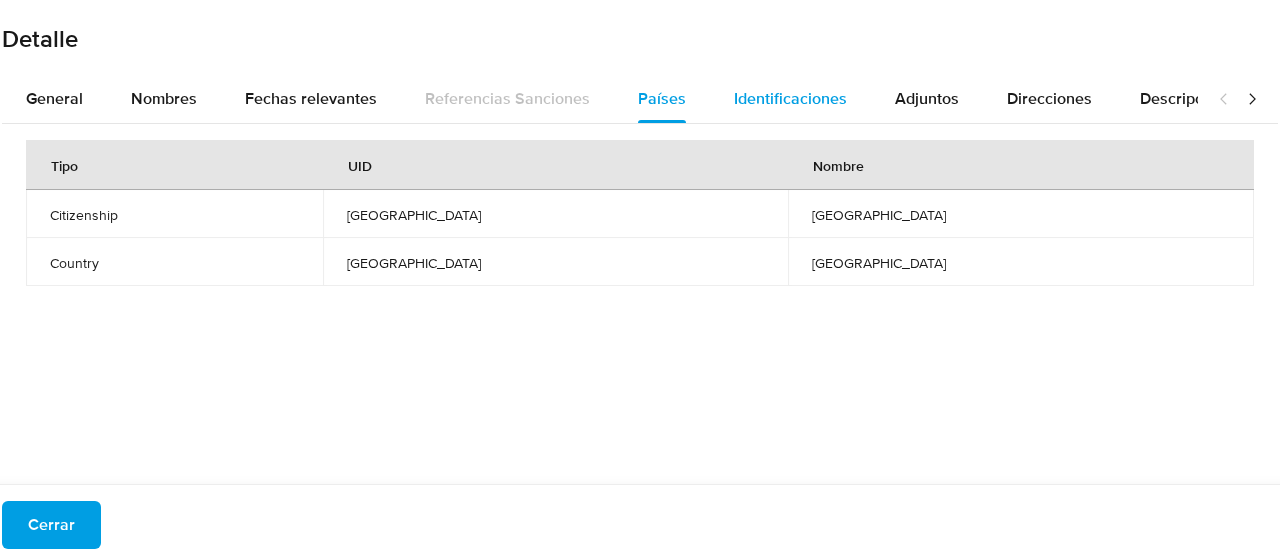 click on "Identificaciones" at bounding box center (790, 98) 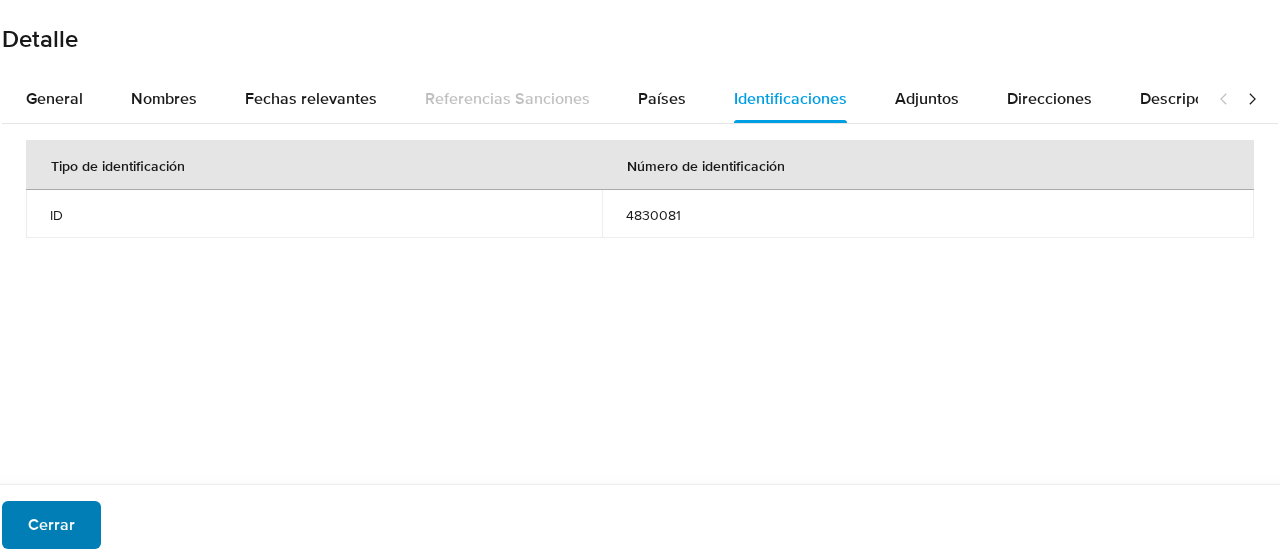 click on "Cerrar" at bounding box center [51, 525] 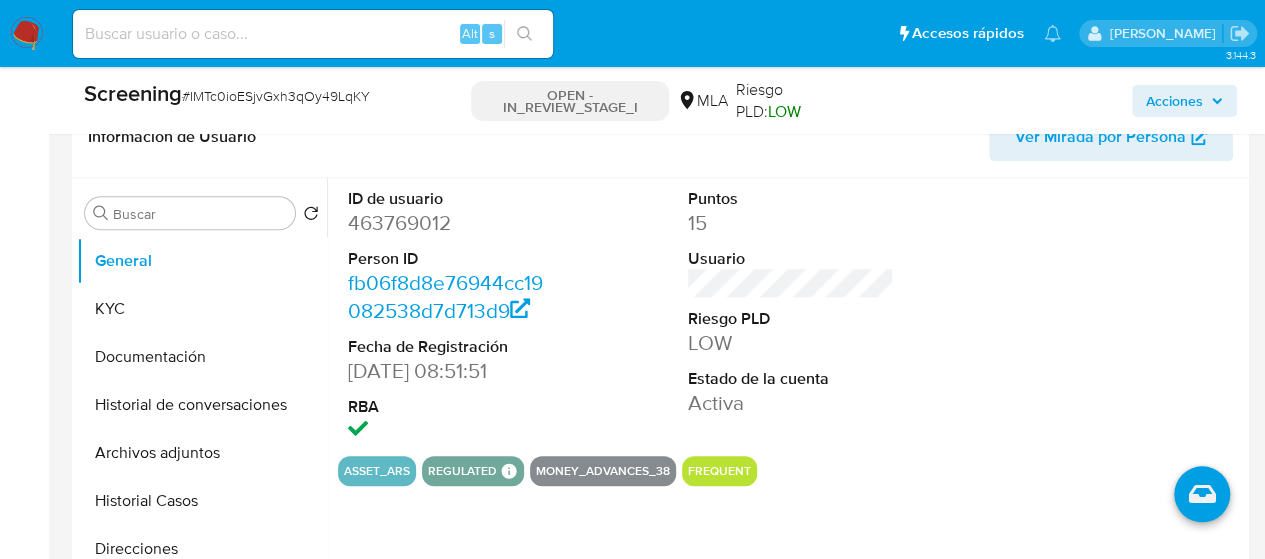 scroll, scrollTop: 800, scrollLeft: 0, axis: vertical 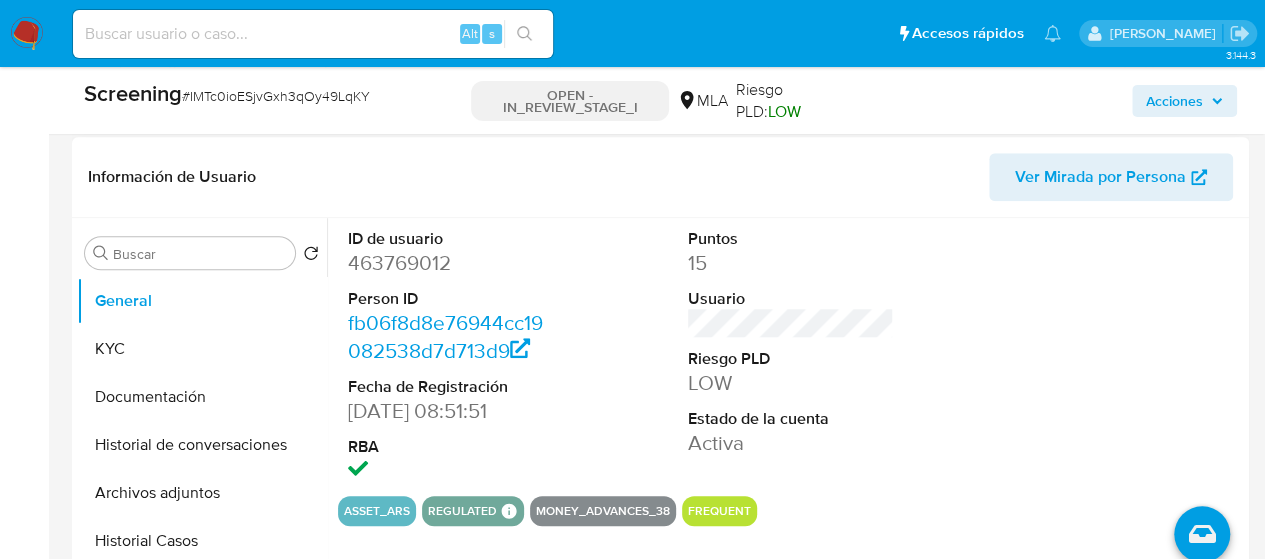 click on "463769012" at bounding box center [451, 263] 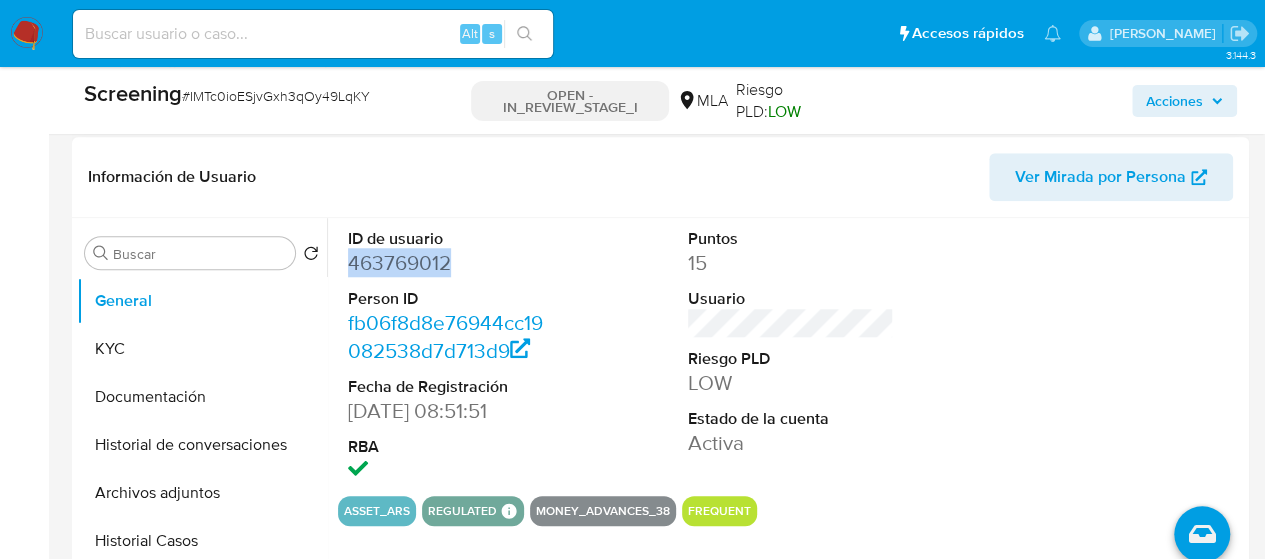 click on "463769012" at bounding box center (451, 263) 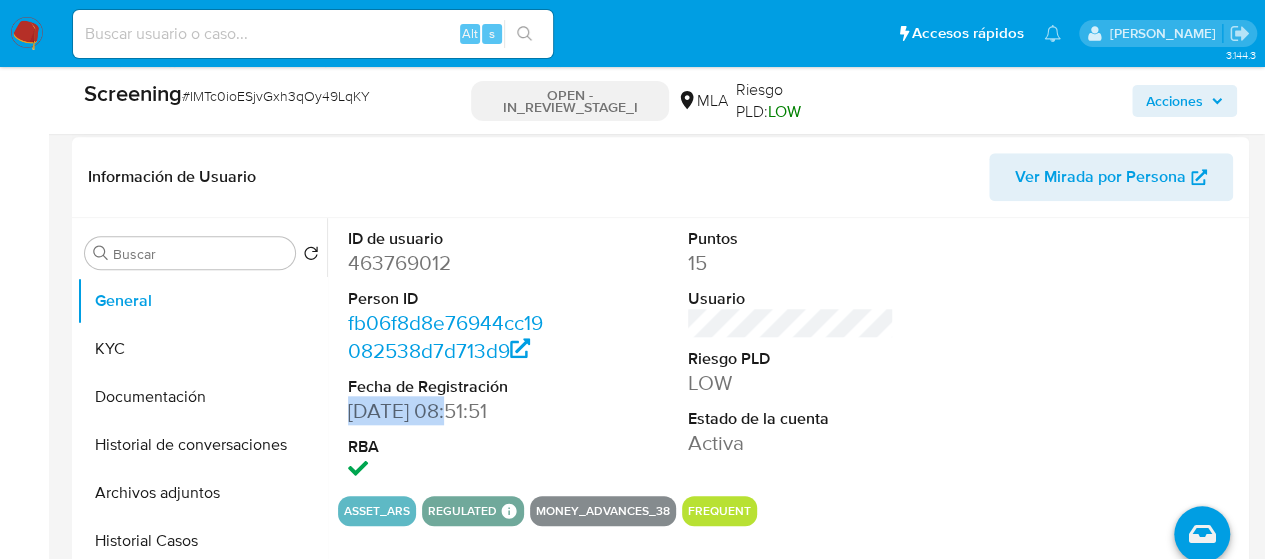 drag, startPoint x: 350, startPoint y: 412, endPoint x: 450, endPoint y: 411, distance: 100.005 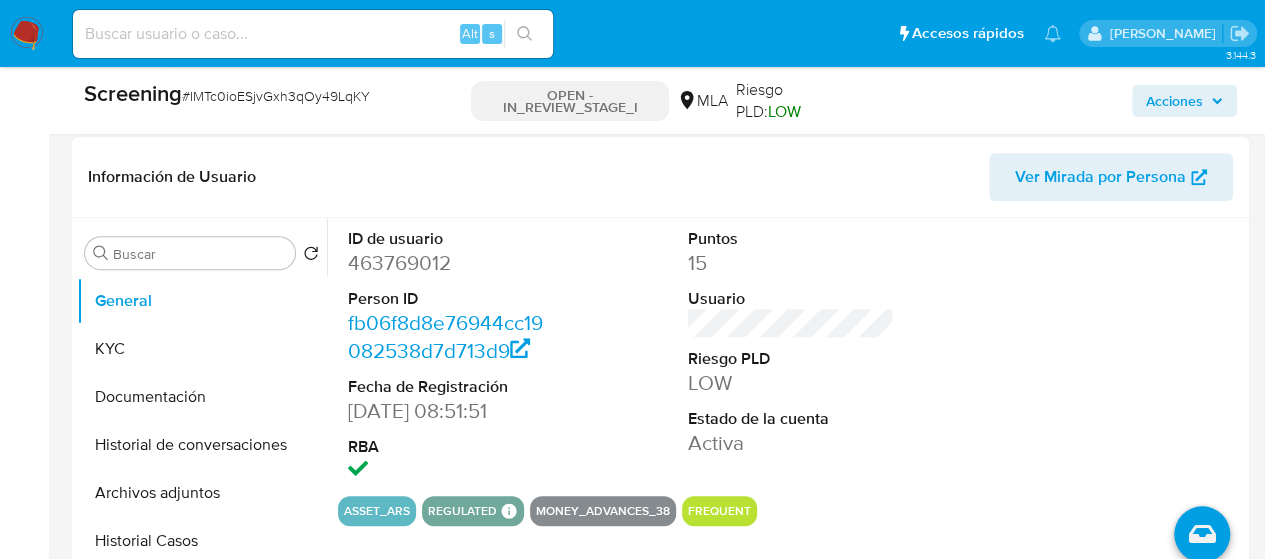 click on "ID de usuario 463769012 Person ID fb06f8d8e76944cc19082538d7d713d9 Fecha de Registración [DATE] 08:51:51 RBA Puntos 15 Usuario Riesgo PLD LOW Estado de la cuenta Activa" at bounding box center [791, 357] 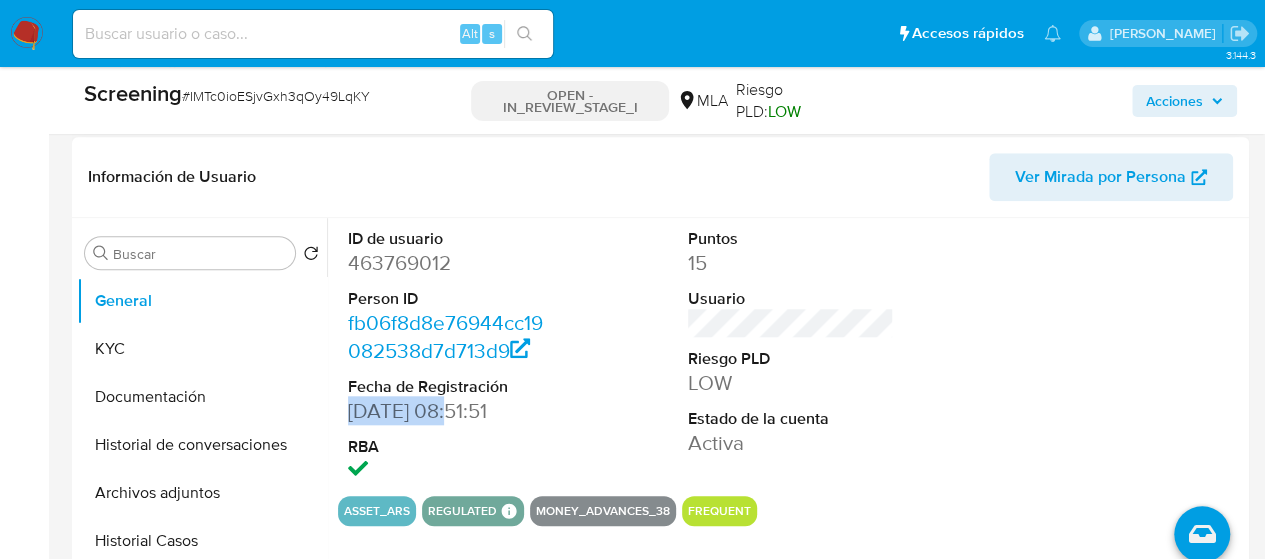 drag, startPoint x: 346, startPoint y: 407, endPoint x: 454, endPoint y: 411, distance: 108.07405 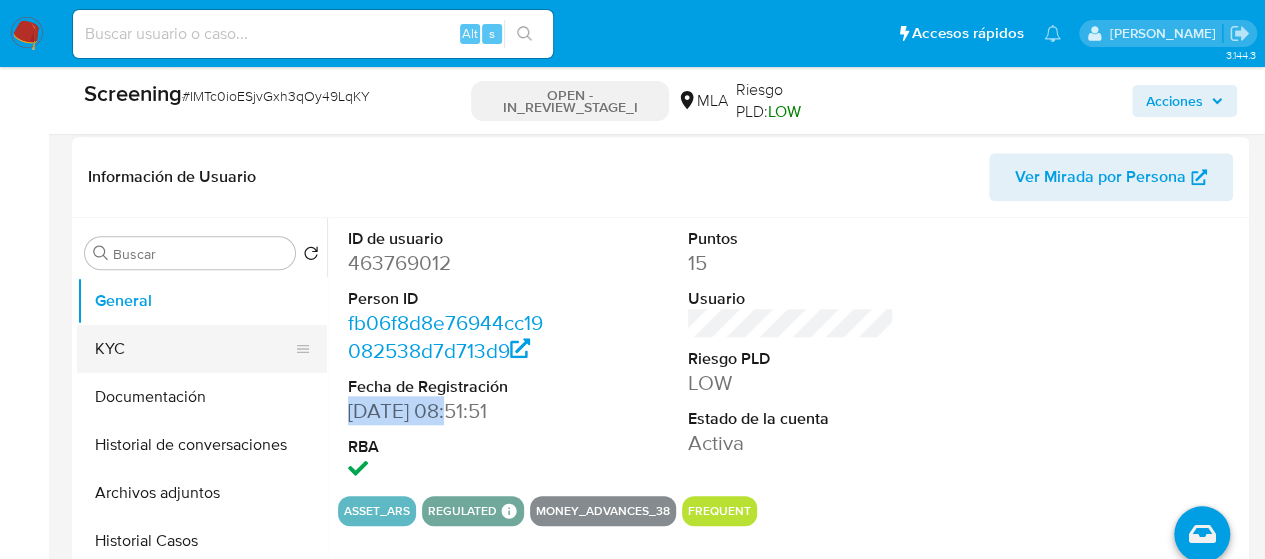 click on "KYC" at bounding box center (194, 349) 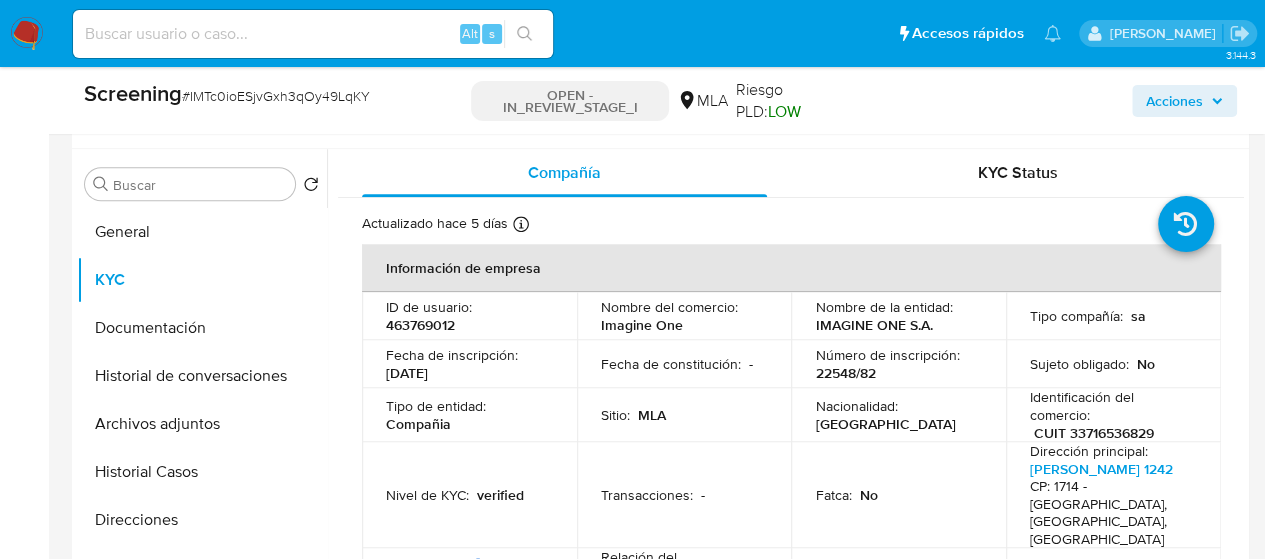 scroll, scrollTop: 900, scrollLeft: 0, axis: vertical 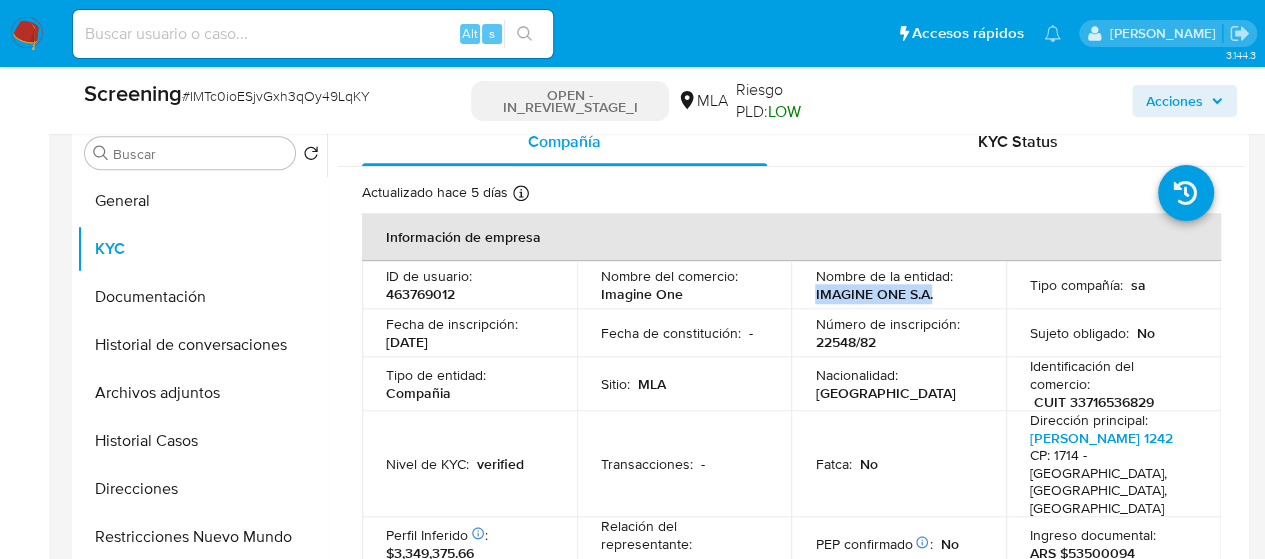 drag, startPoint x: 808, startPoint y: 297, endPoint x: 928, endPoint y: 299, distance: 120.01666 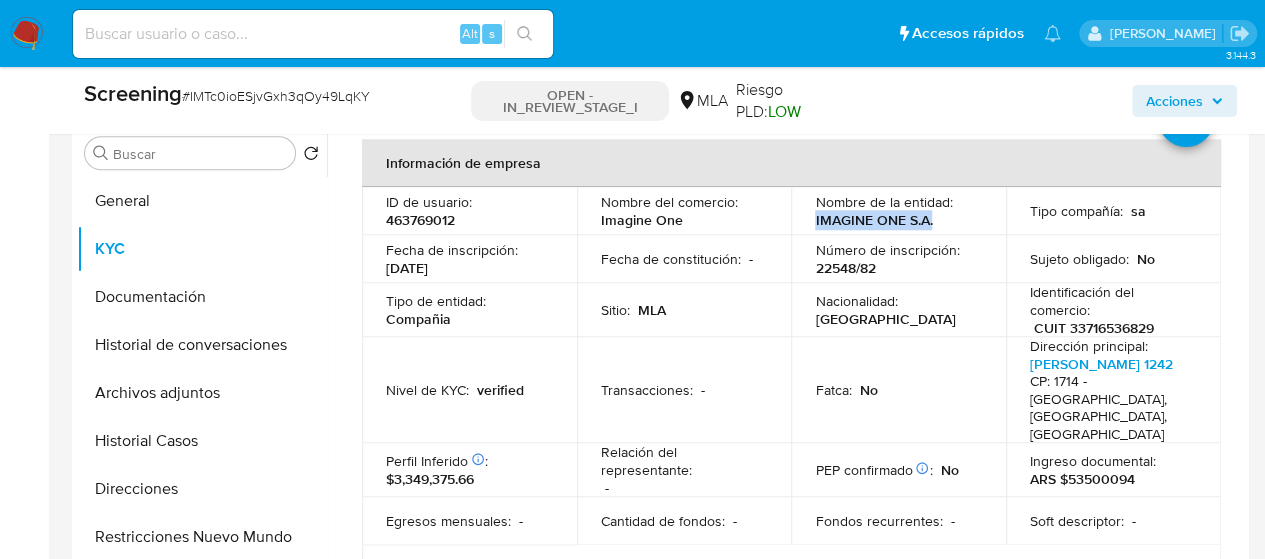 scroll, scrollTop: 100, scrollLeft: 0, axis: vertical 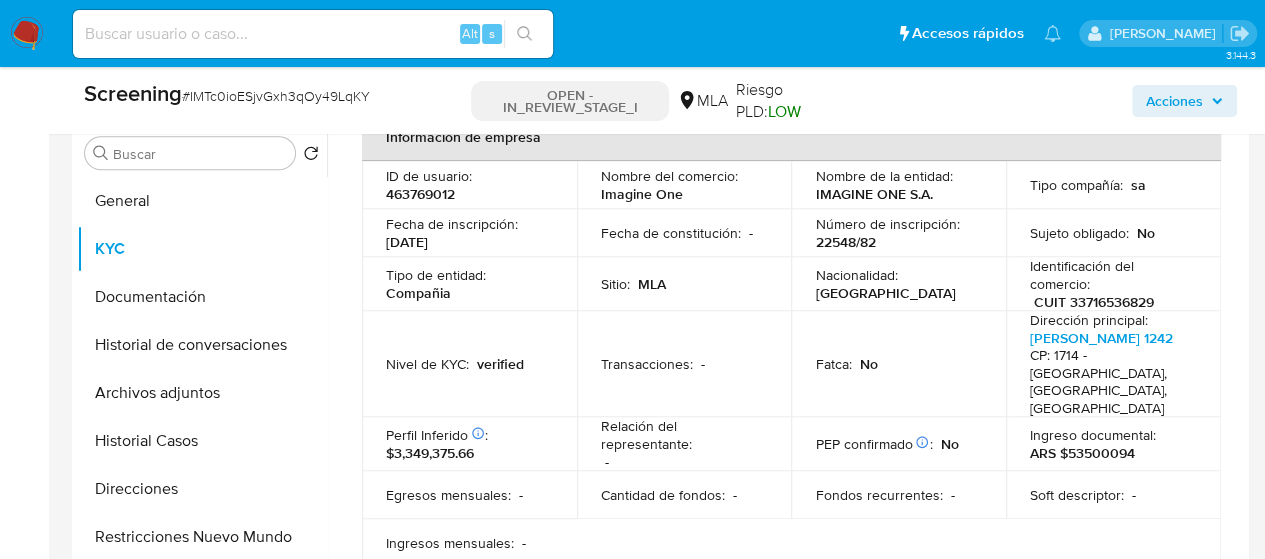 click on "CUIT 33716536829" at bounding box center [1094, 302] 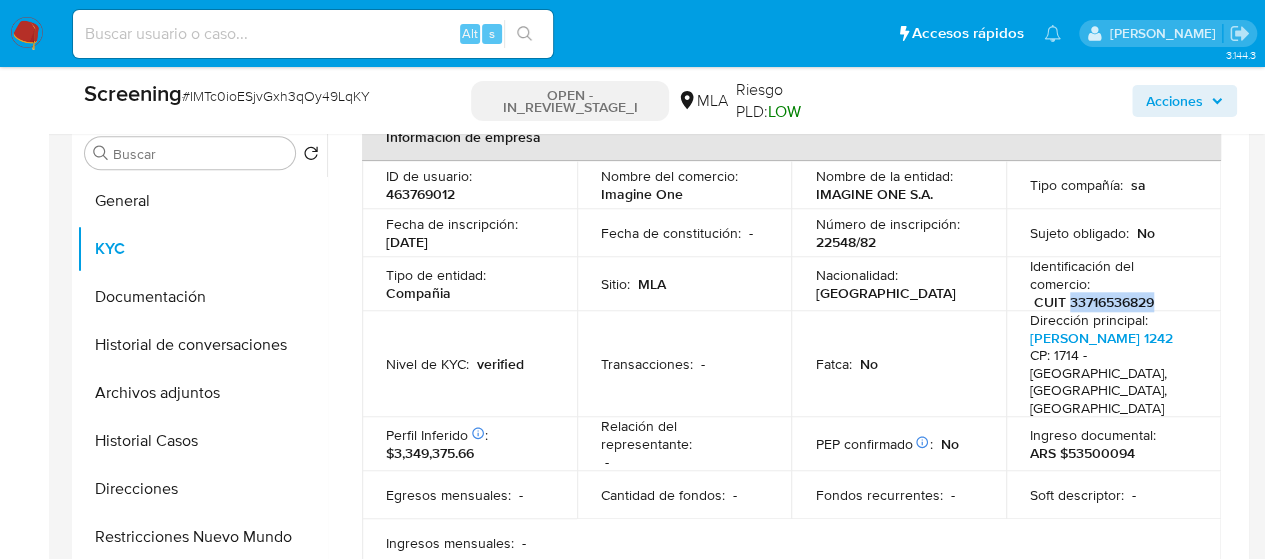 click on "CUIT 33716536829" at bounding box center (1094, 302) 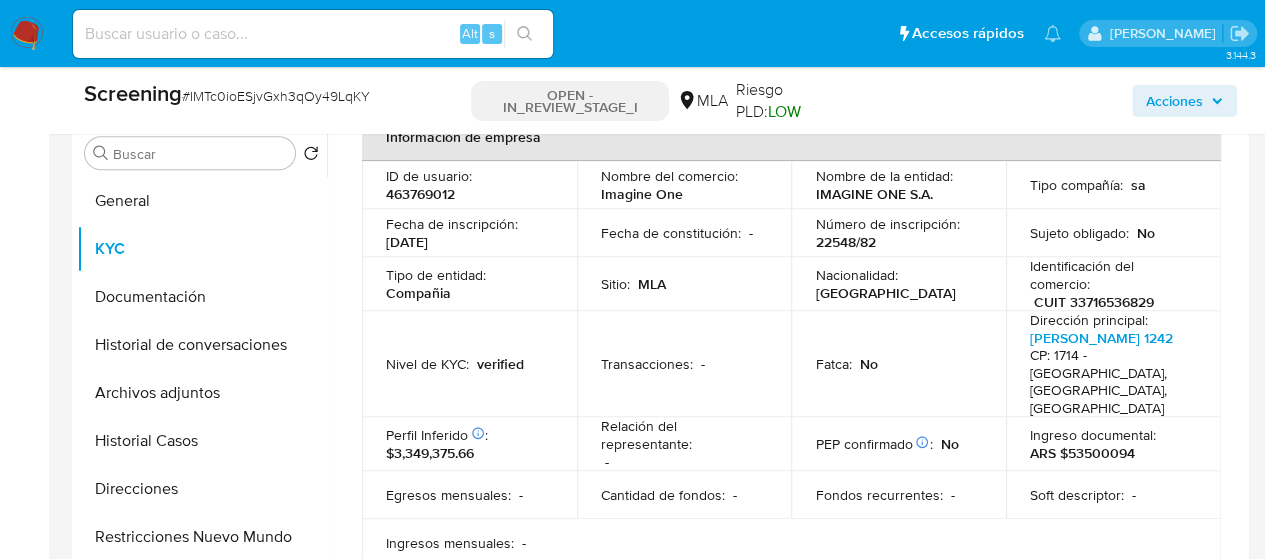 click at bounding box center (313, 34) 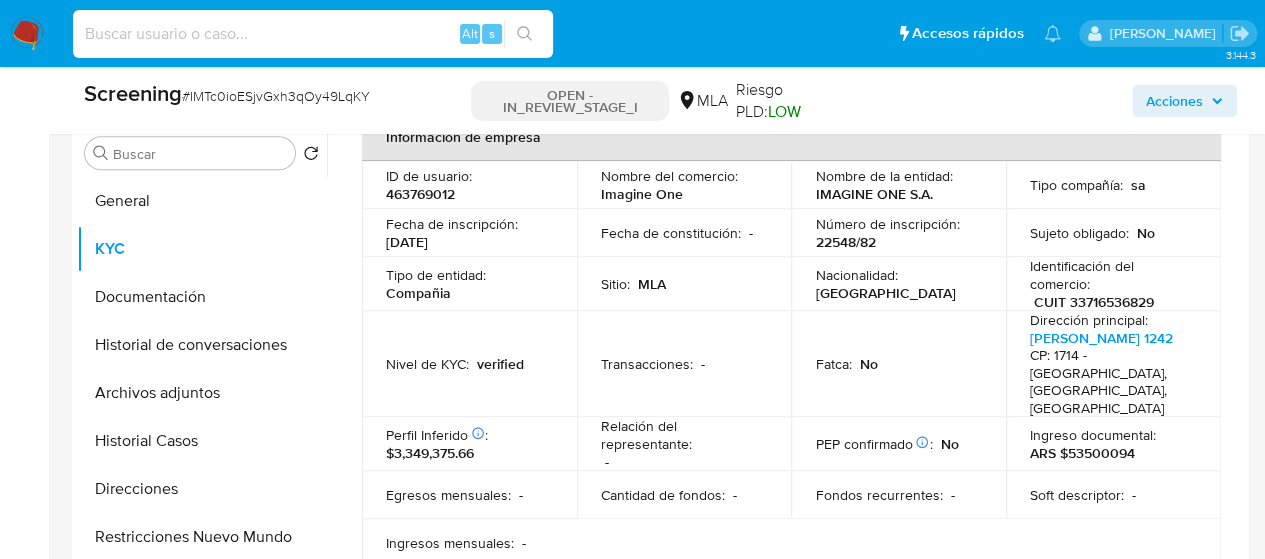 paste on "rhCjKGzwCB51LGJ8C9mfMi4i" 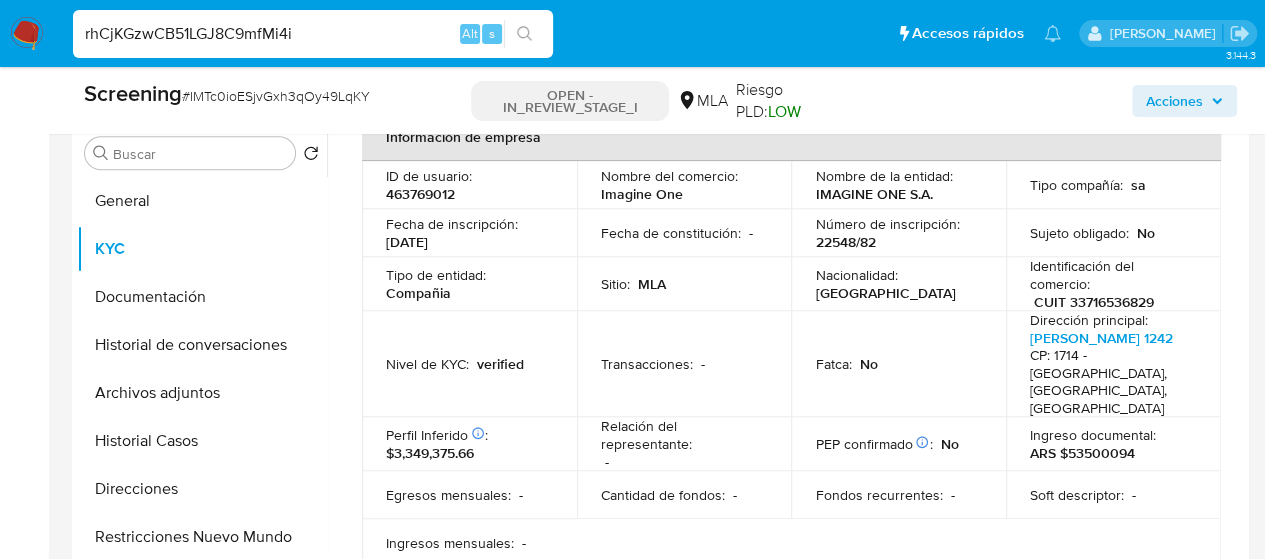 type on "rhCjKGzwCB51LGJ8C9mfMi4i" 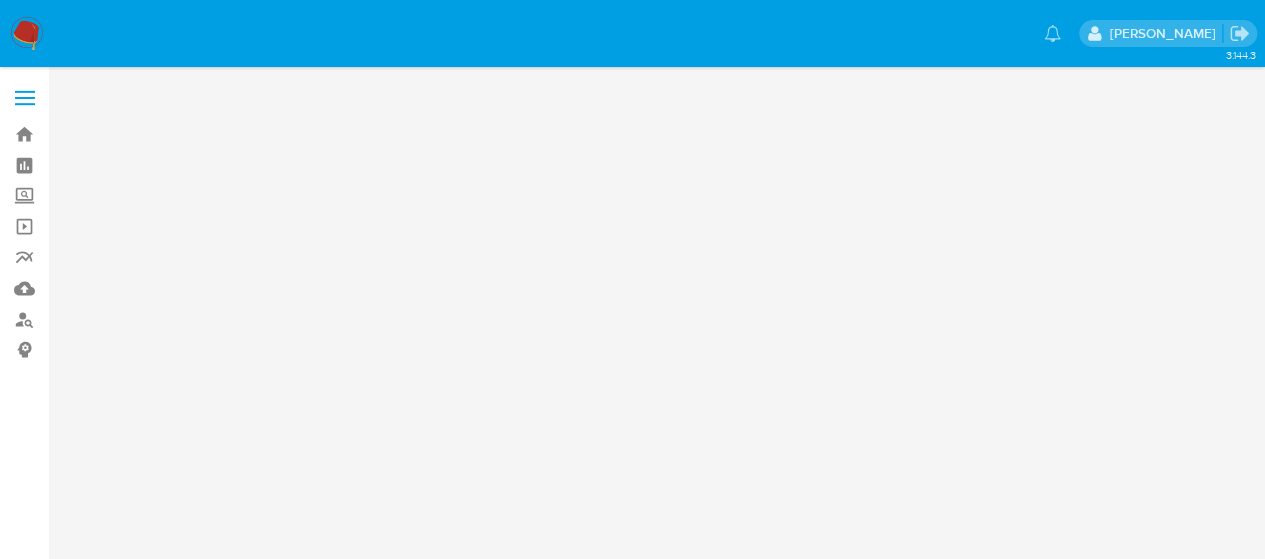 scroll, scrollTop: 0, scrollLeft: 0, axis: both 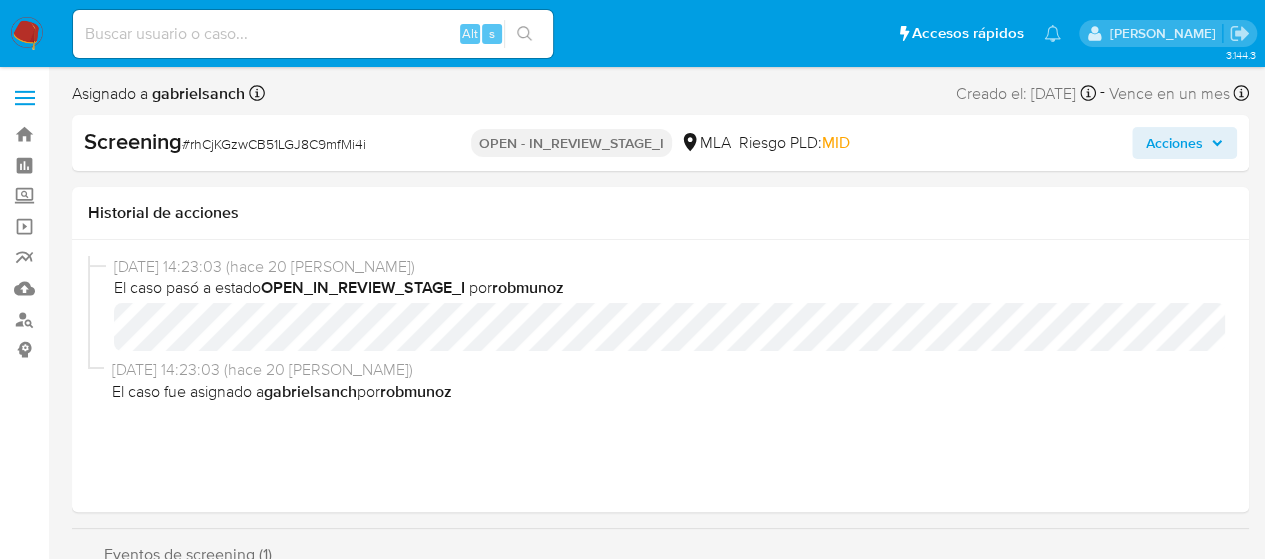 select on "10" 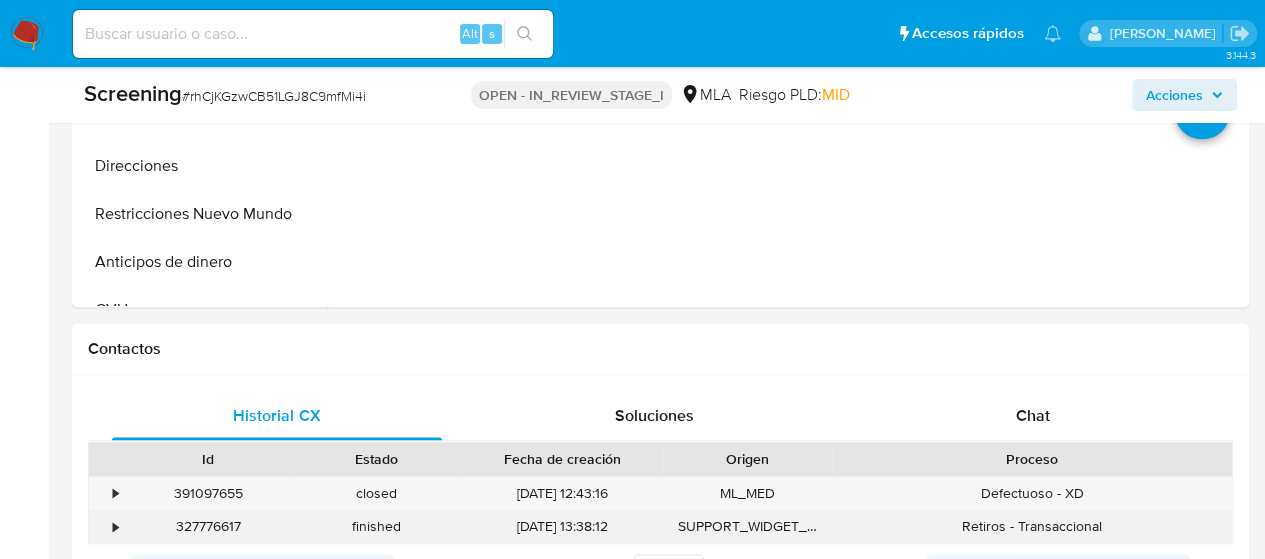 scroll, scrollTop: 1400, scrollLeft: 0, axis: vertical 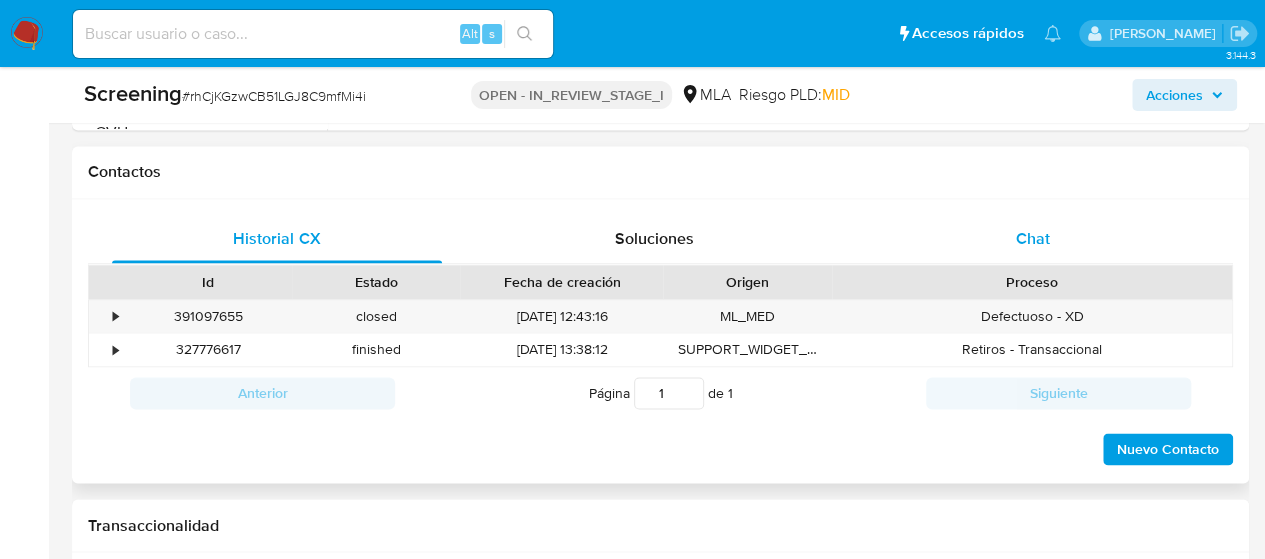 click on "Chat" at bounding box center [1033, 239] 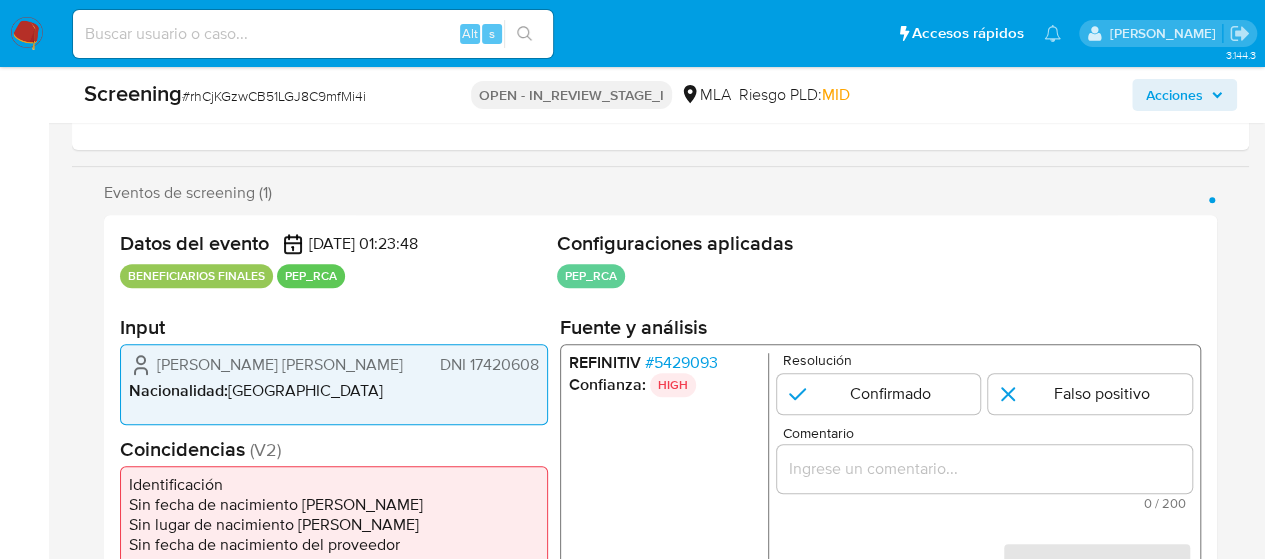 scroll, scrollTop: 400, scrollLeft: 0, axis: vertical 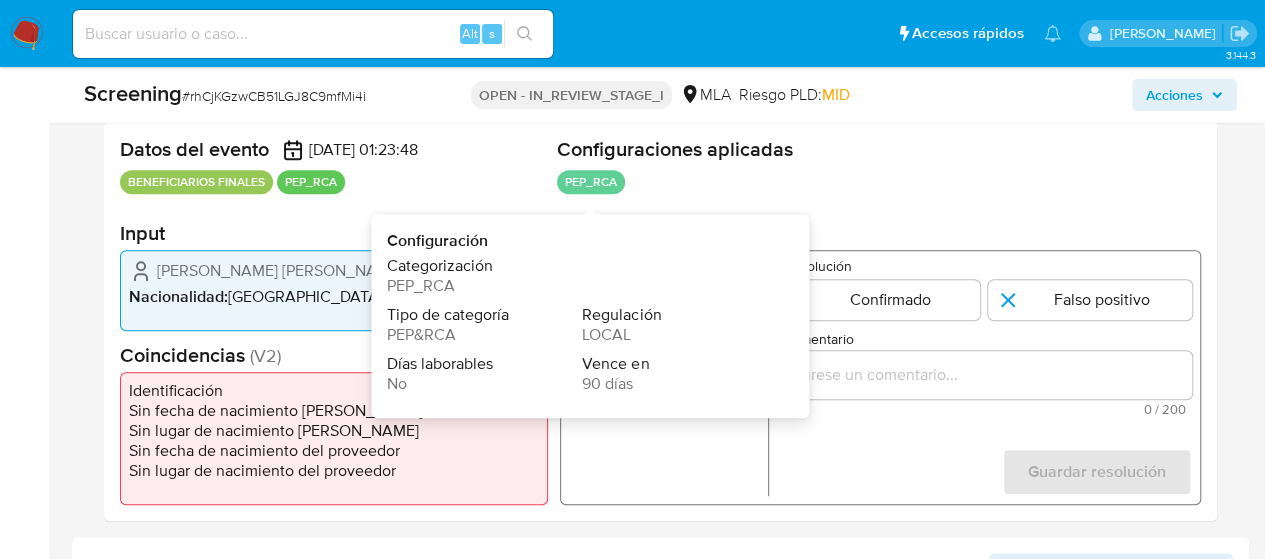 click on "Categorización" at bounding box center [580, 266] 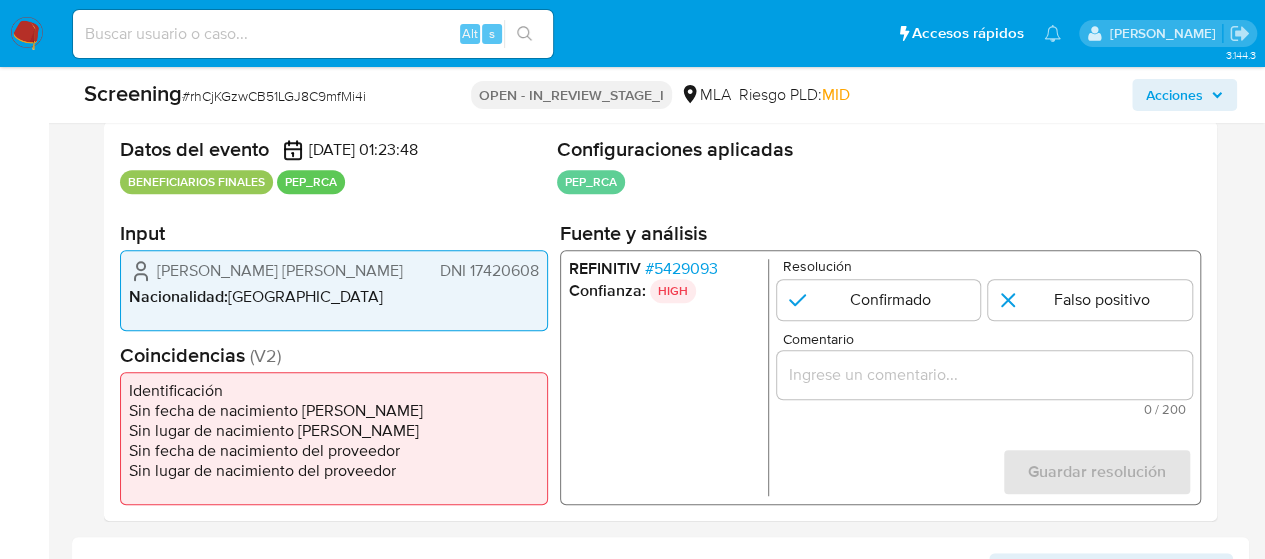 click on "# 5429093" at bounding box center [681, 269] 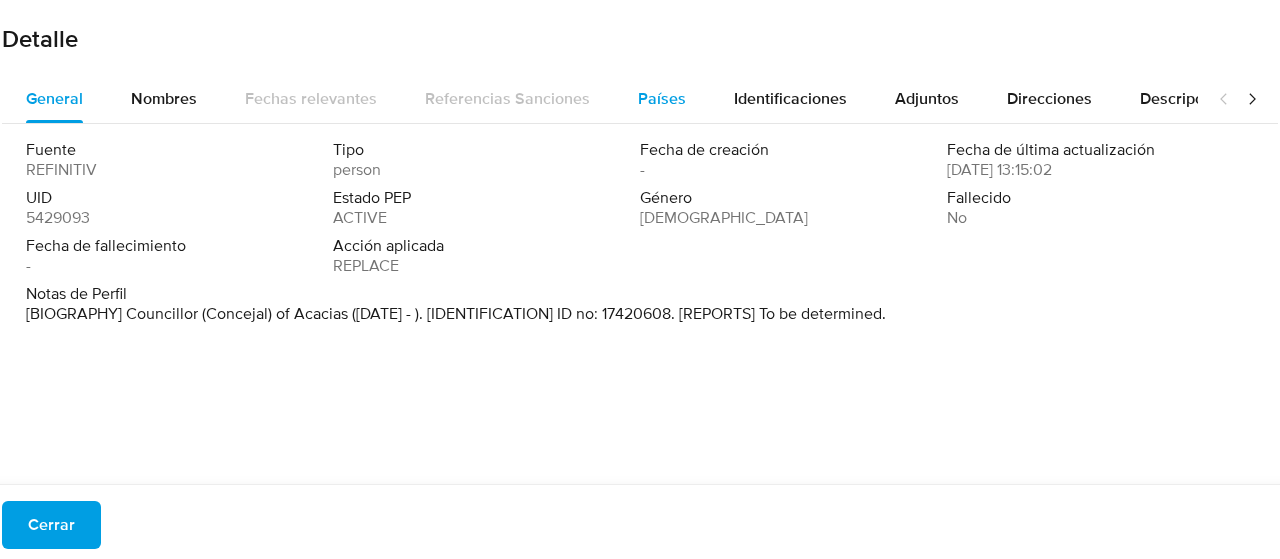 click on "Países" at bounding box center (662, 99) 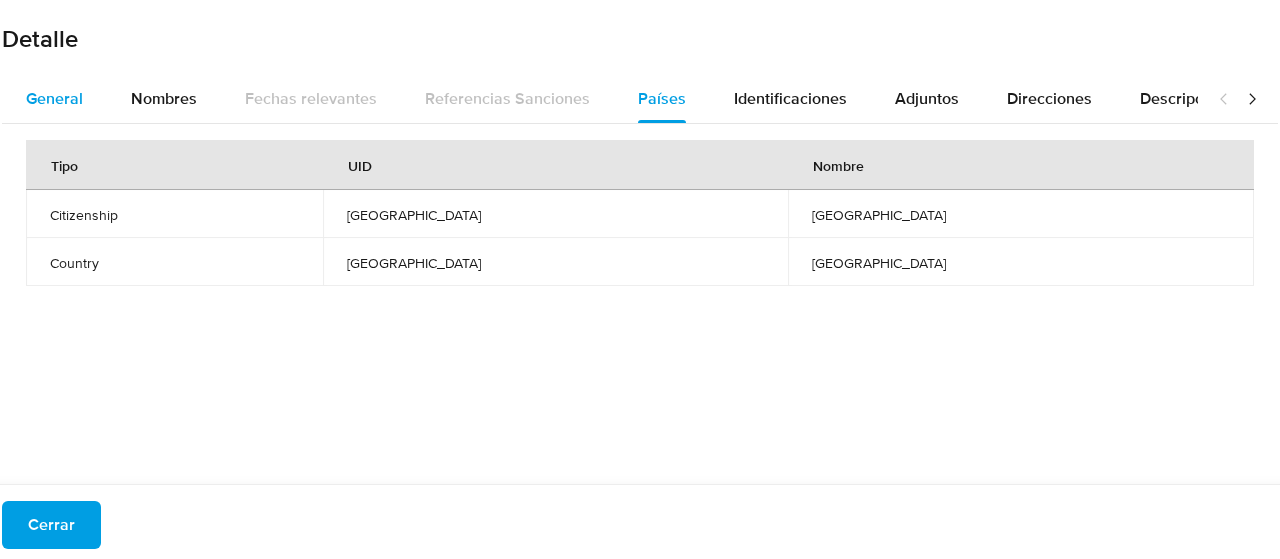click on "General" at bounding box center [54, 98] 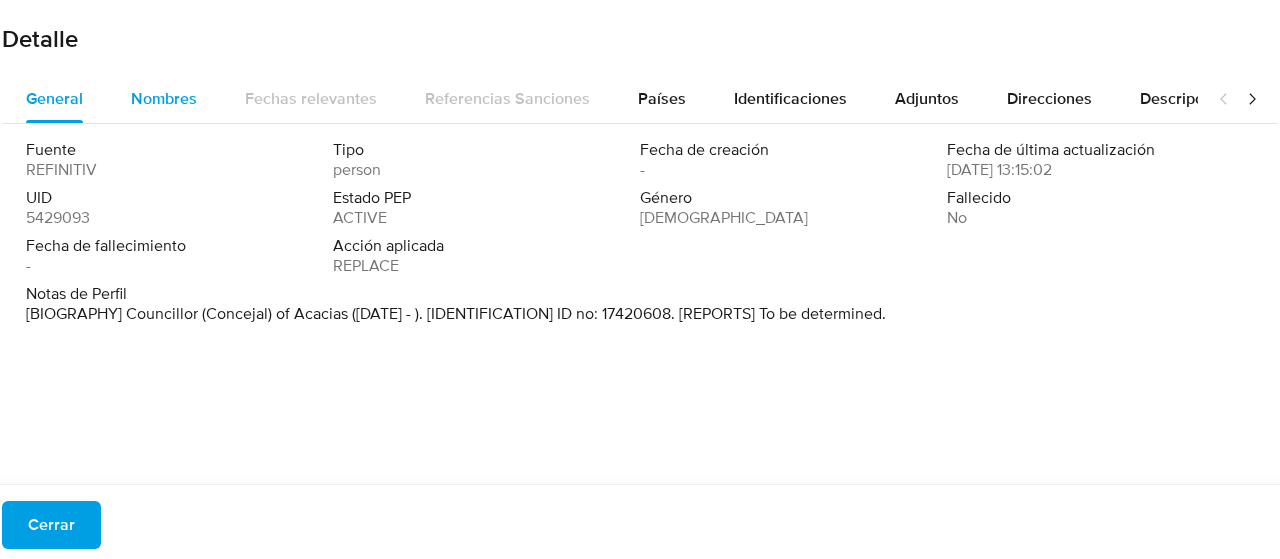 click on "Nombres" at bounding box center [164, 98] 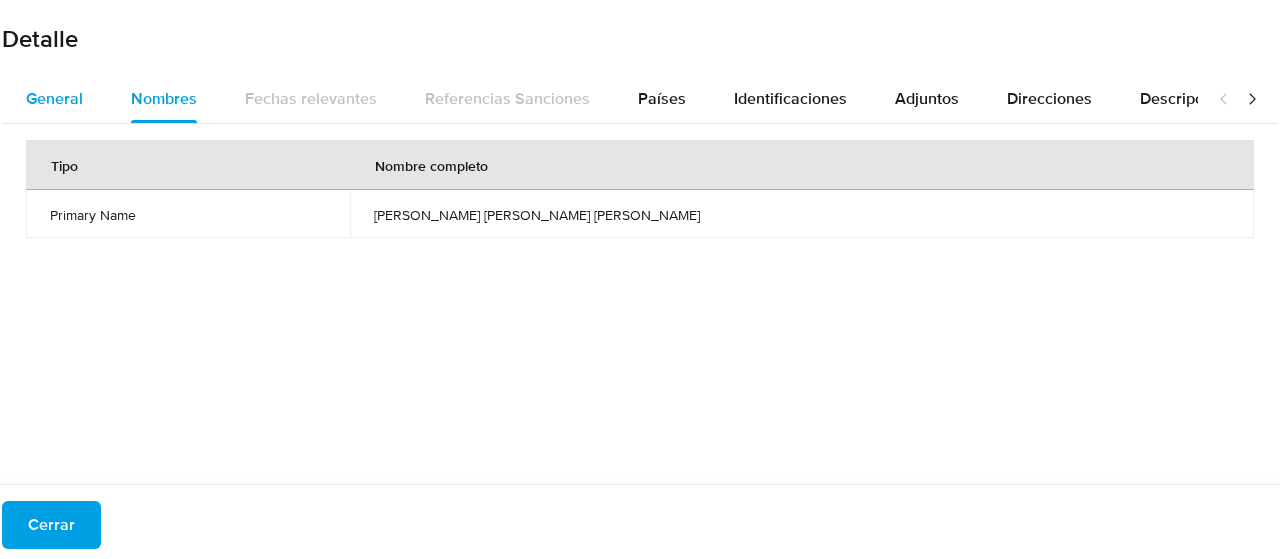 click on "General" at bounding box center [54, 98] 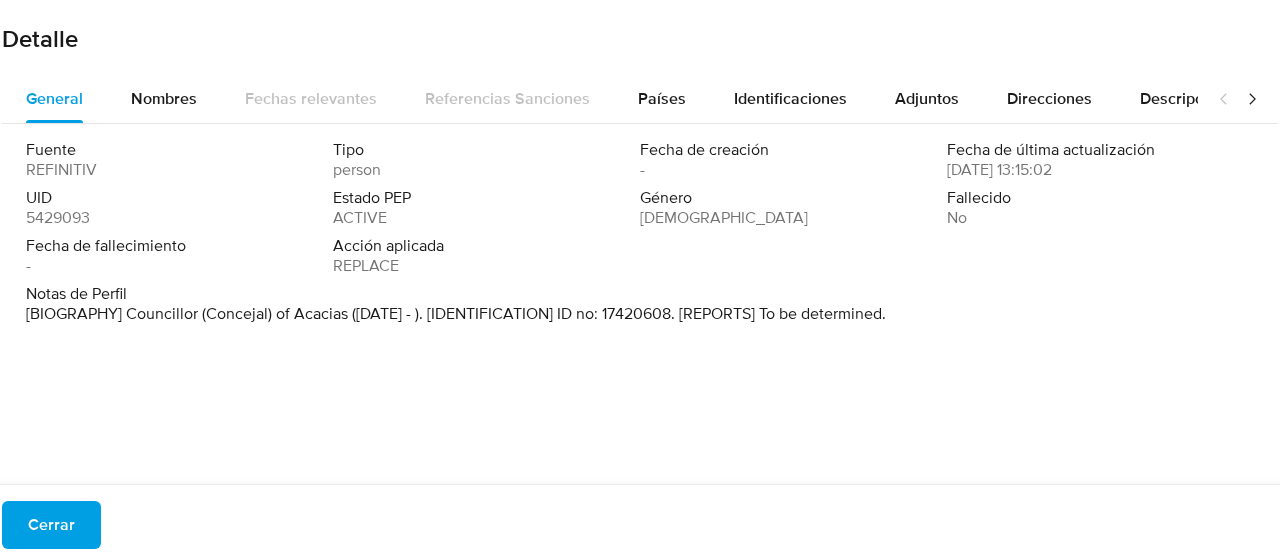 drag, startPoint x: 21, startPoint y: 316, endPoint x: 919, endPoint y: 321, distance: 898.0139 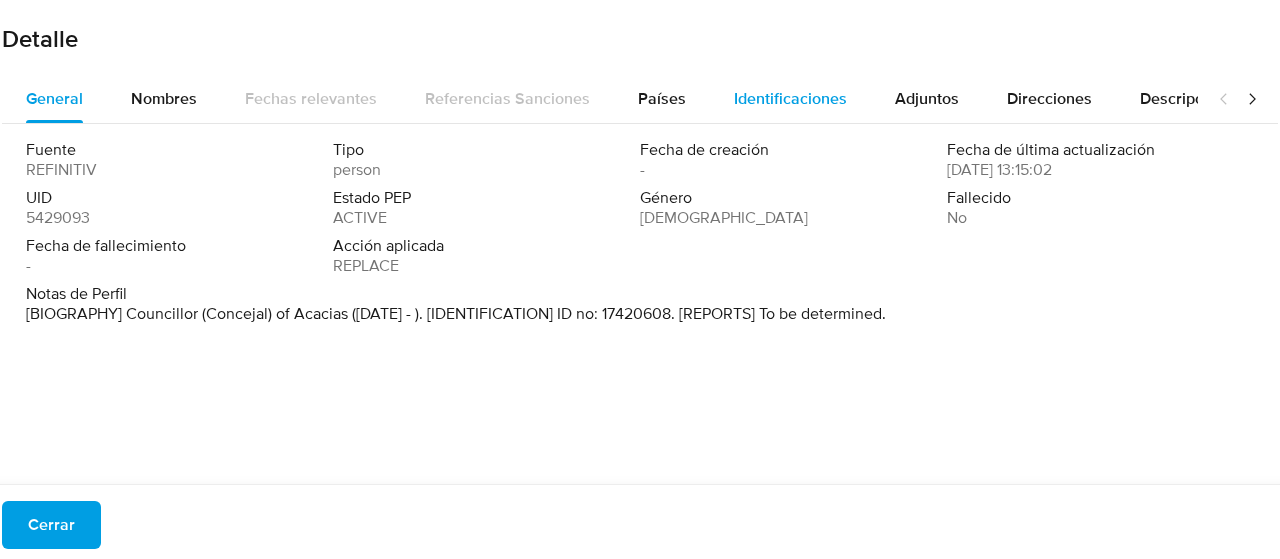 click on "Identificaciones" at bounding box center [790, 98] 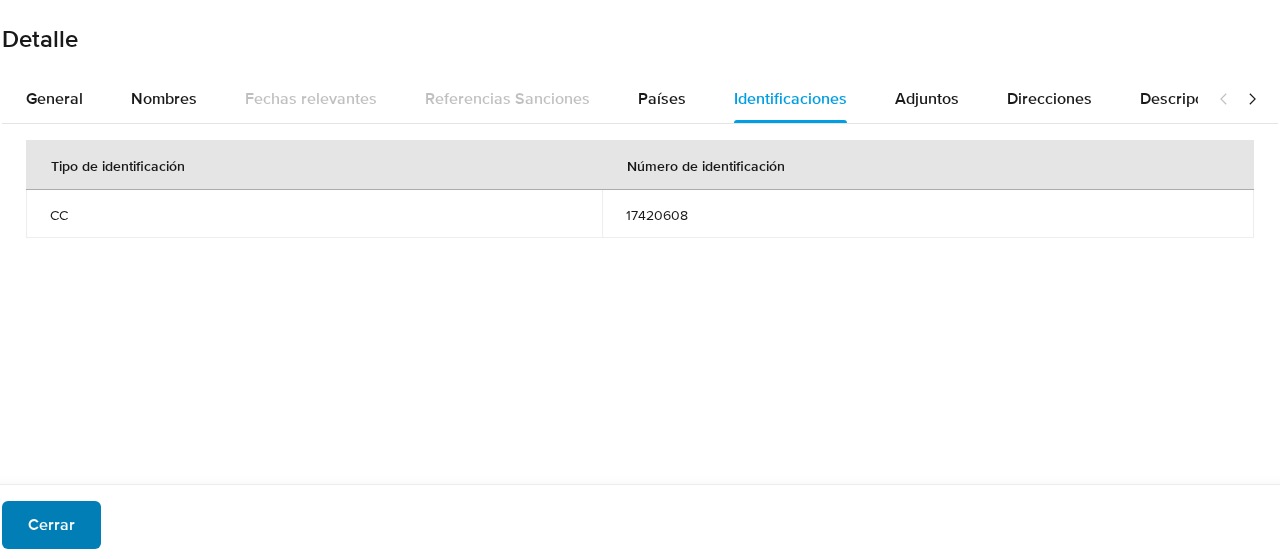 click on "Cerrar" at bounding box center (51, 525) 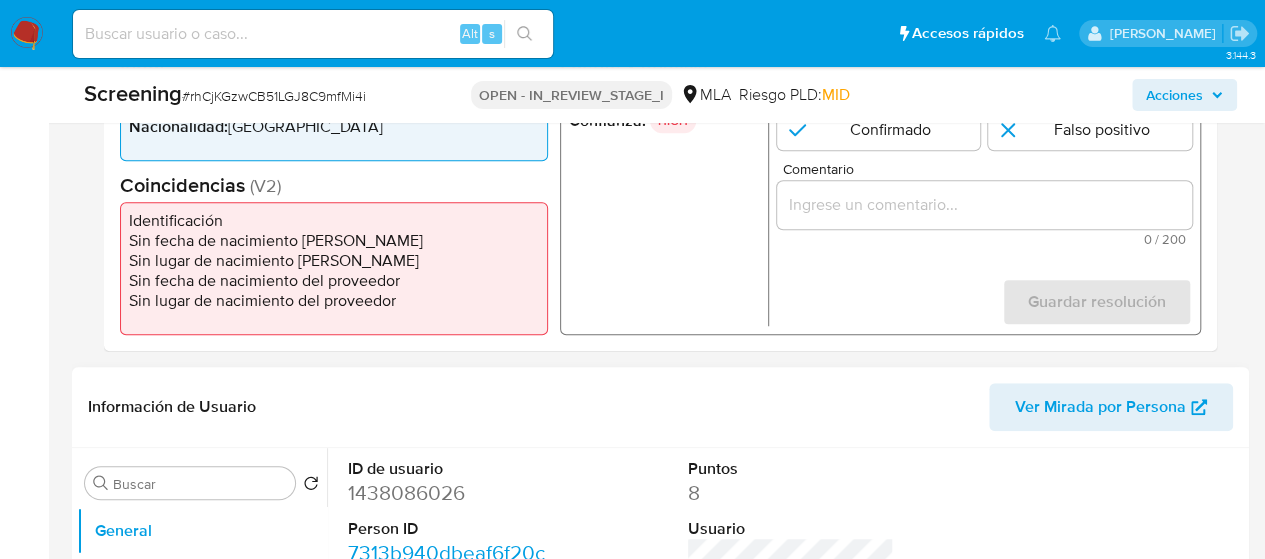 scroll, scrollTop: 700, scrollLeft: 0, axis: vertical 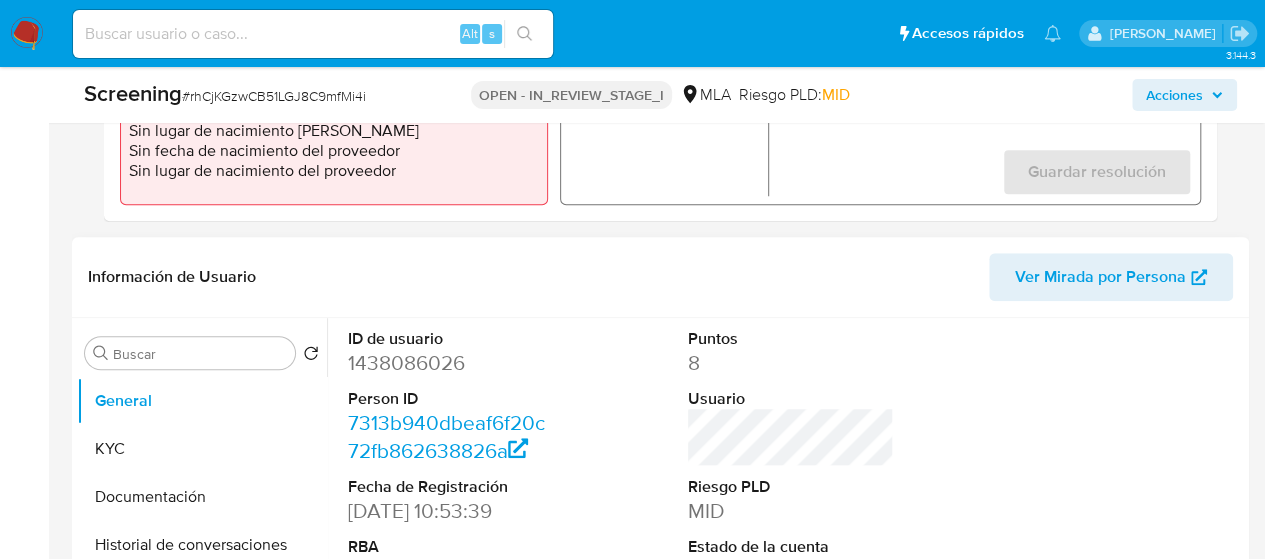 click on "1438086026" at bounding box center [451, 363] 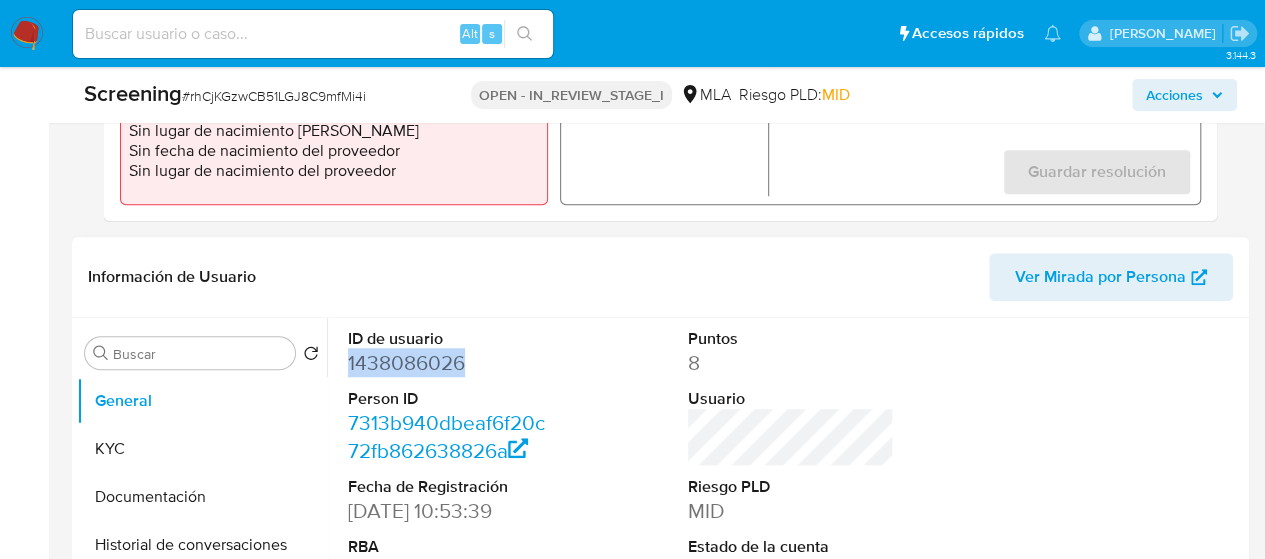 click on "1438086026" at bounding box center (451, 363) 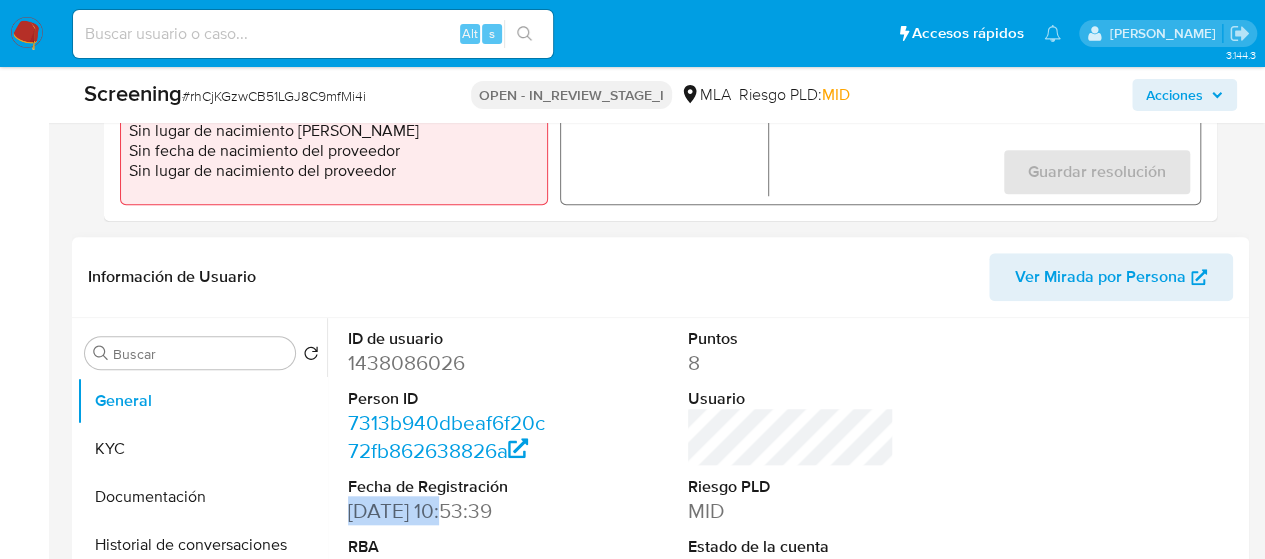 drag, startPoint x: 349, startPoint y: 511, endPoint x: 446, endPoint y: 511, distance: 97 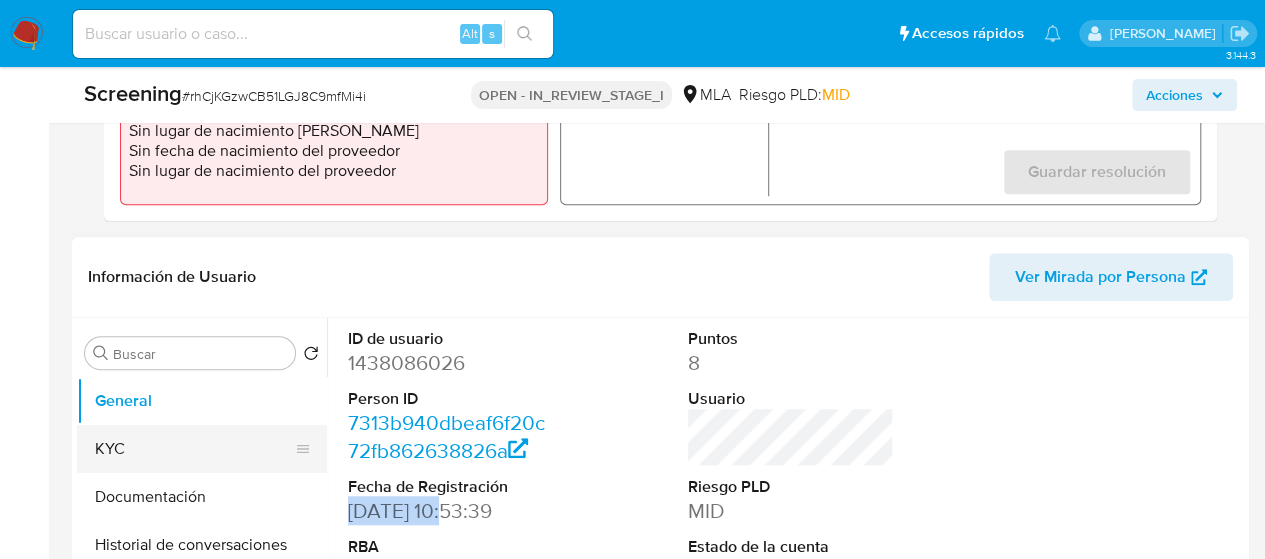 click on "KYC" at bounding box center [194, 449] 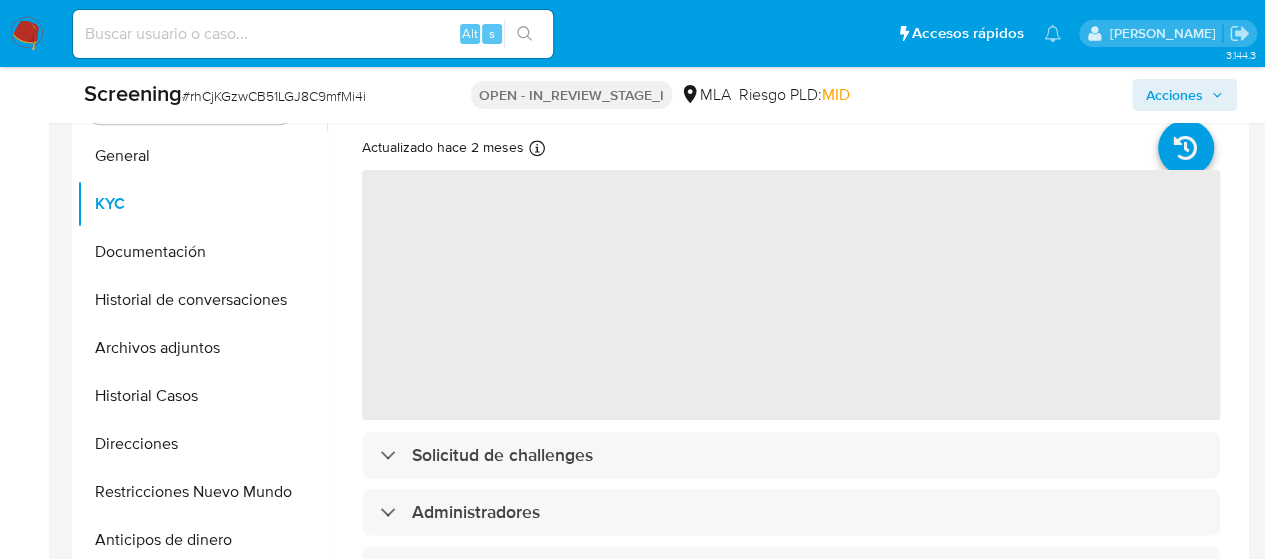 scroll, scrollTop: 1000, scrollLeft: 0, axis: vertical 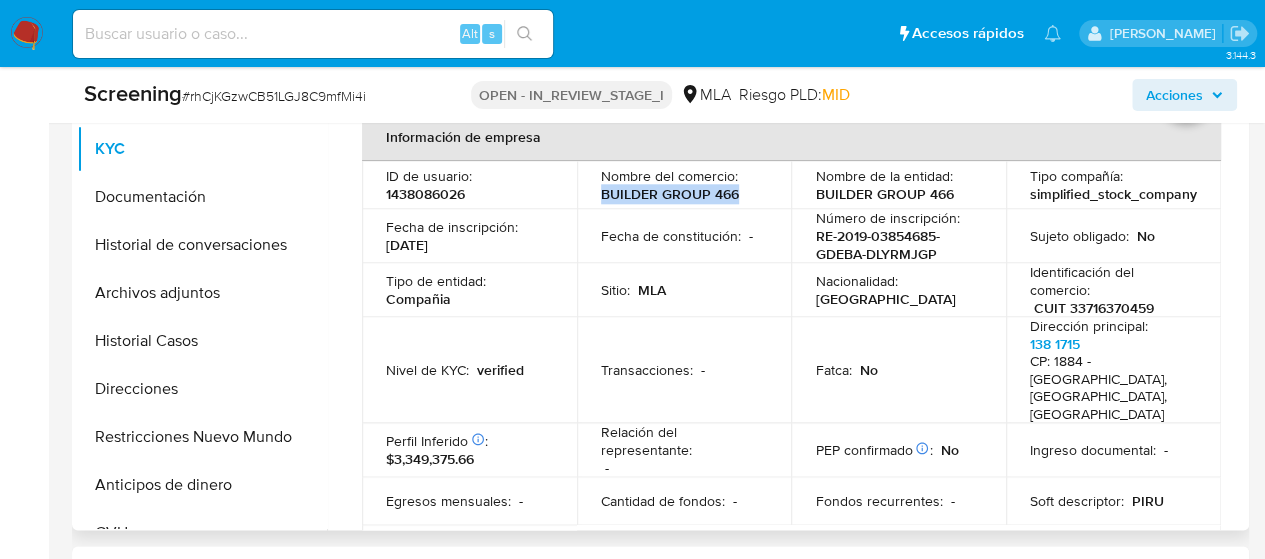drag, startPoint x: 598, startPoint y: 194, endPoint x: 767, endPoint y: 197, distance: 169.02663 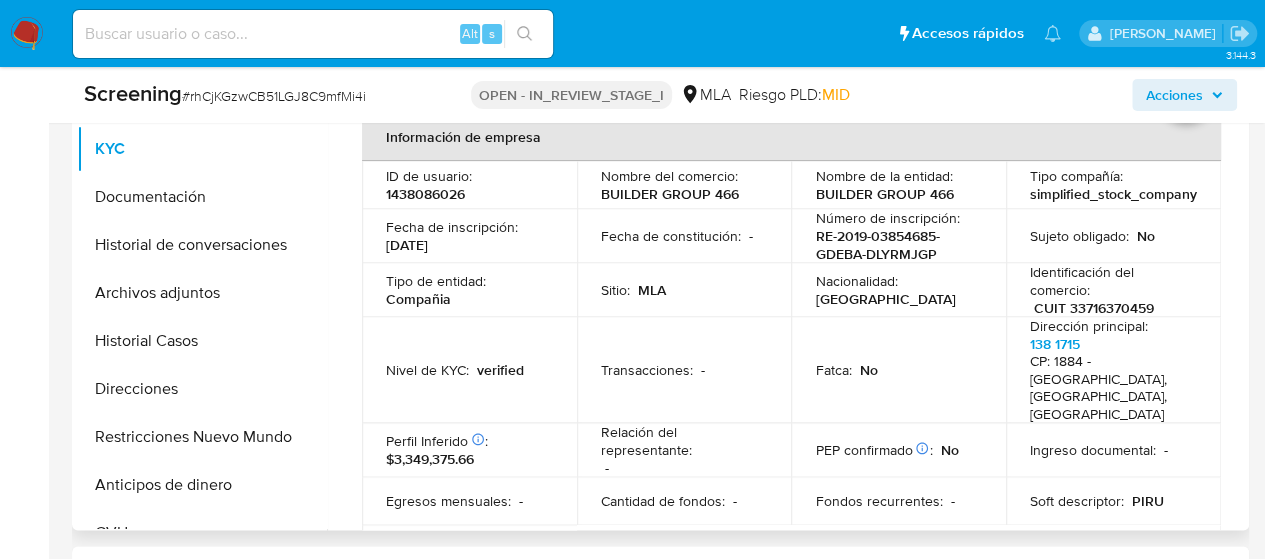 click on "CUIT 33716370459" at bounding box center (1094, 308) 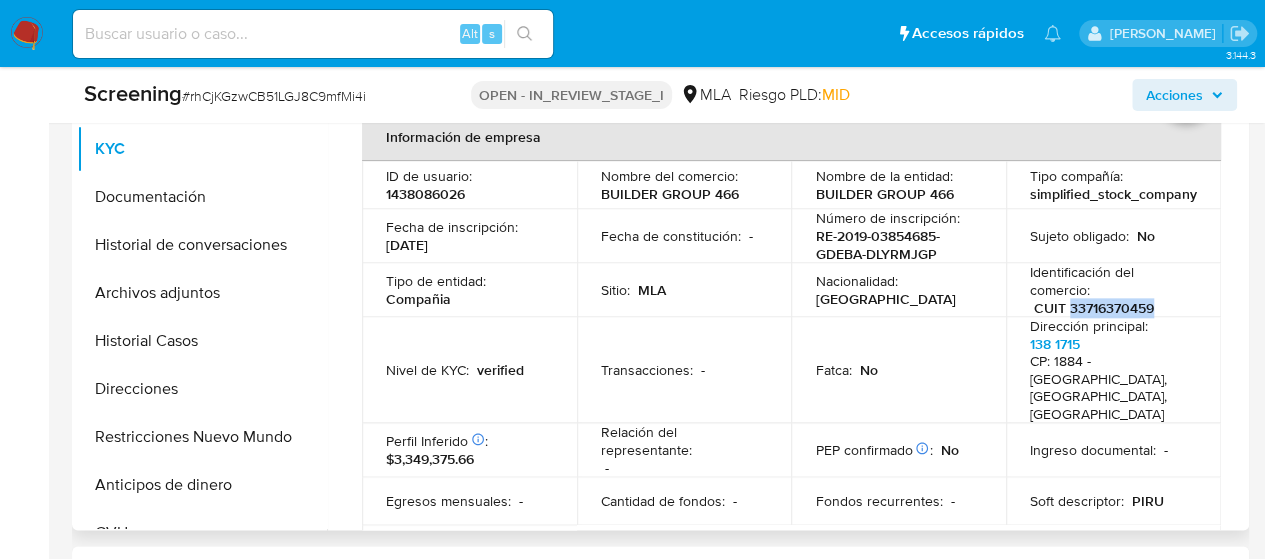 click on "CUIT 33716370459" at bounding box center (1094, 308) 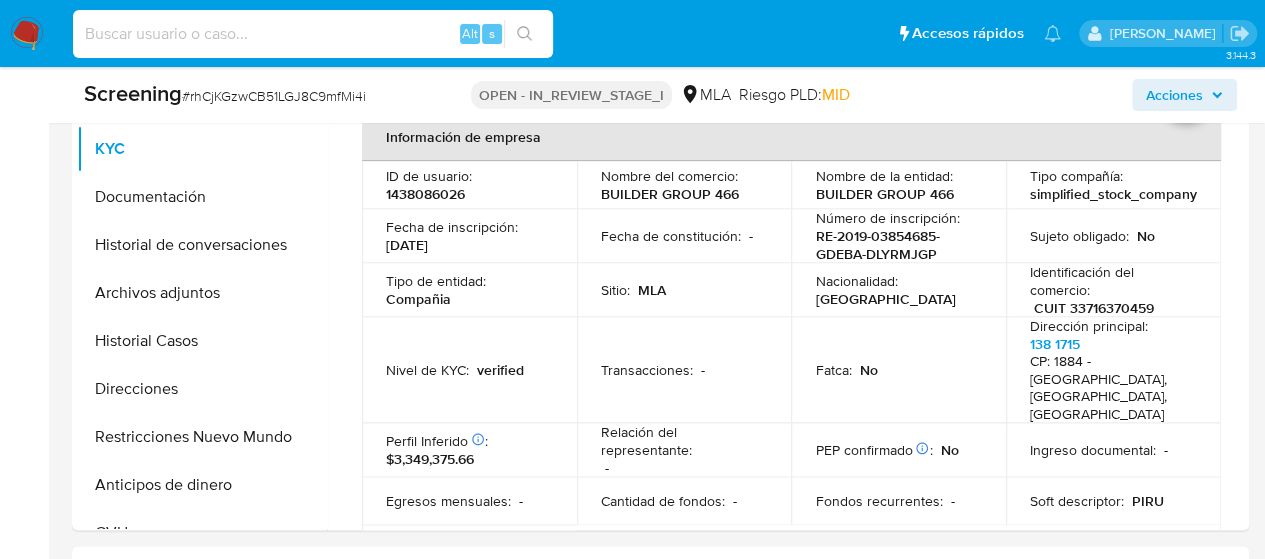 click at bounding box center [313, 34] 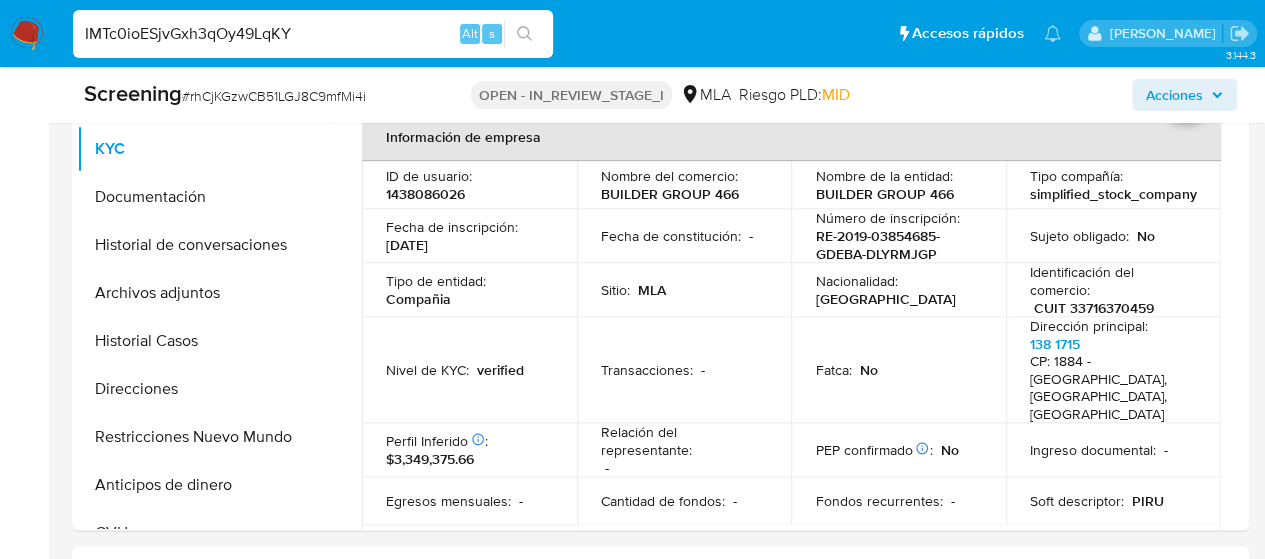 type on "IMTc0ioESjvGxh3qOy49LqKY" 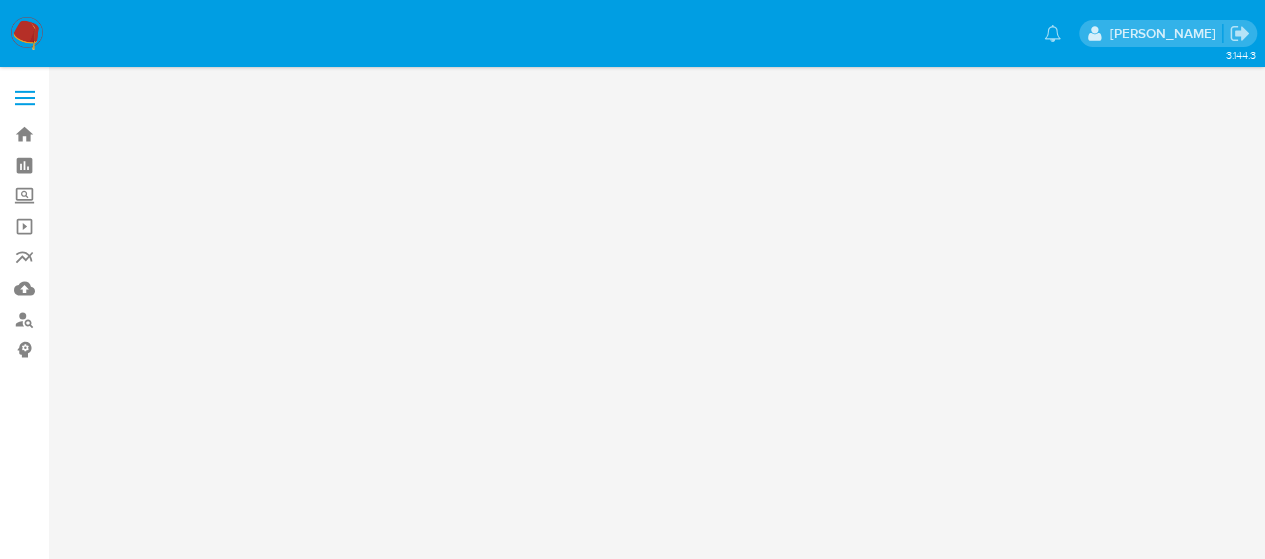 scroll, scrollTop: 0, scrollLeft: 0, axis: both 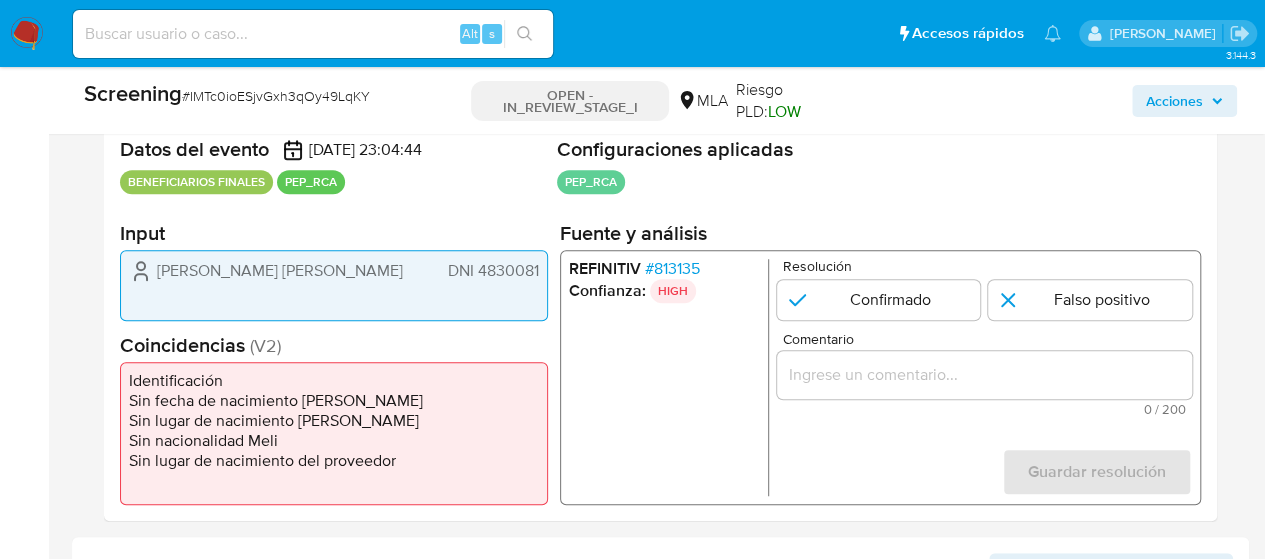 click on "# 813135" at bounding box center [672, 269] 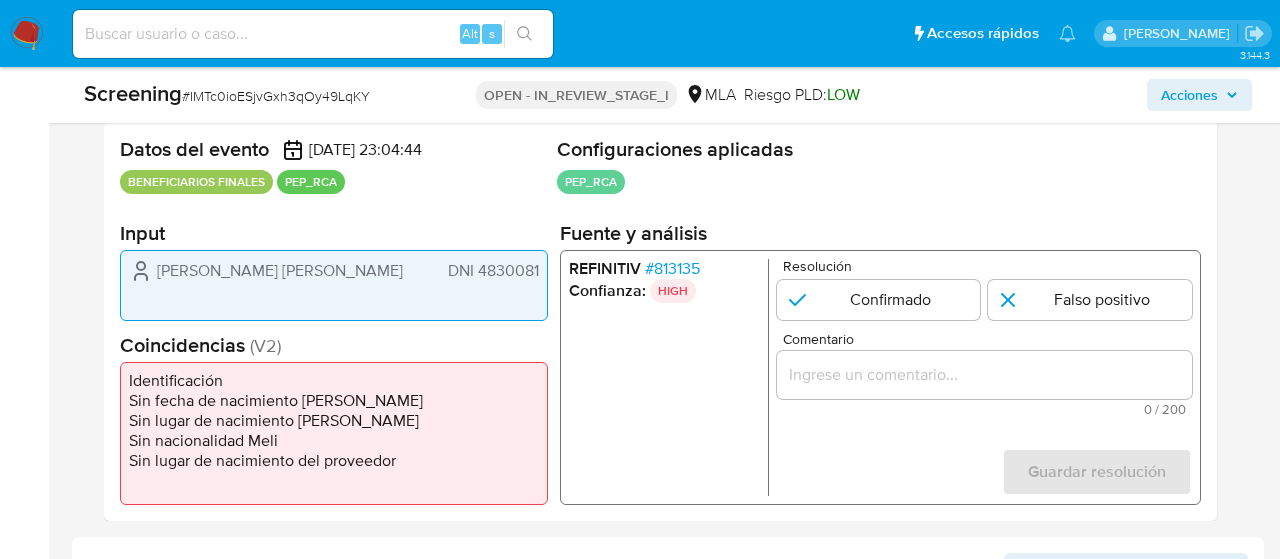 select on "10" 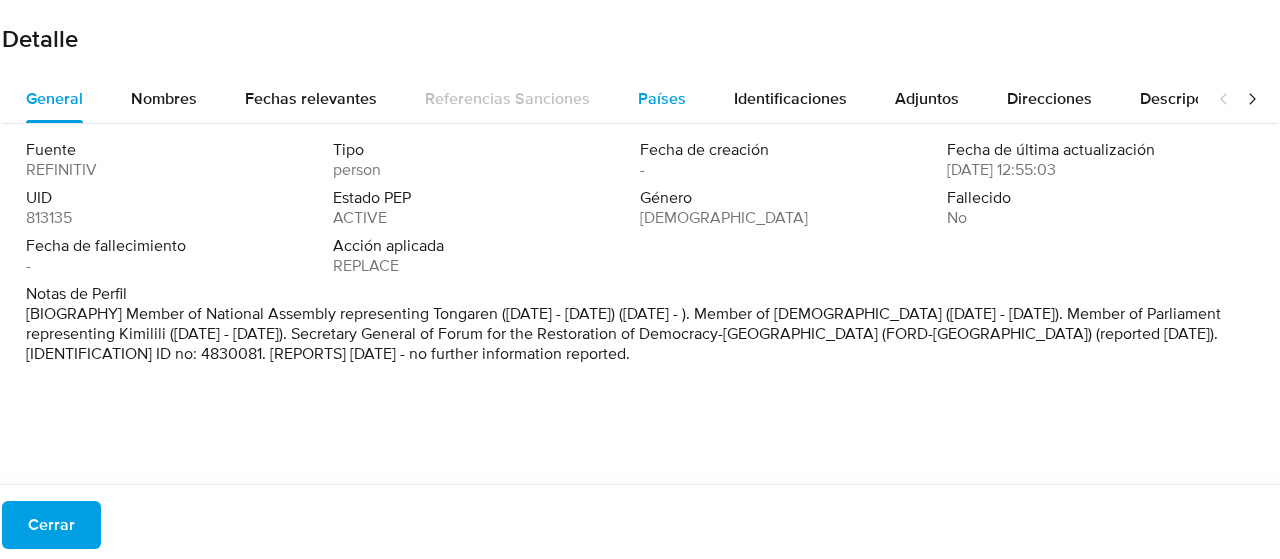 click on "Países" at bounding box center (662, 98) 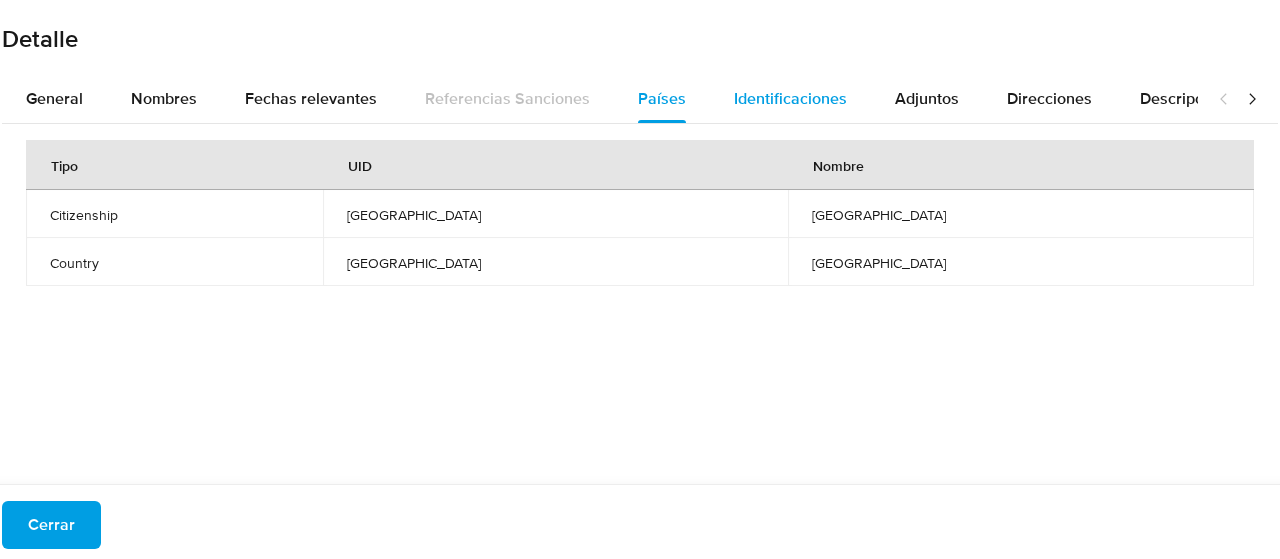 click on "Identificaciones" at bounding box center (790, 98) 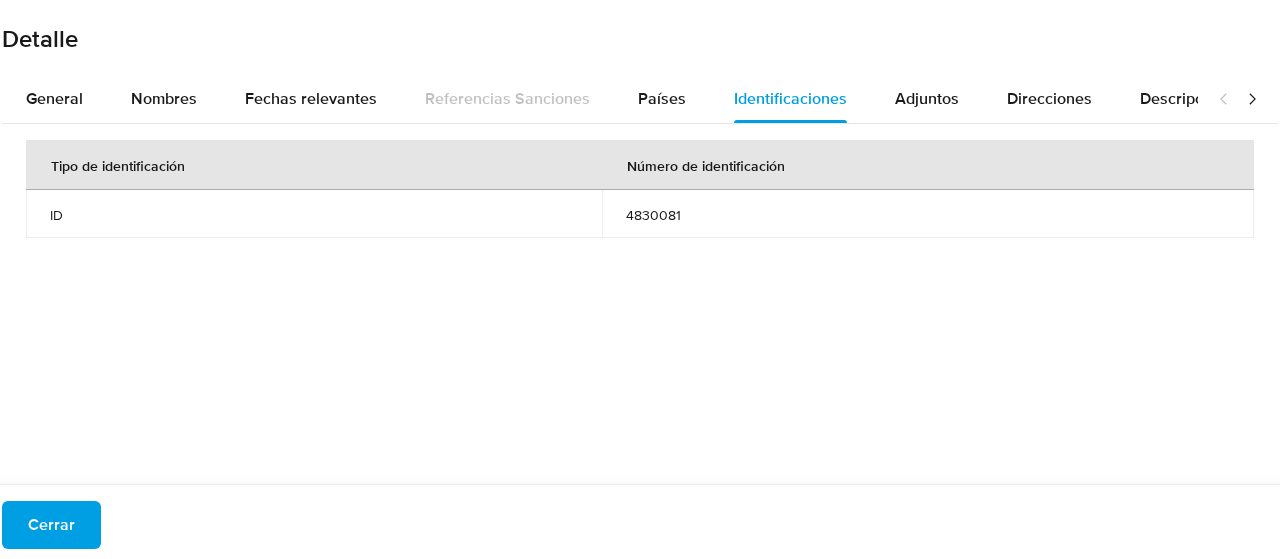 drag, startPoint x: 62, startPoint y: 524, endPoint x: 109, endPoint y: 429, distance: 105.99056 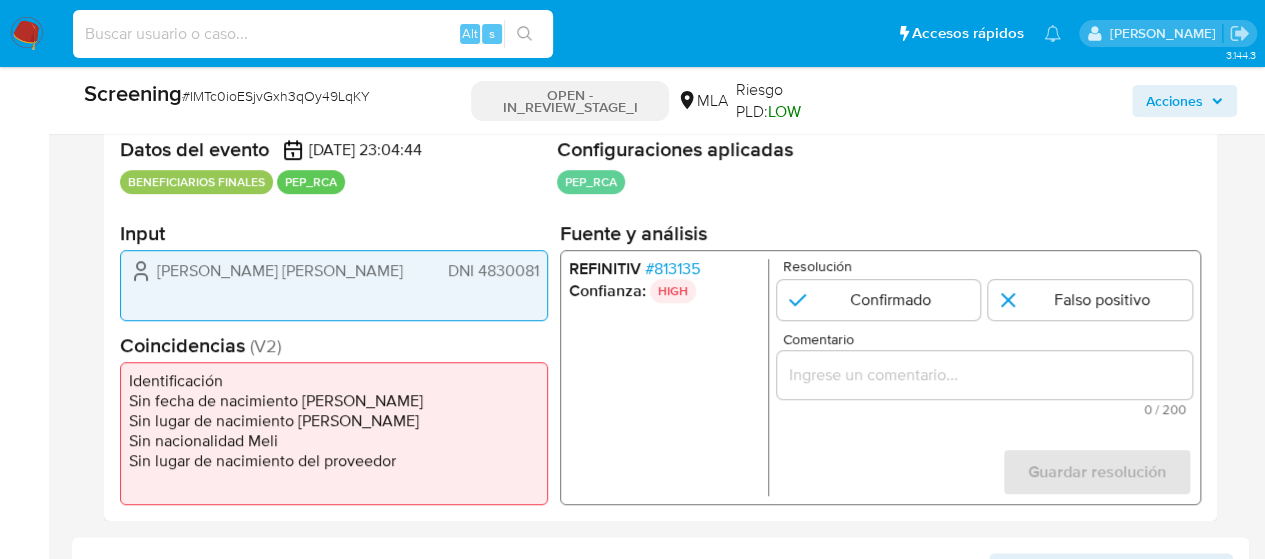 click at bounding box center (313, 34) 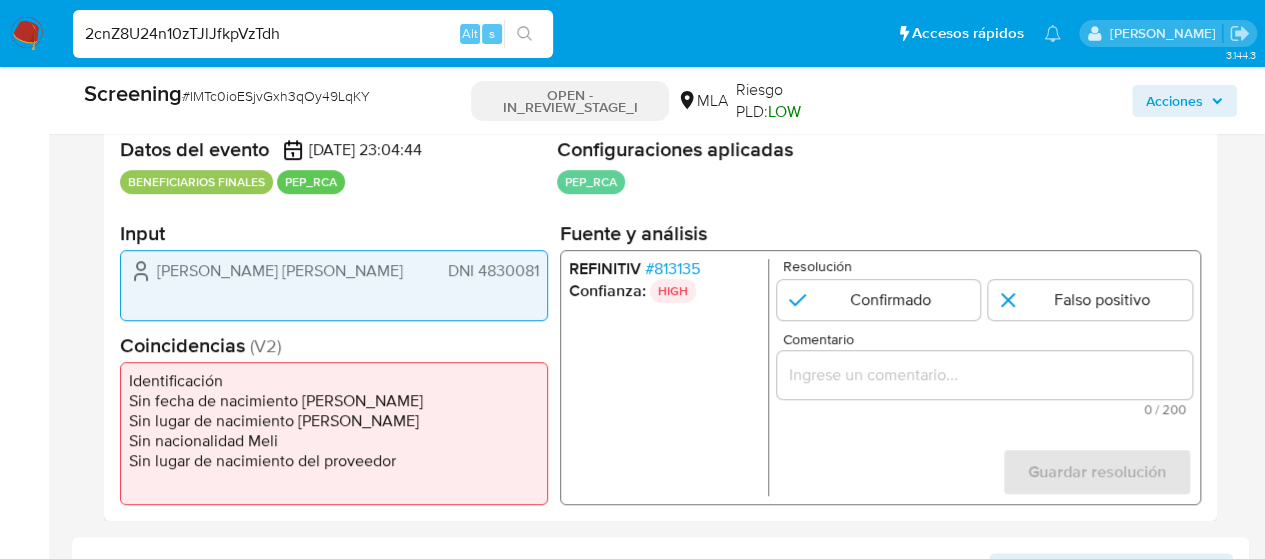 type on "2cnZ8U24n10zTJlJfkpVzTdh" 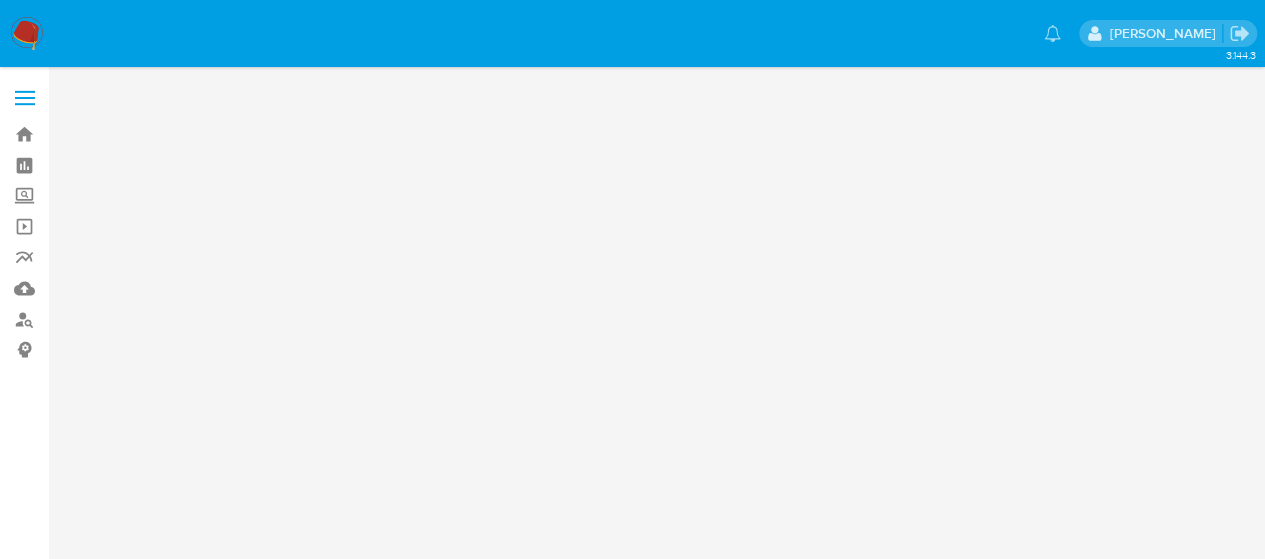 scroll, scrollTop: 0, scrollLeft: 0, axis: both 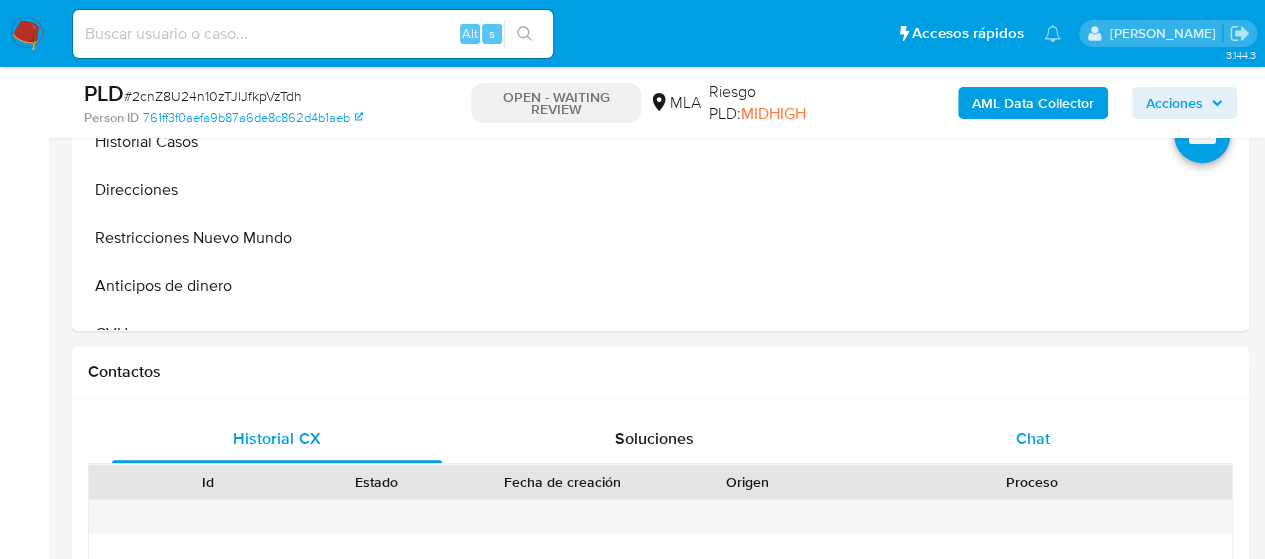 click on "Chat" at bounding box center (1033, 439) 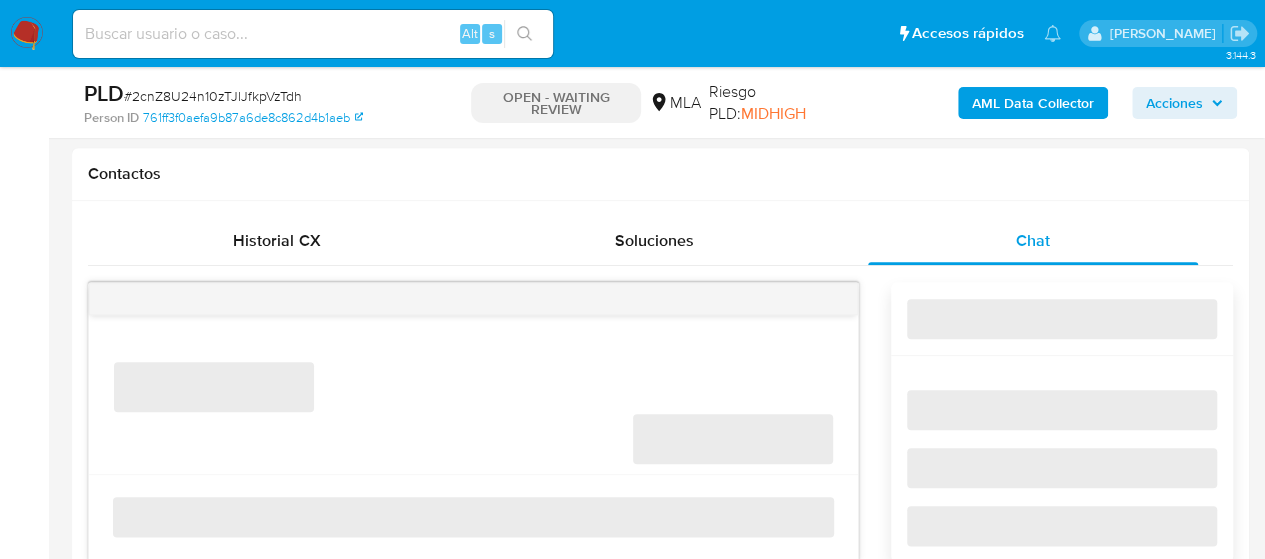 scroll, scrollTop: 900, scrollLeft: 0, axis: vertical 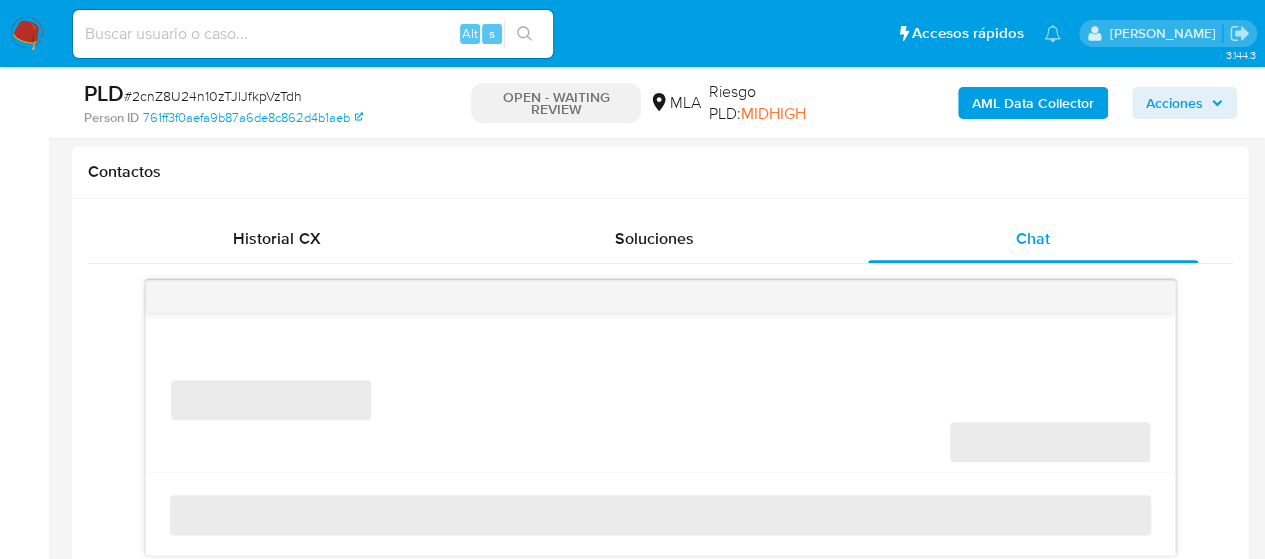 select on "10" 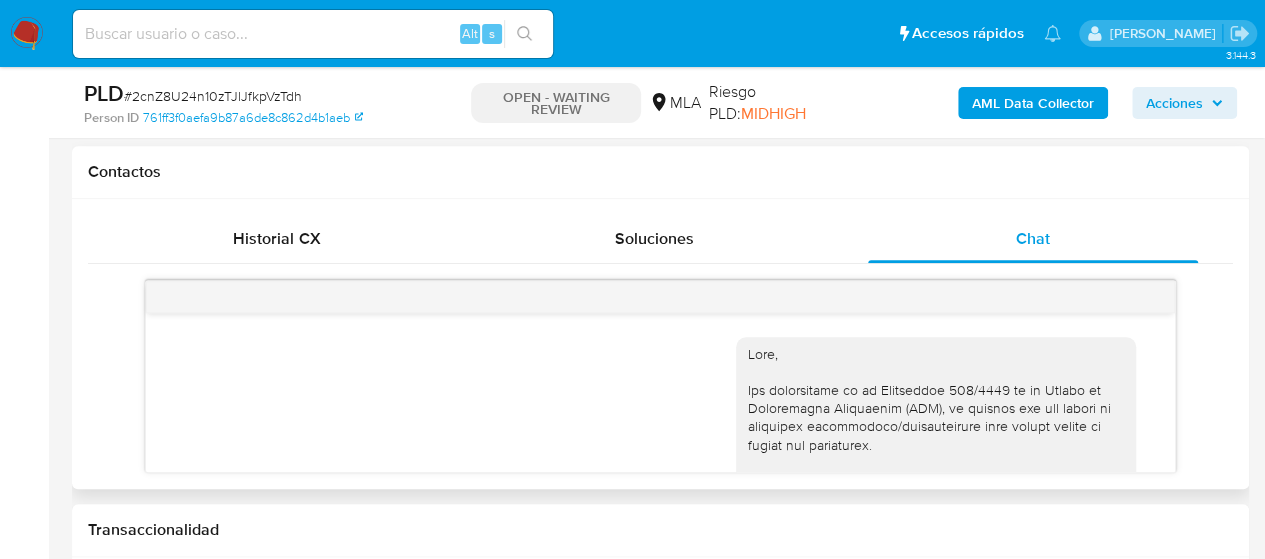 scroll, scrollTop: 2218, scrollLeft: 0, axis: vertical 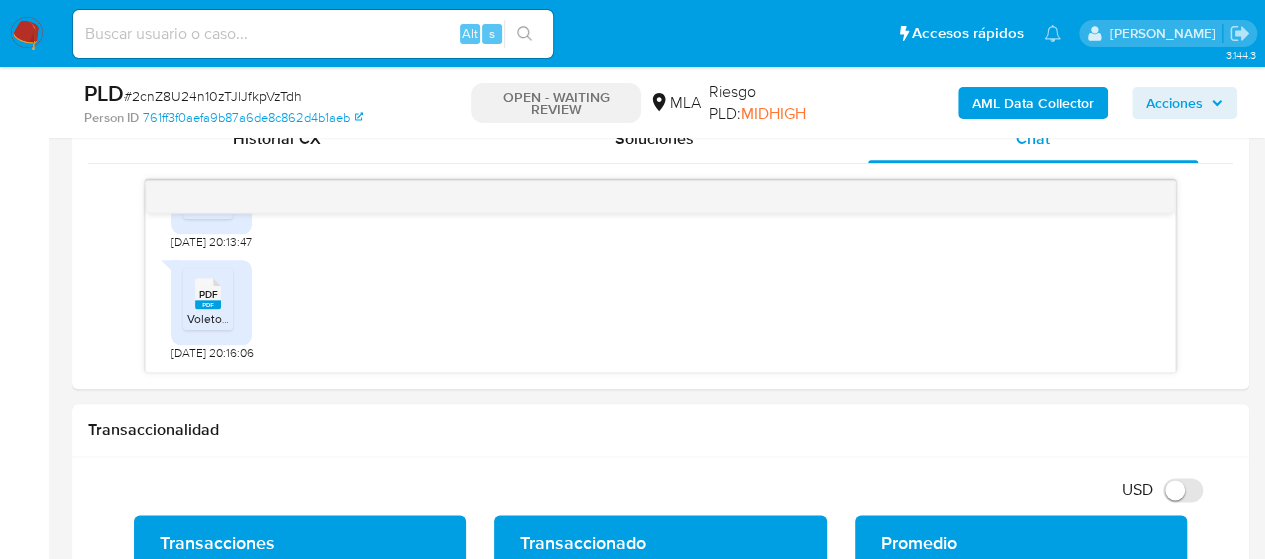 click at bounding box center [313, 34] 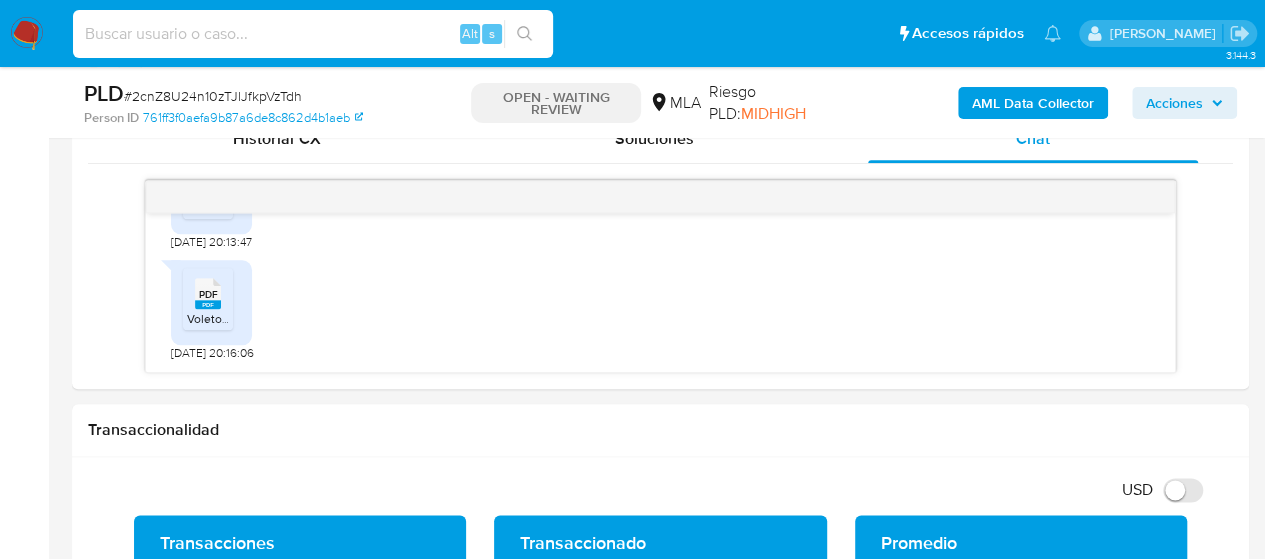 paste on "cC4O4qMp8GOJui73AsVByvHt" 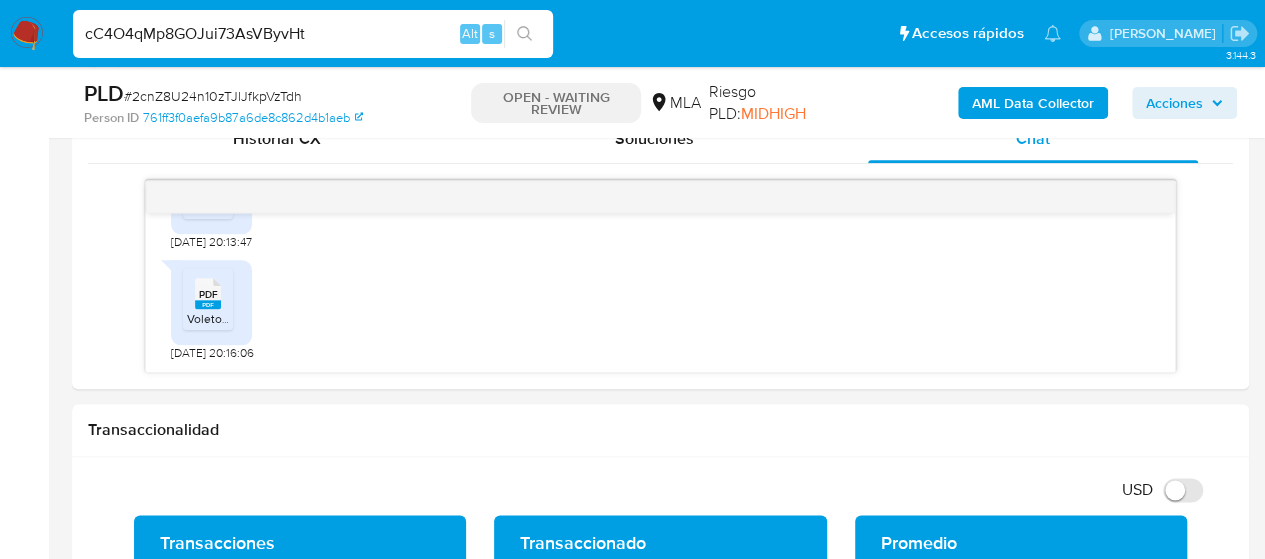 type on "cC4O4qMp8GOJui73AsVByvHt" 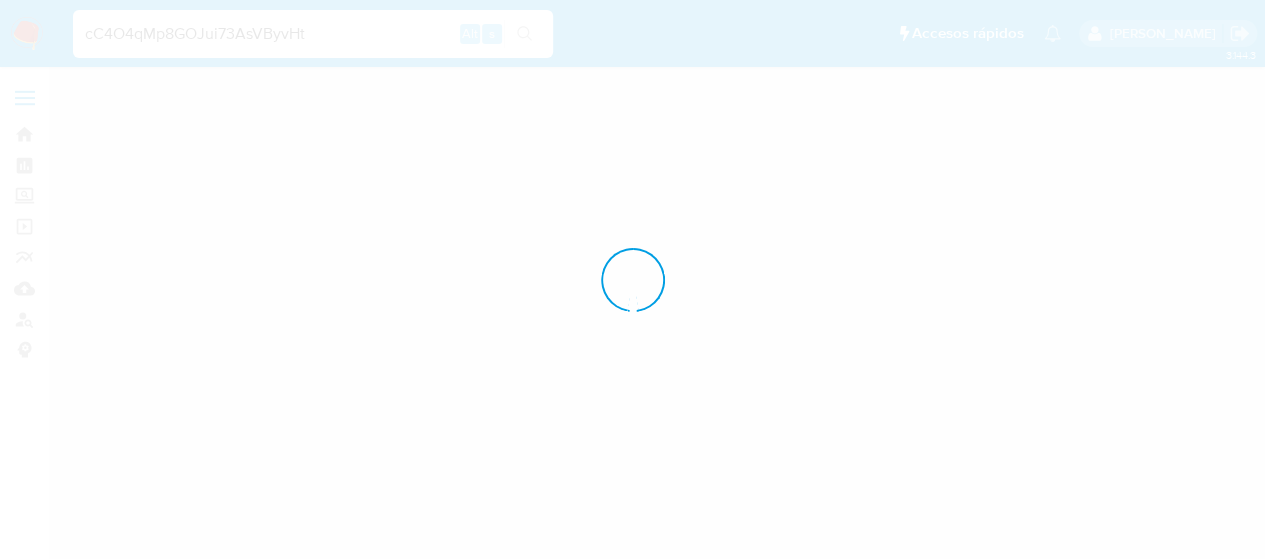 scroll, scrollTop: 0, scrollLeft: 0, axis: both 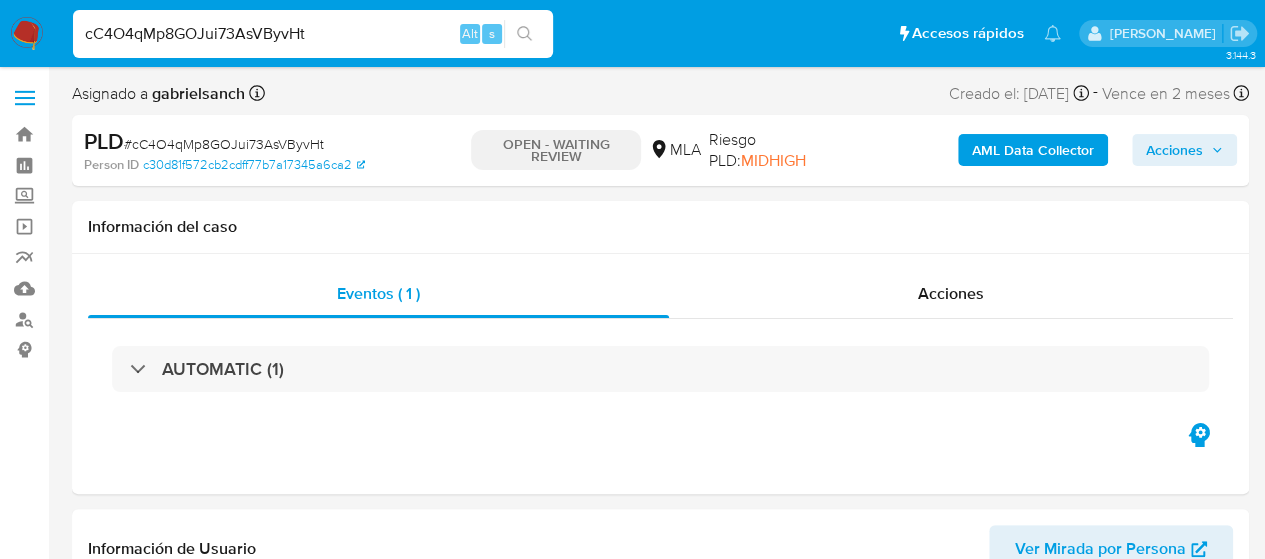 select on "10" 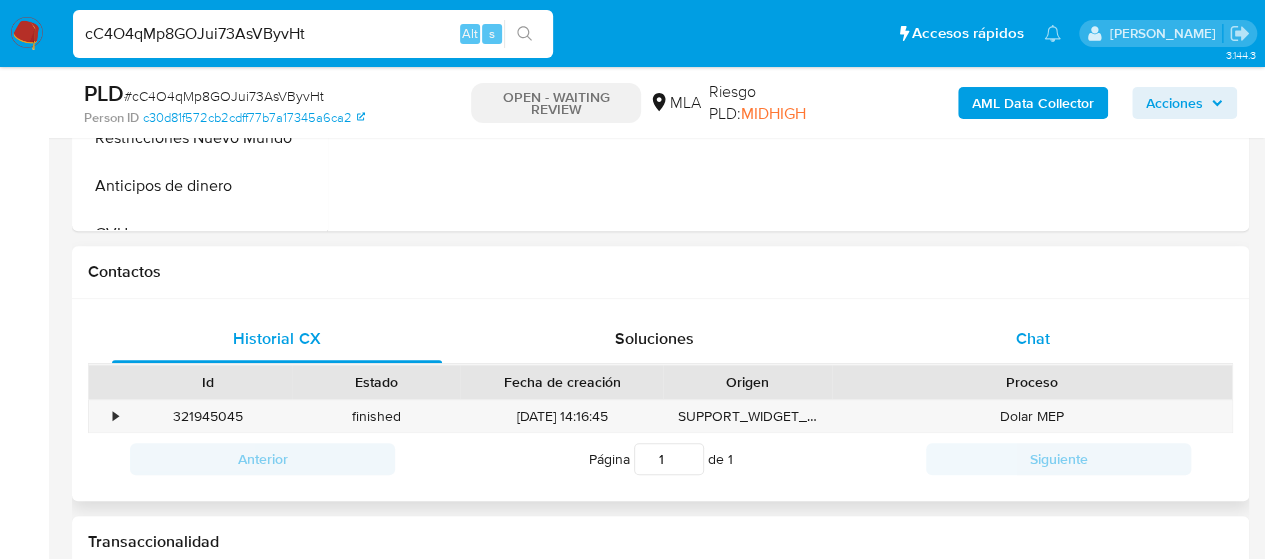 click on "Chat" at bounding box center (1033, 338) 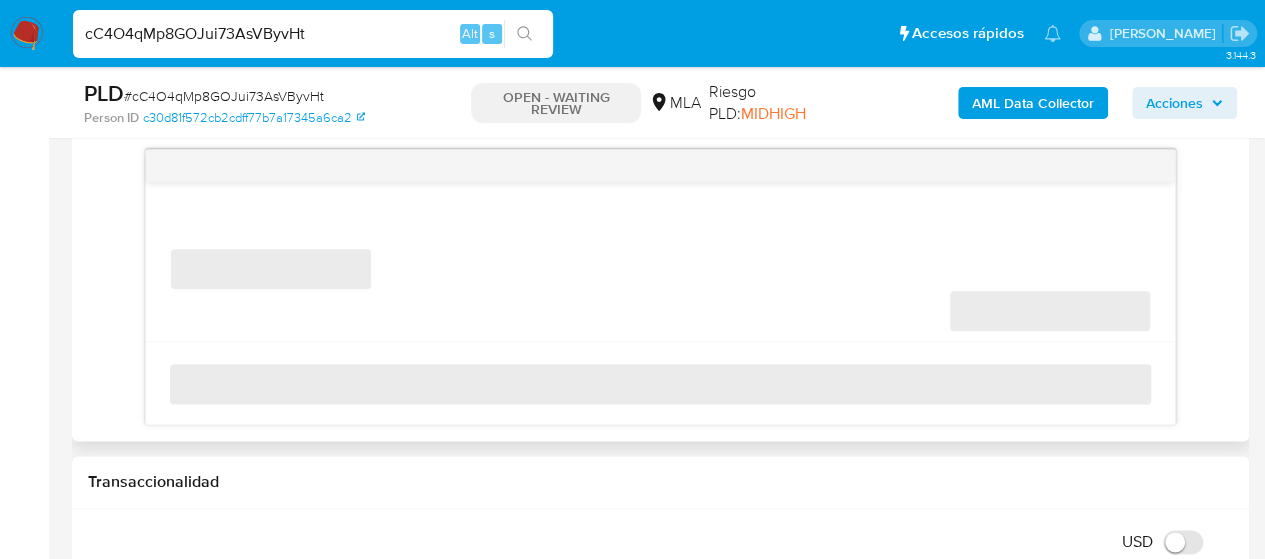 scroll, scrollTop: 1000, scrollLeft: 0, axis: vertical 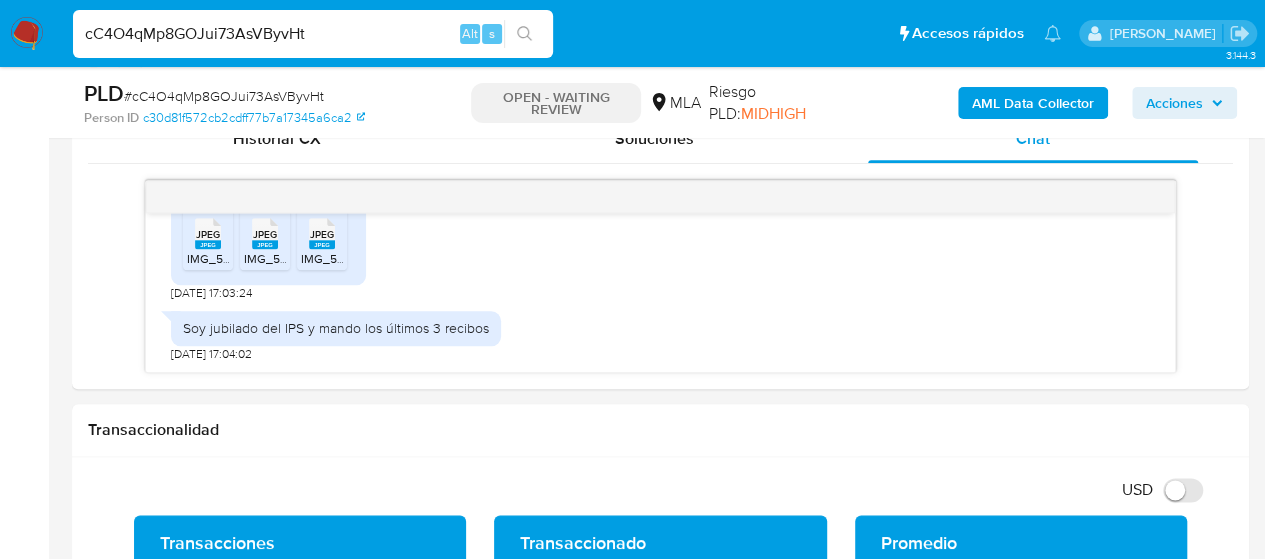 click on "cC4O4qMp8GOJui73AsVByvHt" at bounding box center [313, 34] 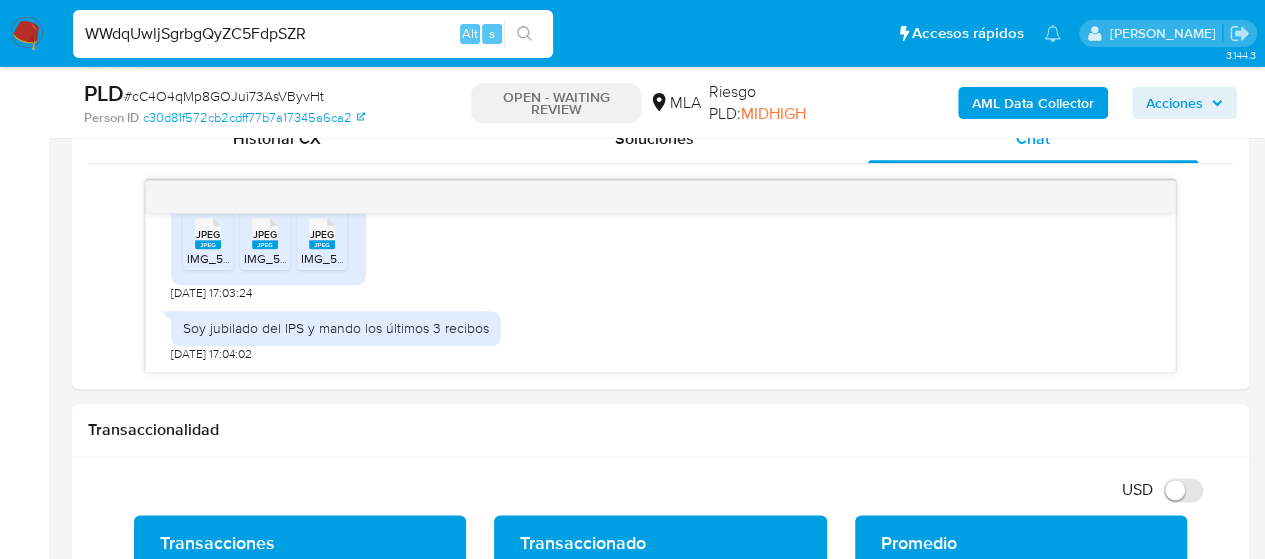 type on "WWdqUwljSgrbgQyZC5FdpSZR" 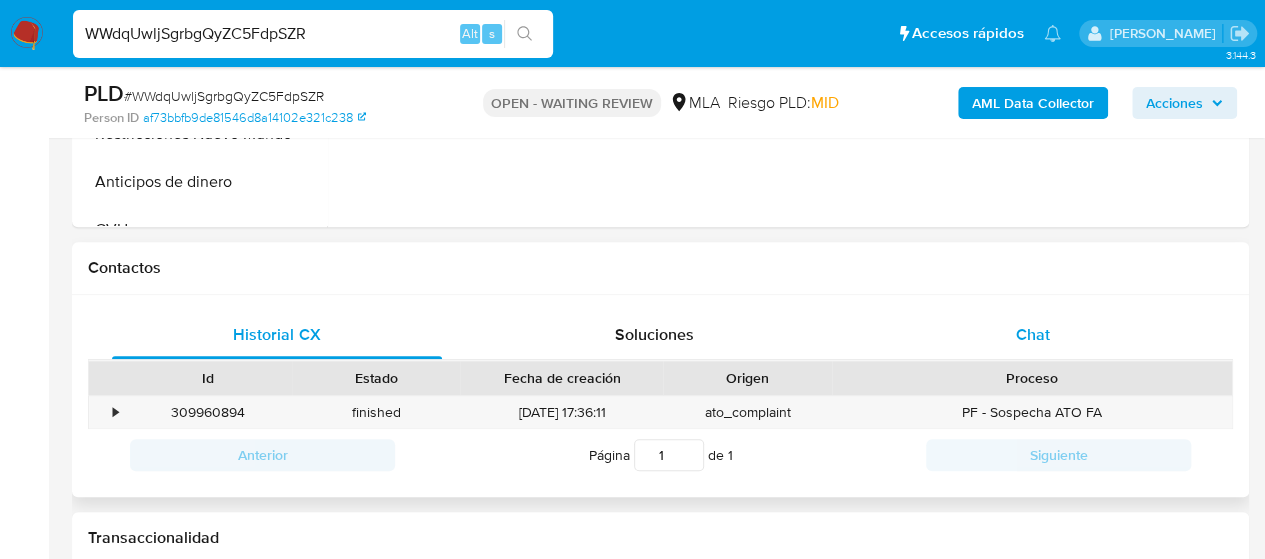 scroll, scrollTop: 900, scrollLeft: 0, axis: vertical 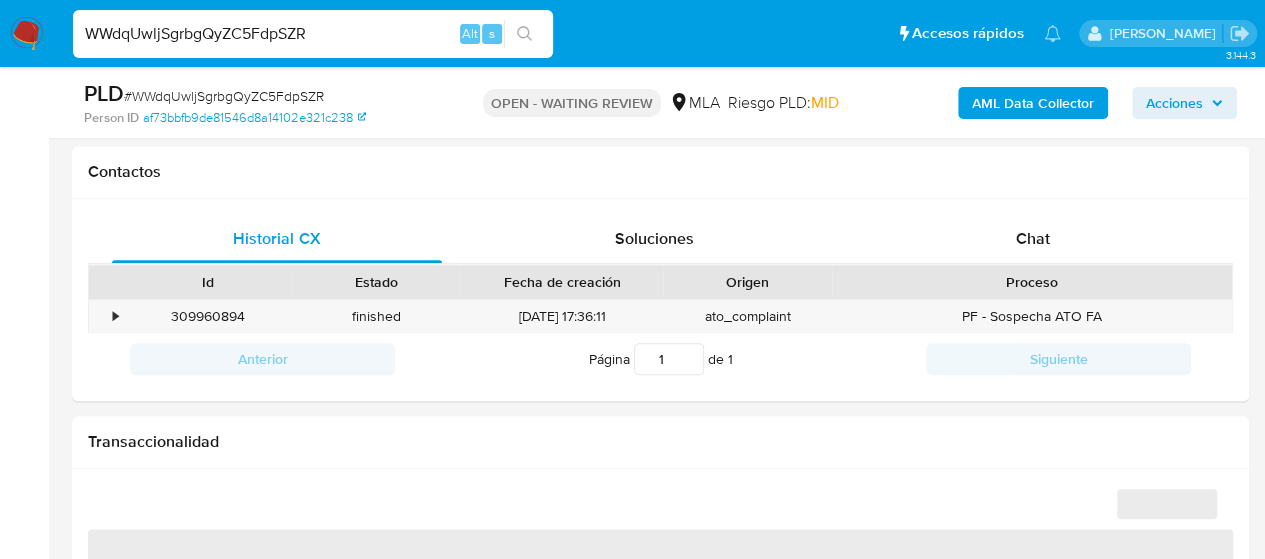 select on "10" 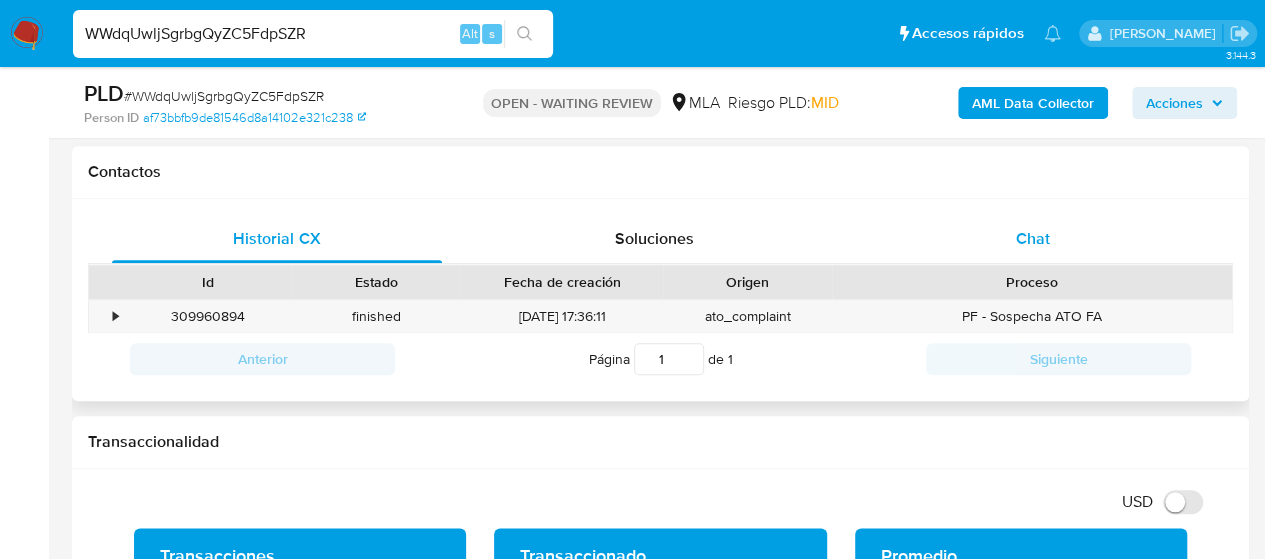 click on "Chat" at bounding box center (1033, 239) 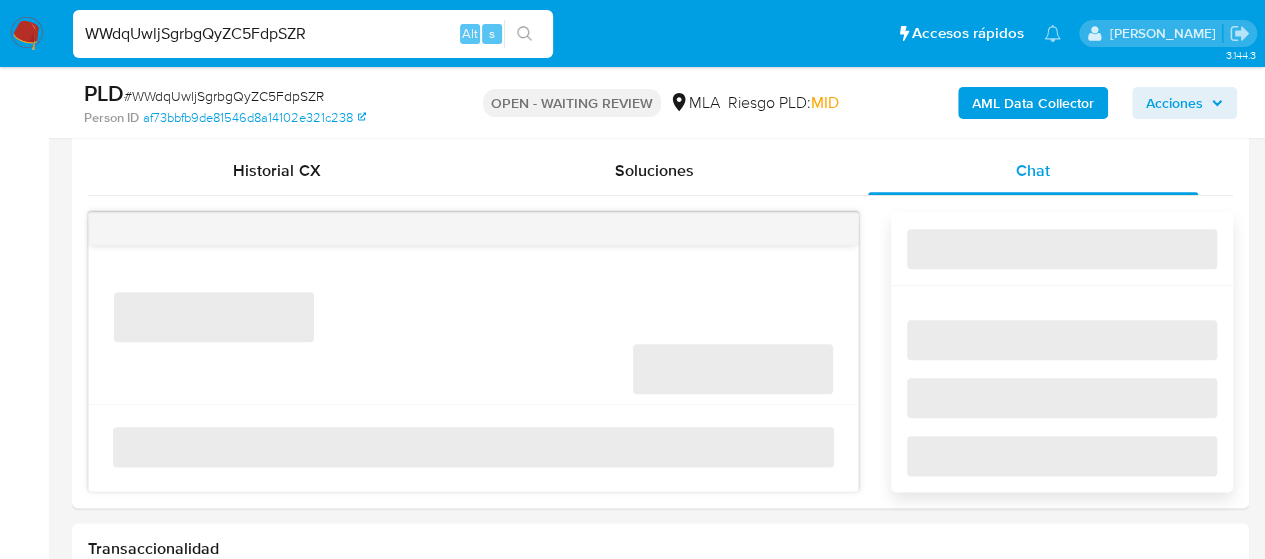 scroll, scrollTop: 1000, scrollLeft: 0, axis: vertical 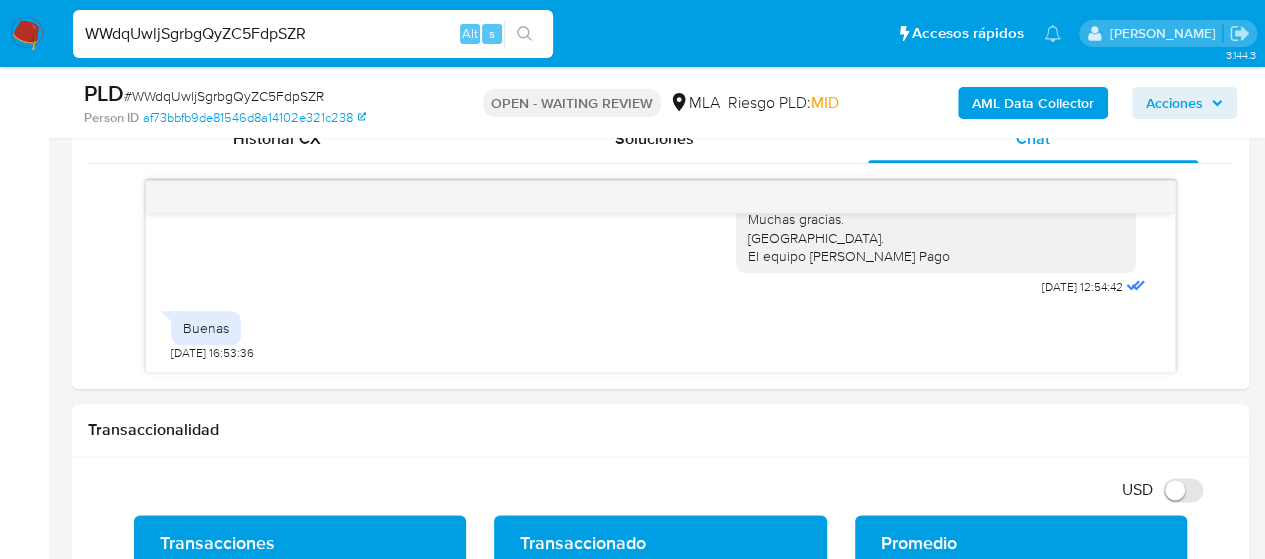 click on "WWdqUwljSgrbgQyZC5FdpSZR" at bounding box center (313, 34) 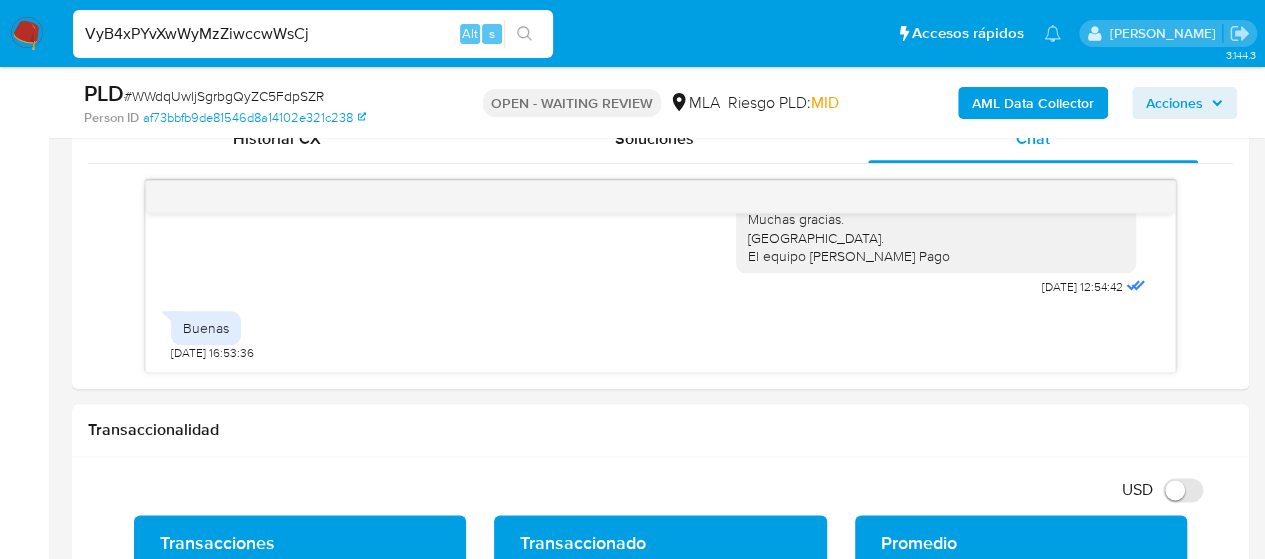type on "VyB4xPYvXwWyMzZiwccwWsCj" 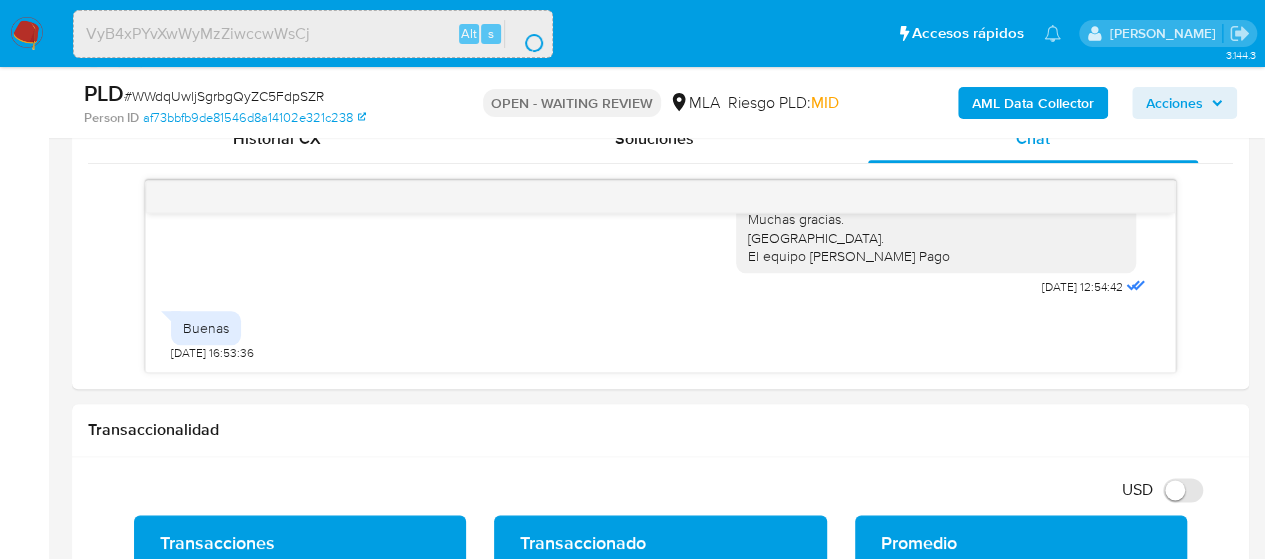 scroll, scrollTop: 0, scrollLeft: 0, axis: both 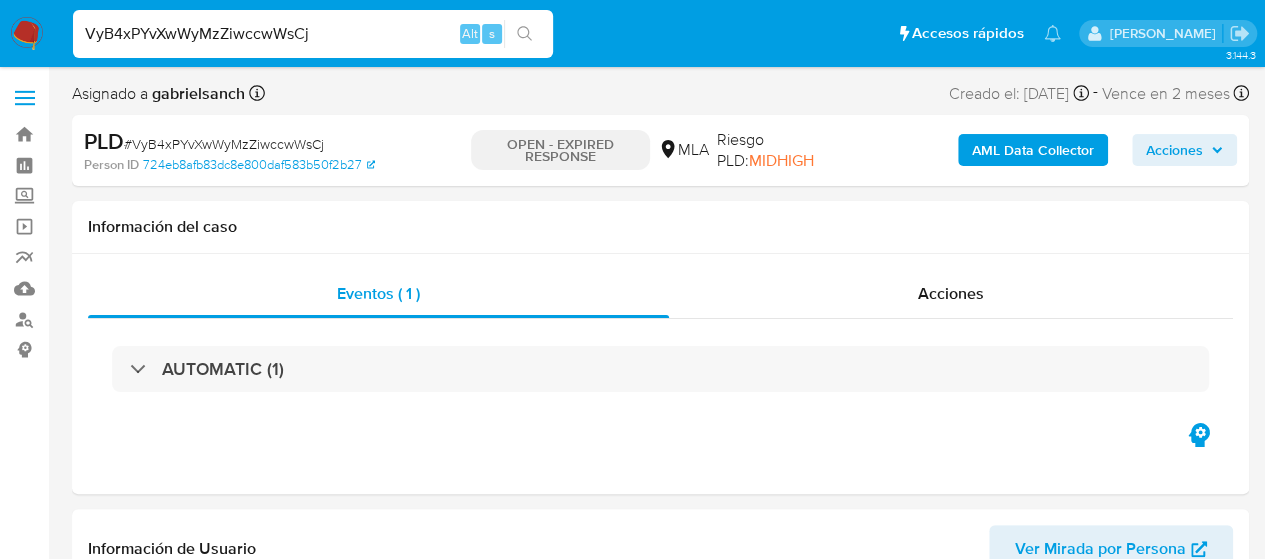 select on "10" 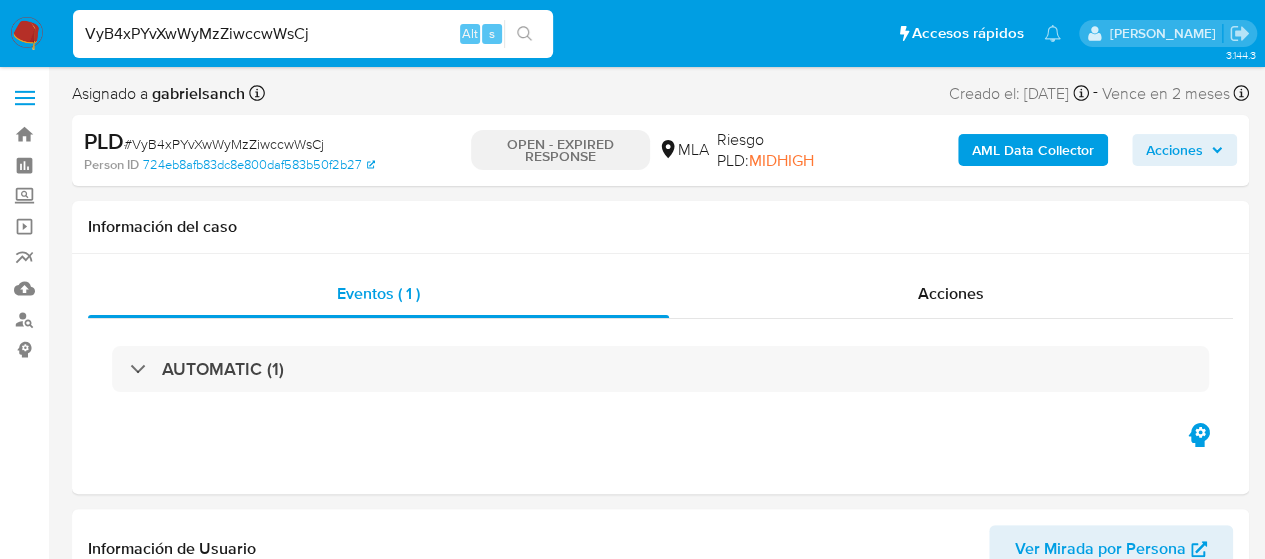 click on "VyB4xPYvXwWyMzZiwccwWsCj" at bounding box center (313, 34) 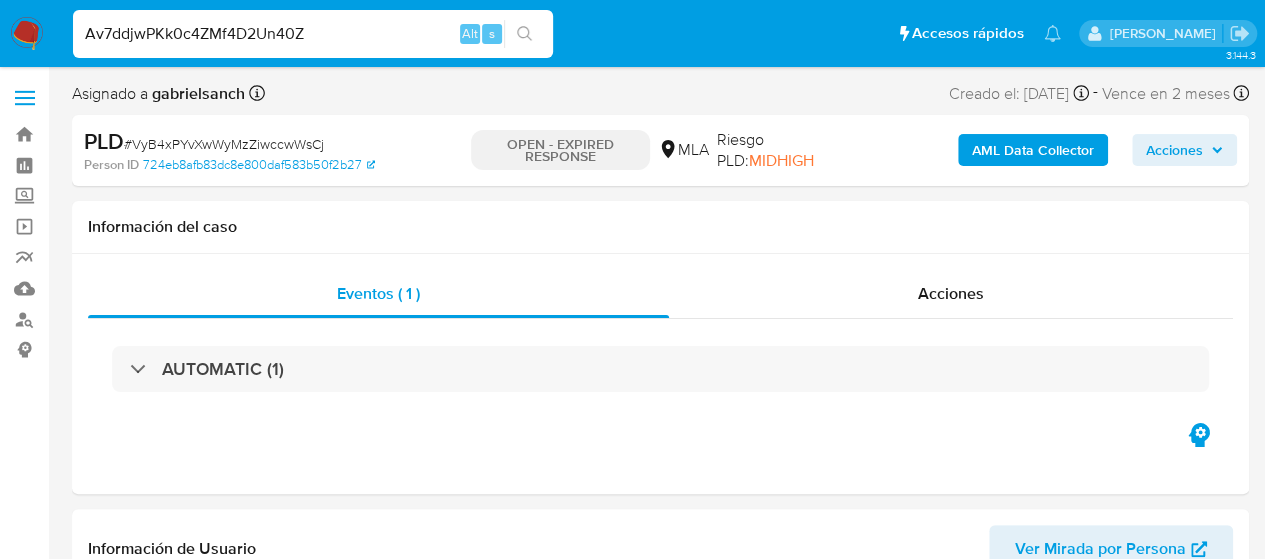 type on "Av7ddjwPKk0c4ZMf4D2Un40Z" 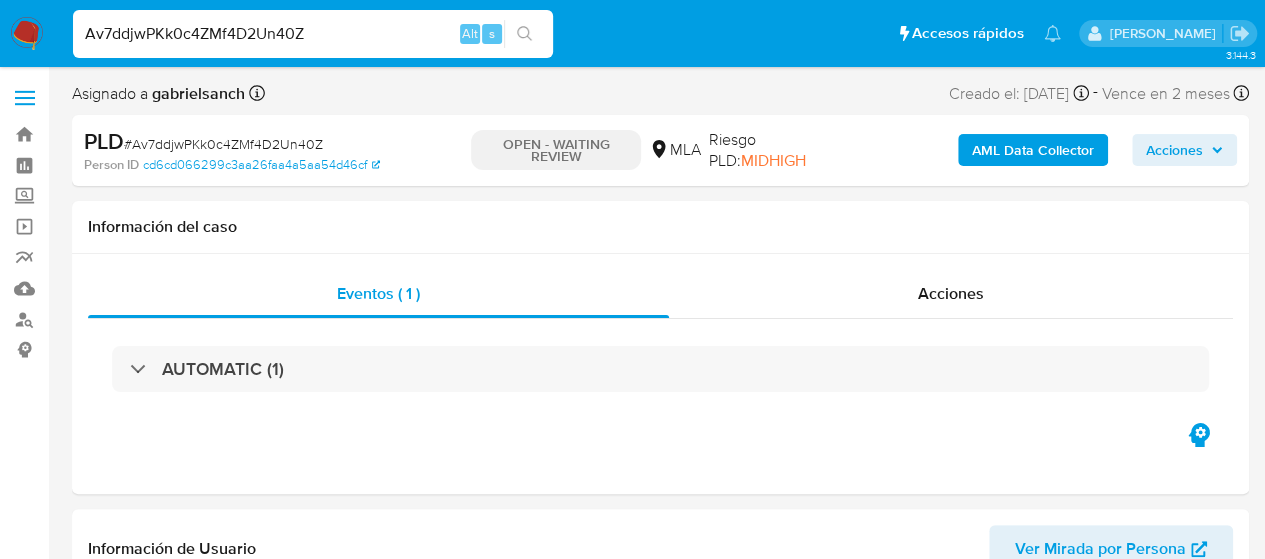 select on "10" 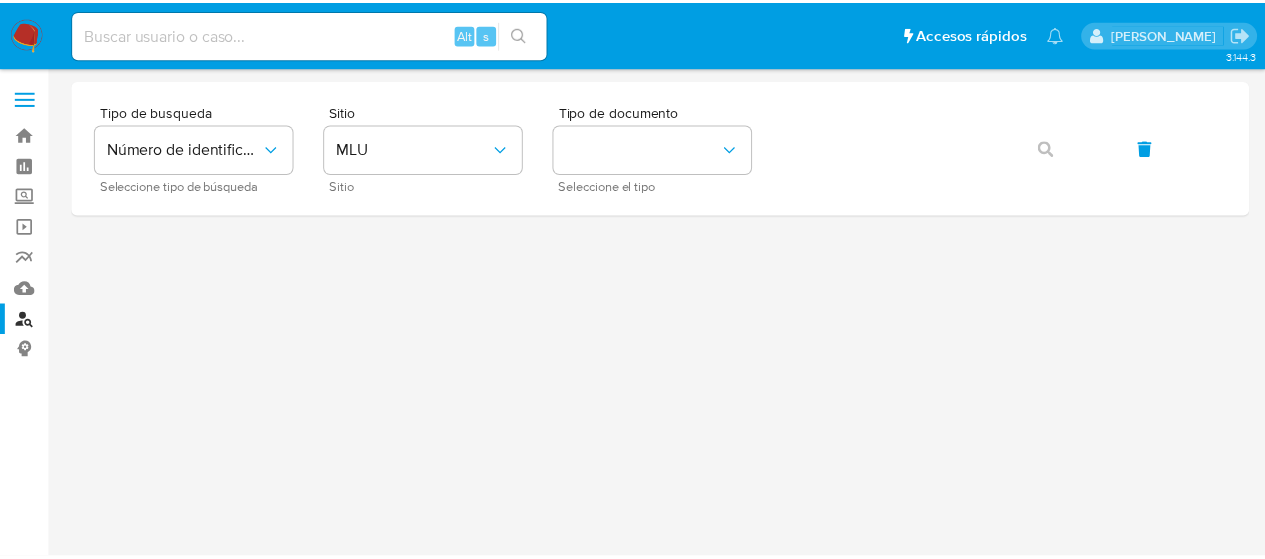 scroll, scrollTop: 0, scrollLeft: 0, axis: both 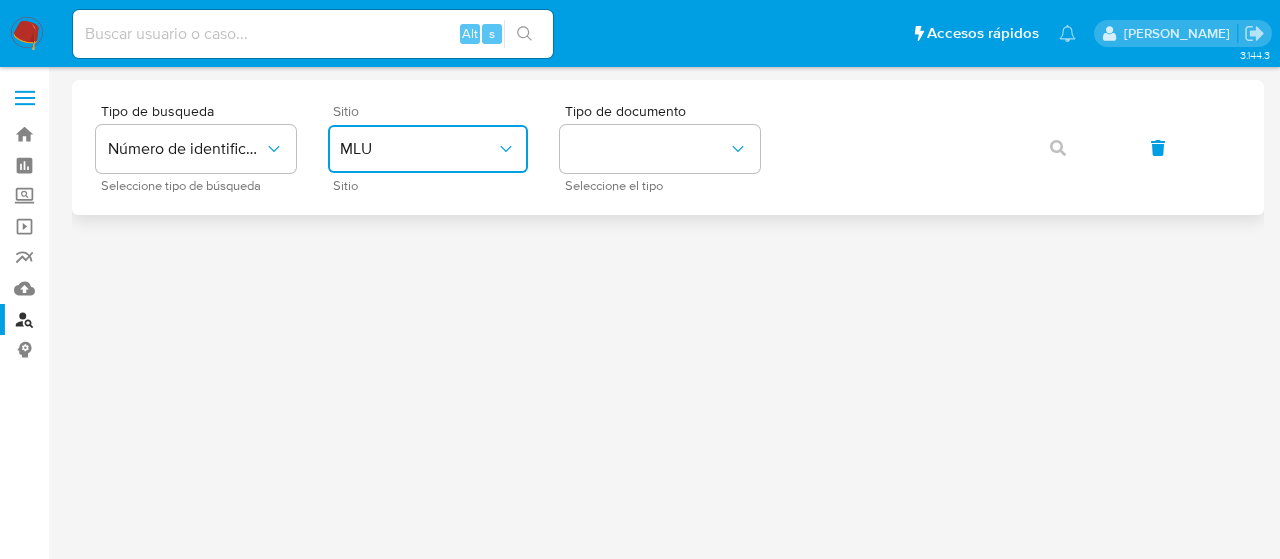 click on "MLU" at bounding box center (418, 149) 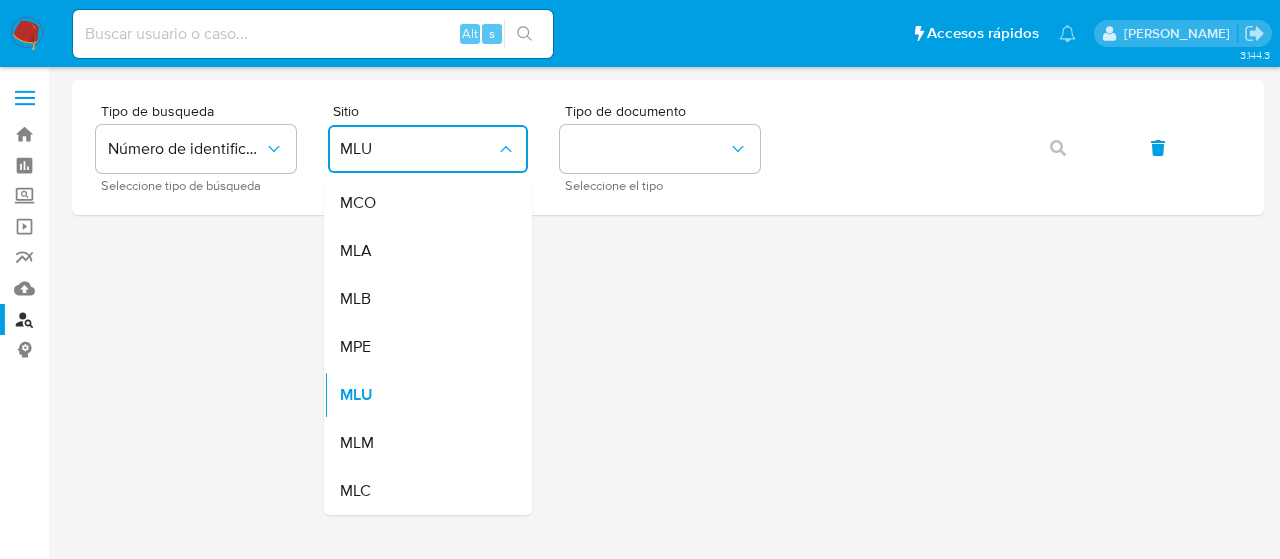 drag, startPoint x: 432, startPoint y: 266, endPoint x: 456, endPoint y: 247, distance: 30.610456 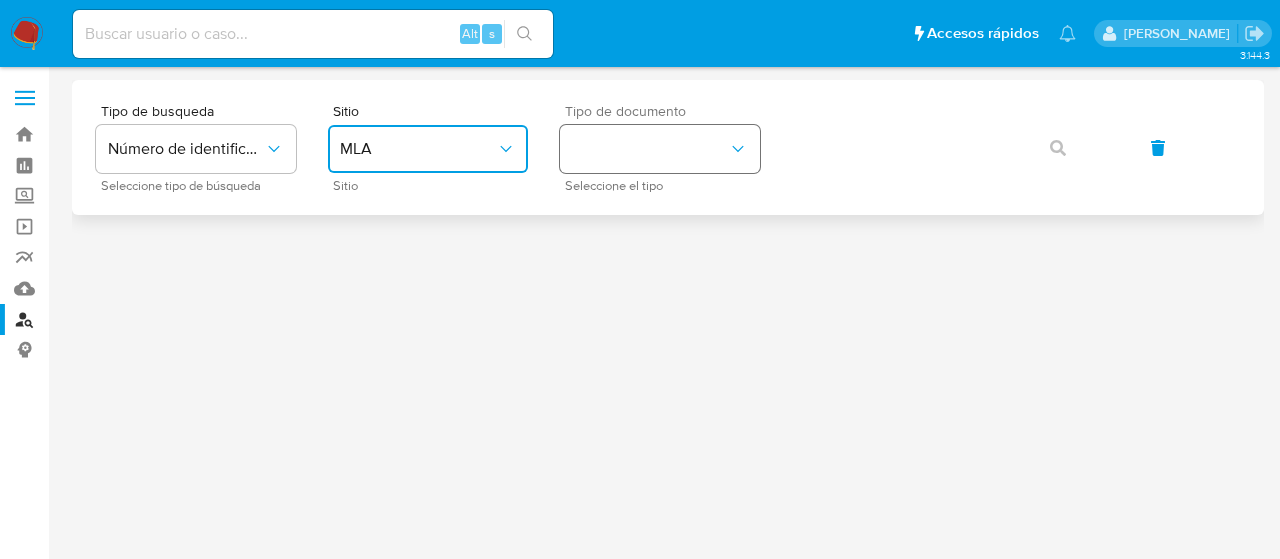 click at bounding box center [660, 149] 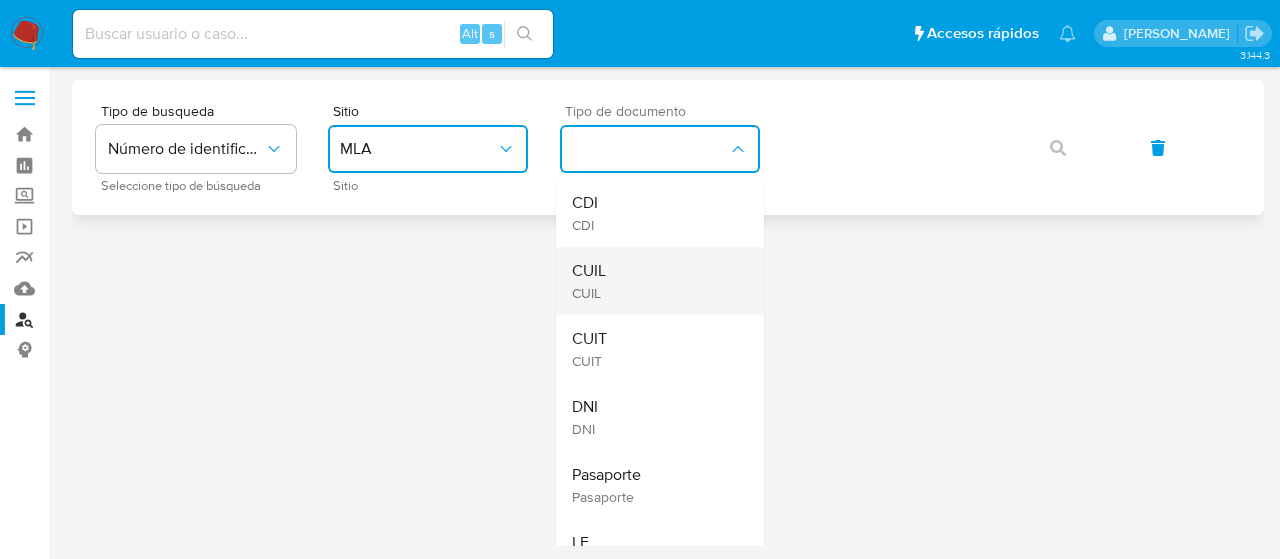 click on "CUIL CUIL" at bounding box center [654, 281] 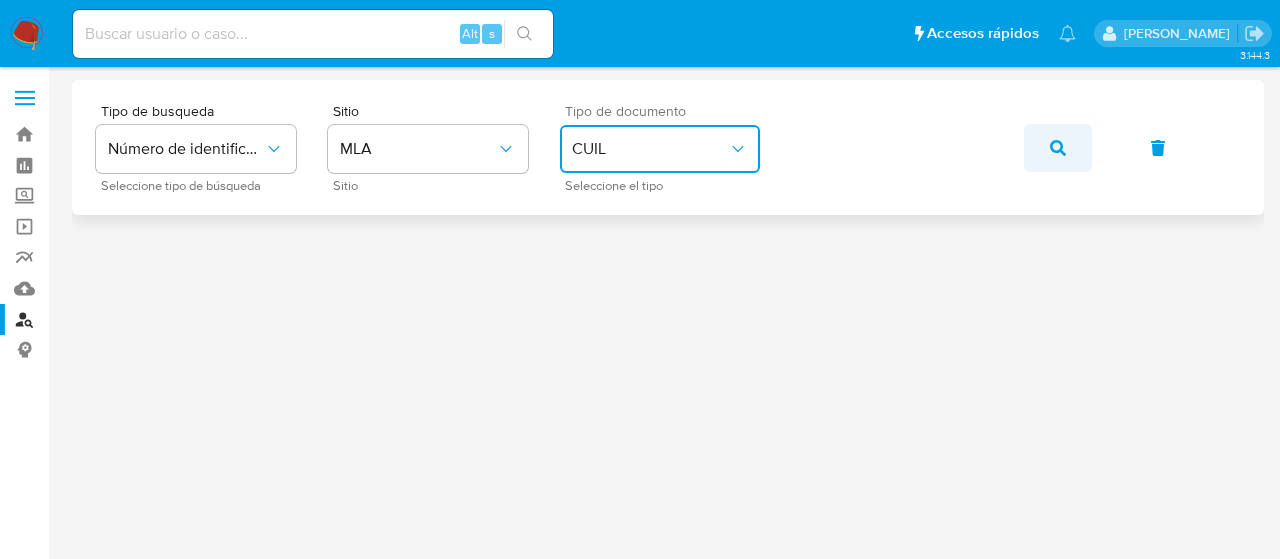 click at bounding box center [1058, 148] 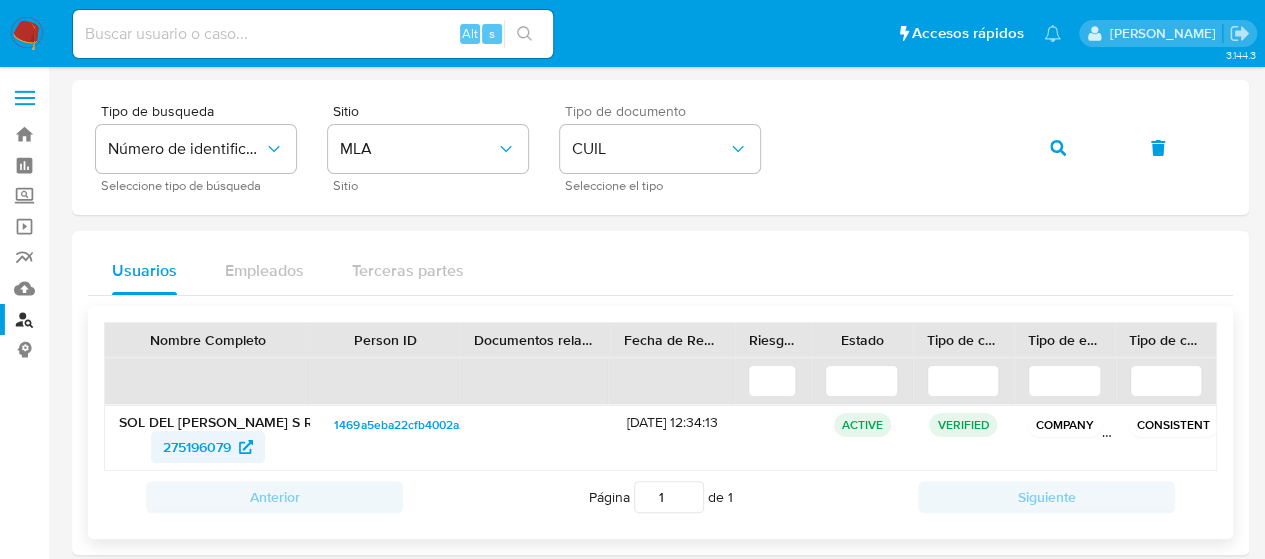 click on "275196079" at bounding box center [197, 447] 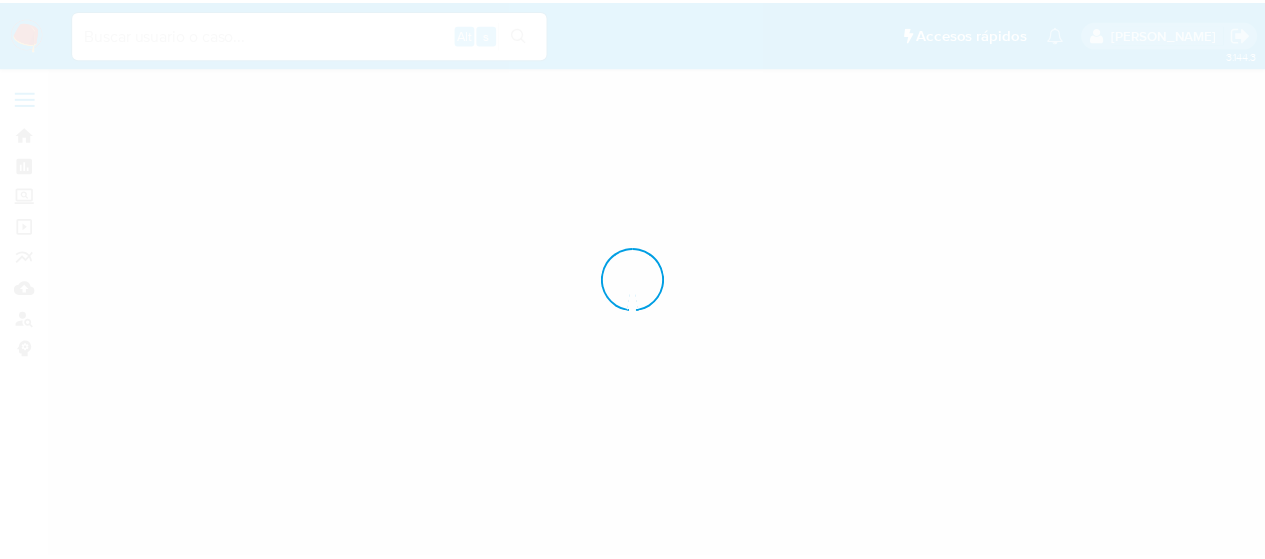 scroll, scrollTop: 0, scrollLeft: 0, axis: both 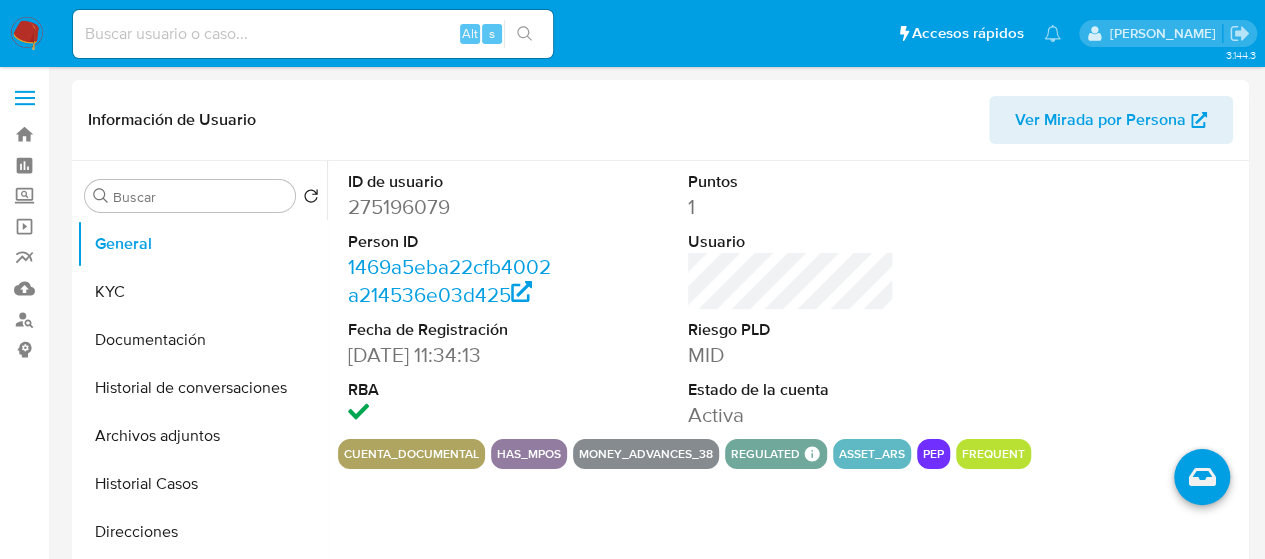 select on "10" 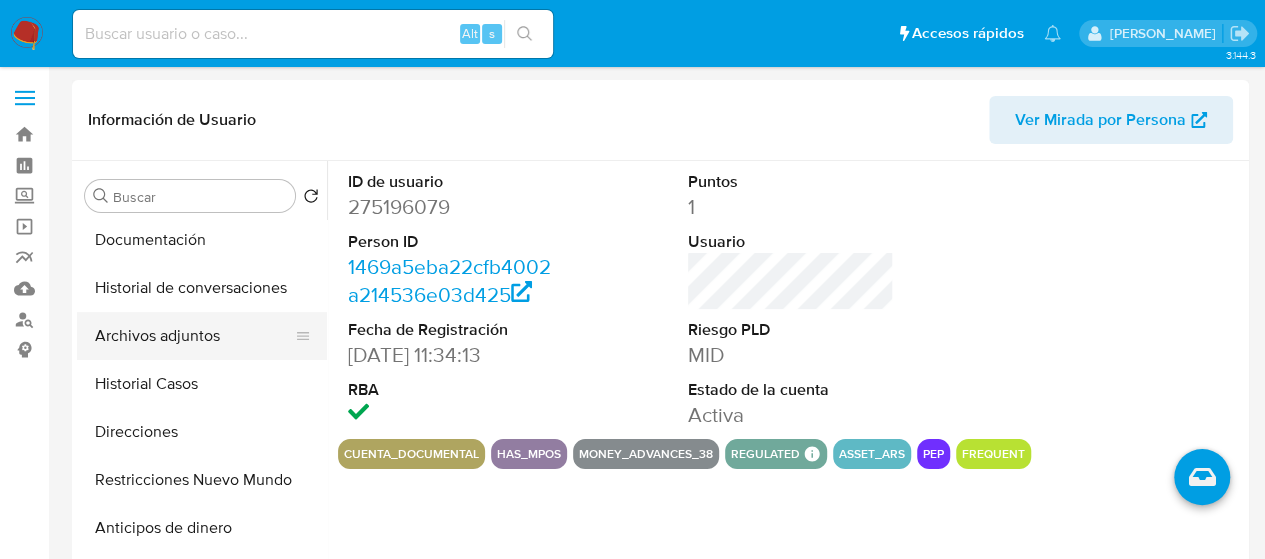 scroll, scrollTop: 0, scrollLeft: 0, axis: both 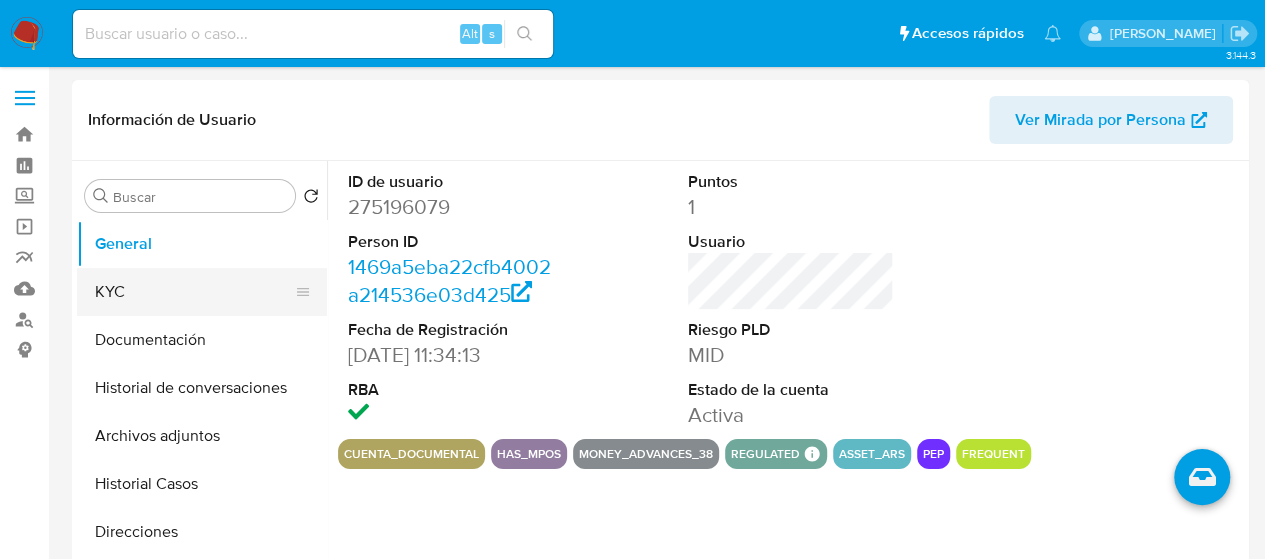 click on "KYC" at bounding box center (194, 292) 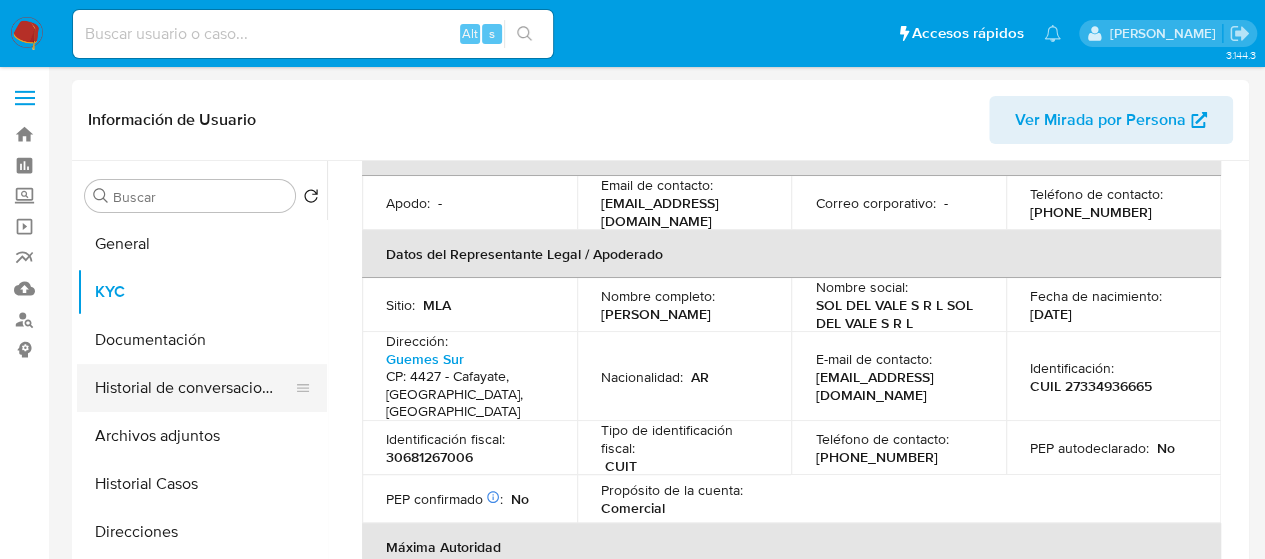 scroll, scrollTop: 600, scrollLeft: 0, axis: vertical 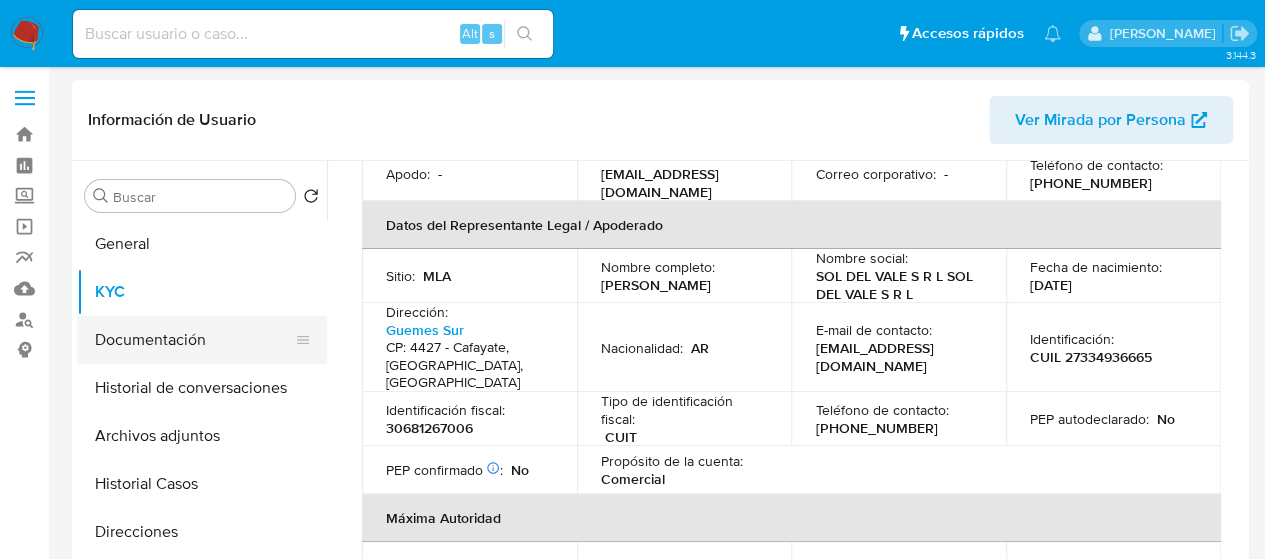 click on "Documentación" at bounding box center (194, 340) 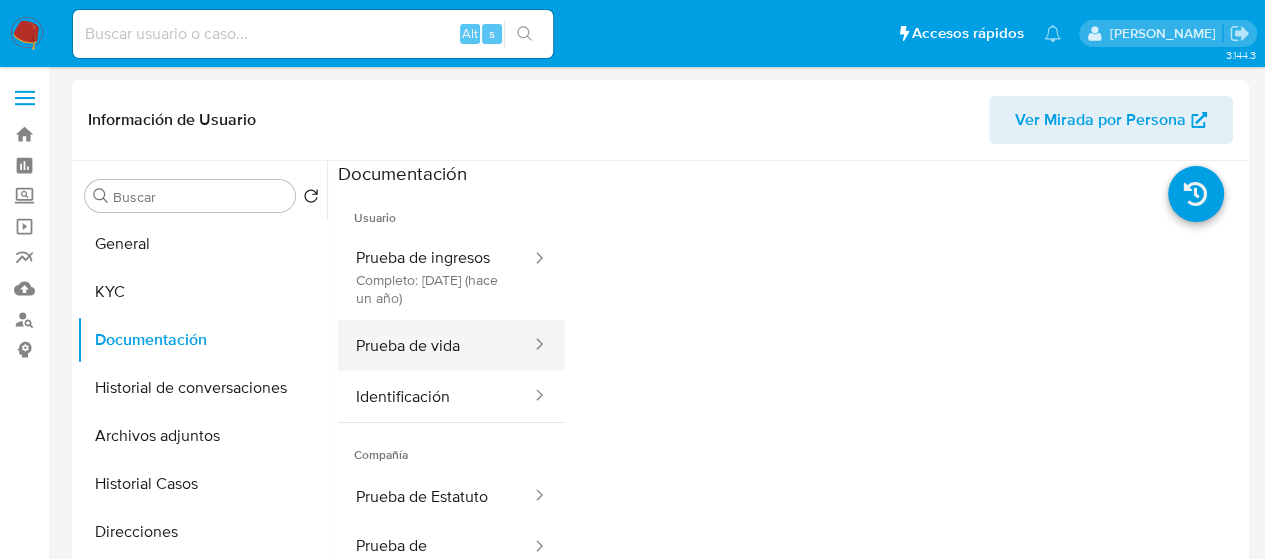 click on "Prueba de vida" at bounding box center [435, 345] 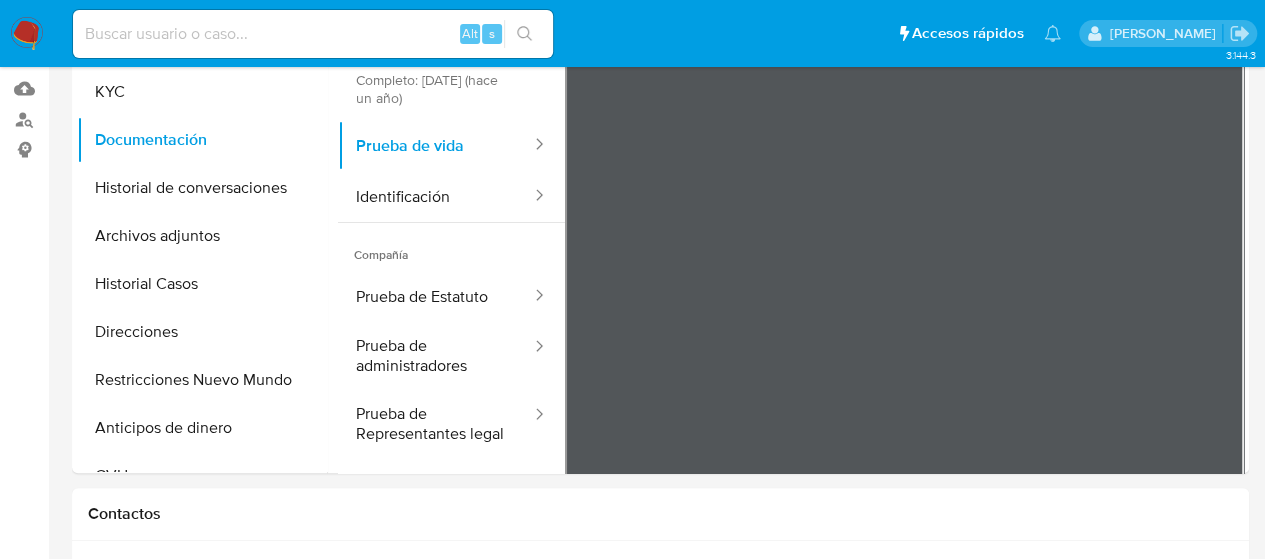 scroll, scrollTop: 100, scrollLeft: 0, axis: vertical 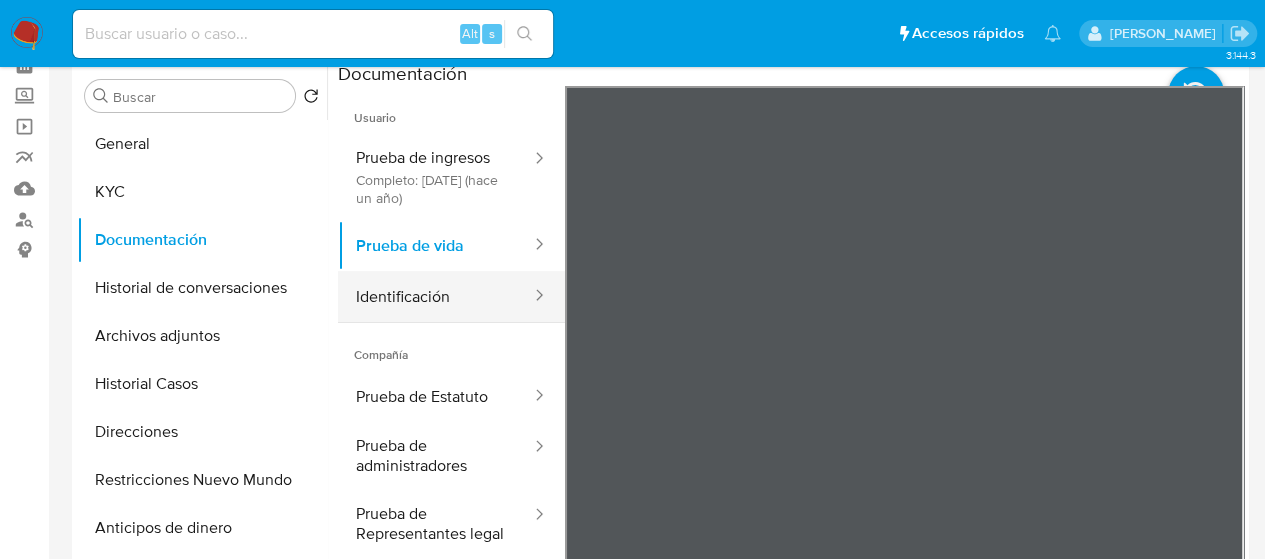 click on "Identificación" at bounding box center [435, 296] 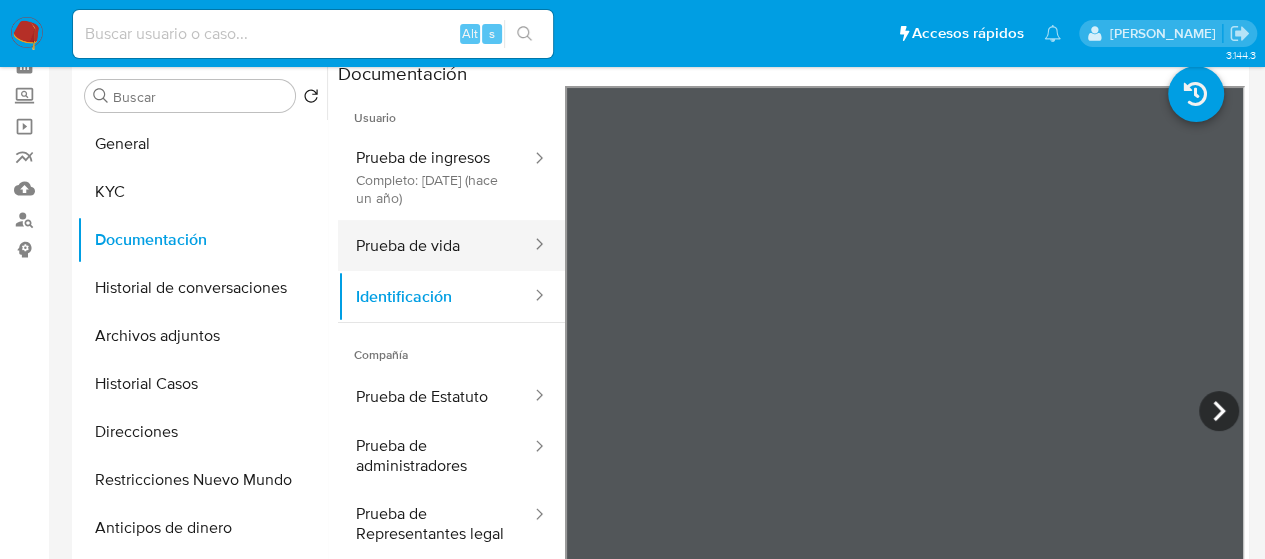 click on "Prueba de vida" at bounding box center (435, 245) 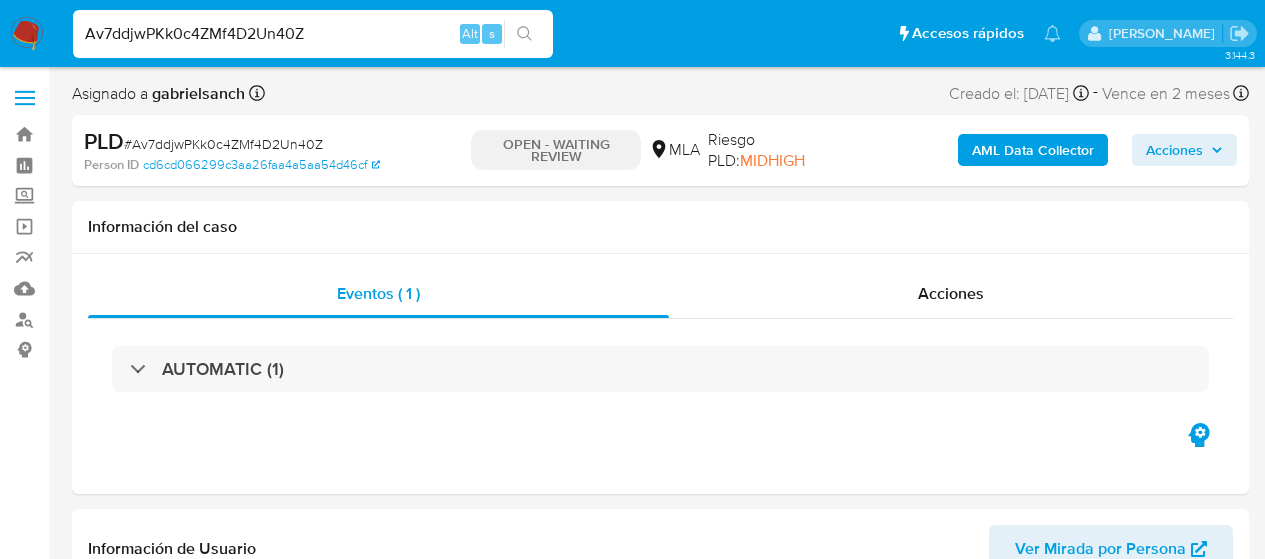 select on "10" 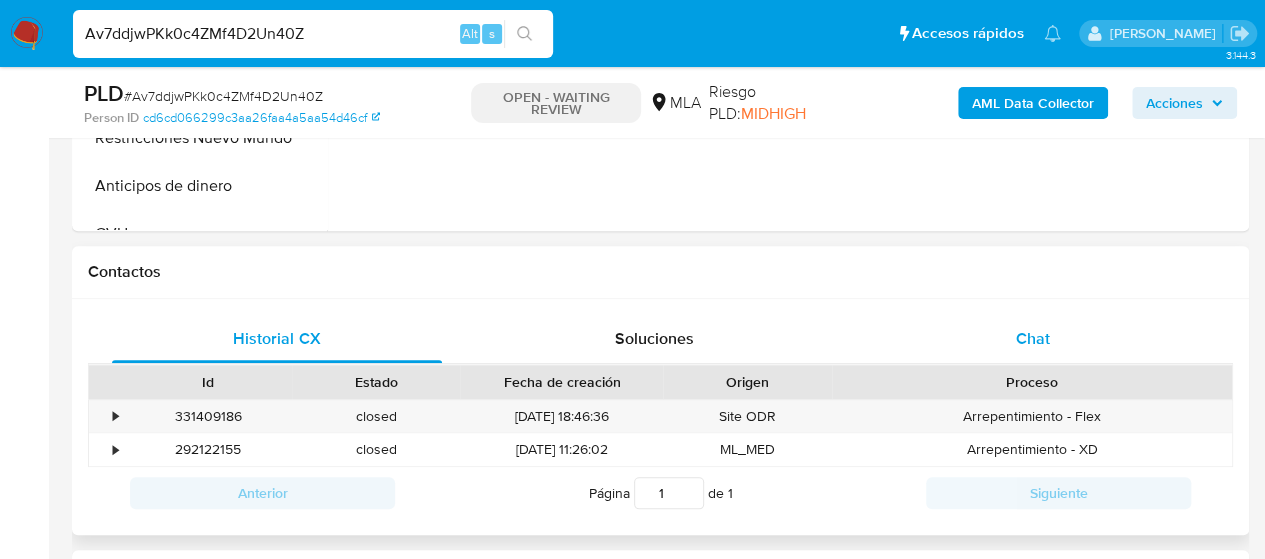 click on "Chat" at bounding box center (1033, 339) 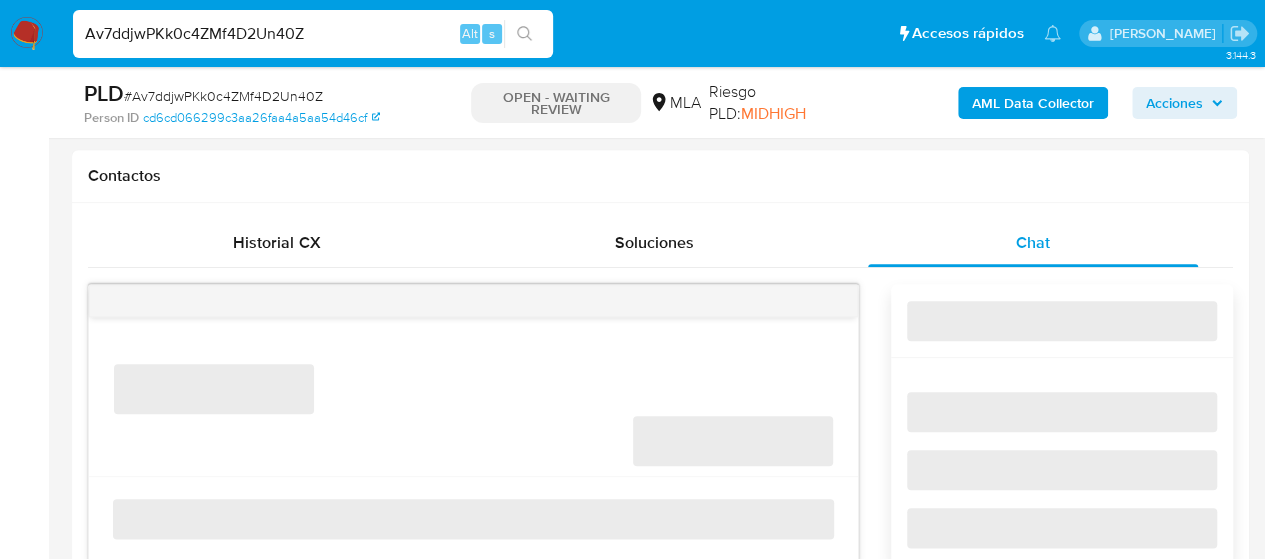 scroll, scrollTop: 1000, scrollLeft: 0, axis: vertical 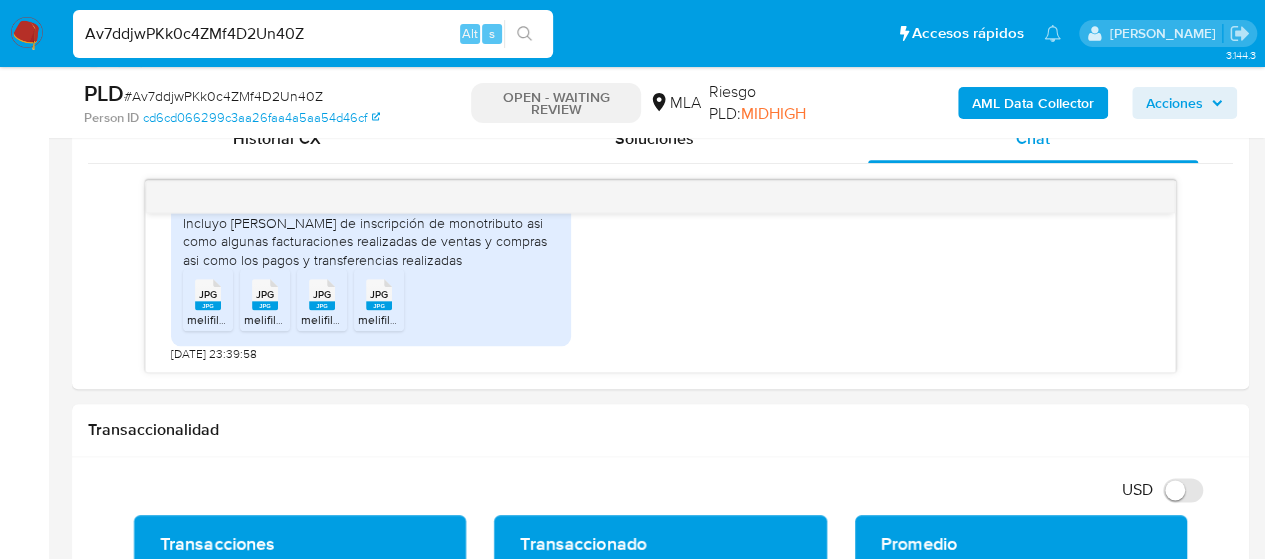 click on "Av7ddjwPKk0c4ZMf4D2Un40Z" at bounding box center [313, 34] 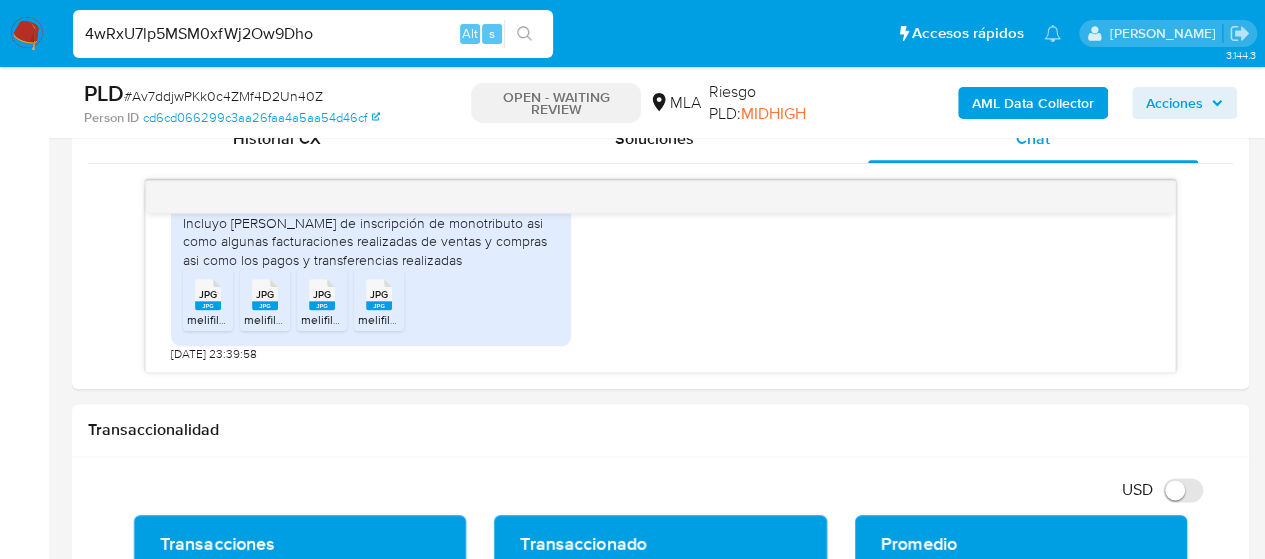 type on "4wRxU7lp5MSM0xfWj2Ow9Dho" 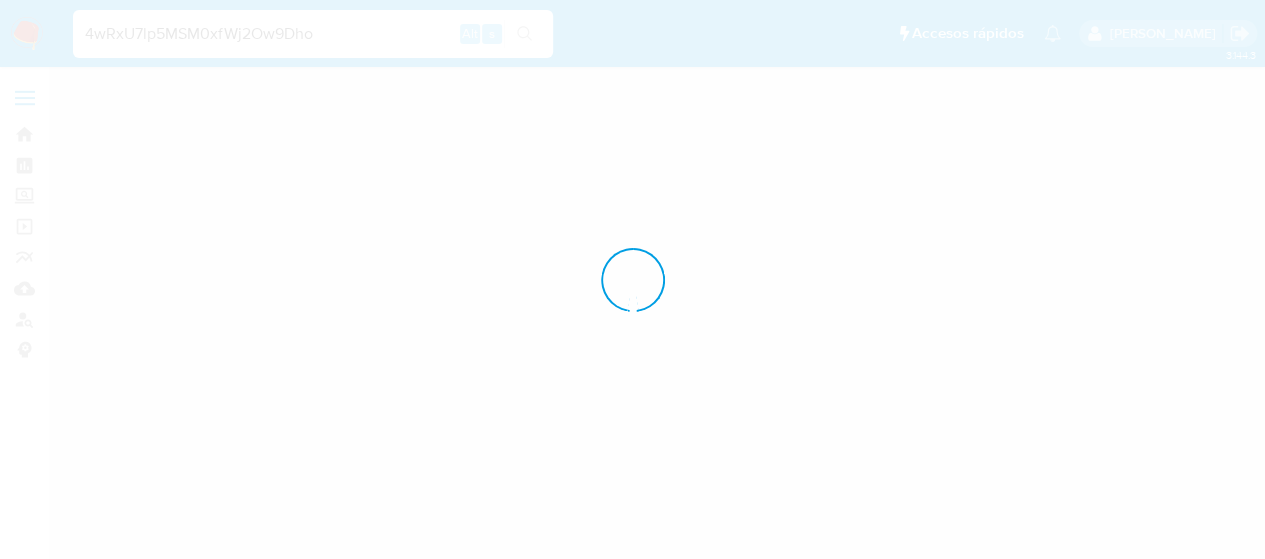 scroll, scrollTop: 0, scrollLeft: 0, axis: both 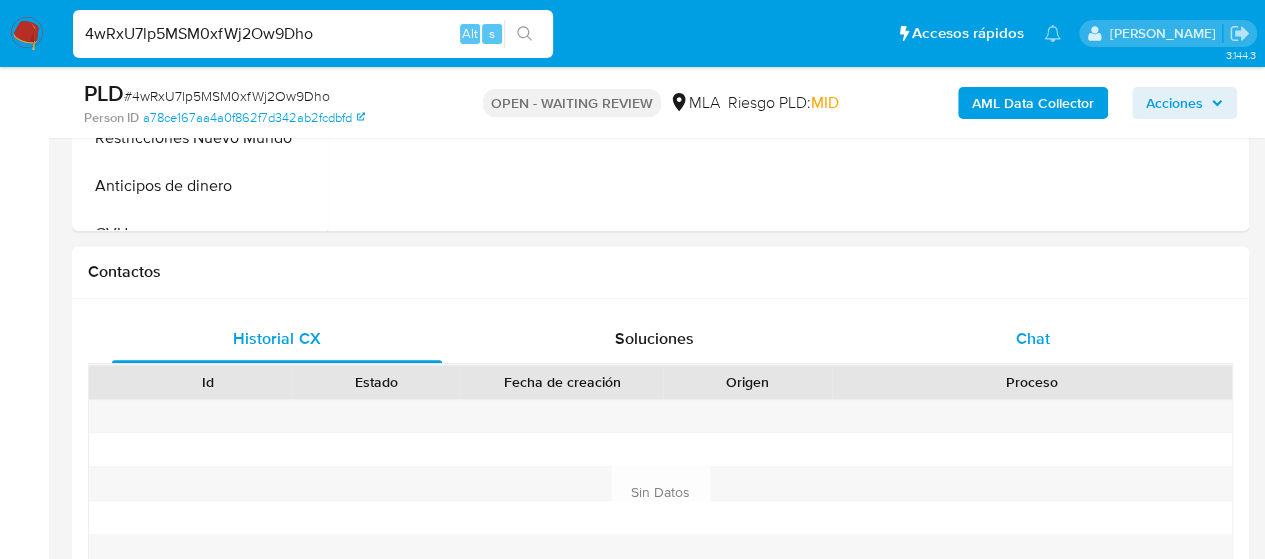 click on "Chat" at bounding box center (1033, 338) 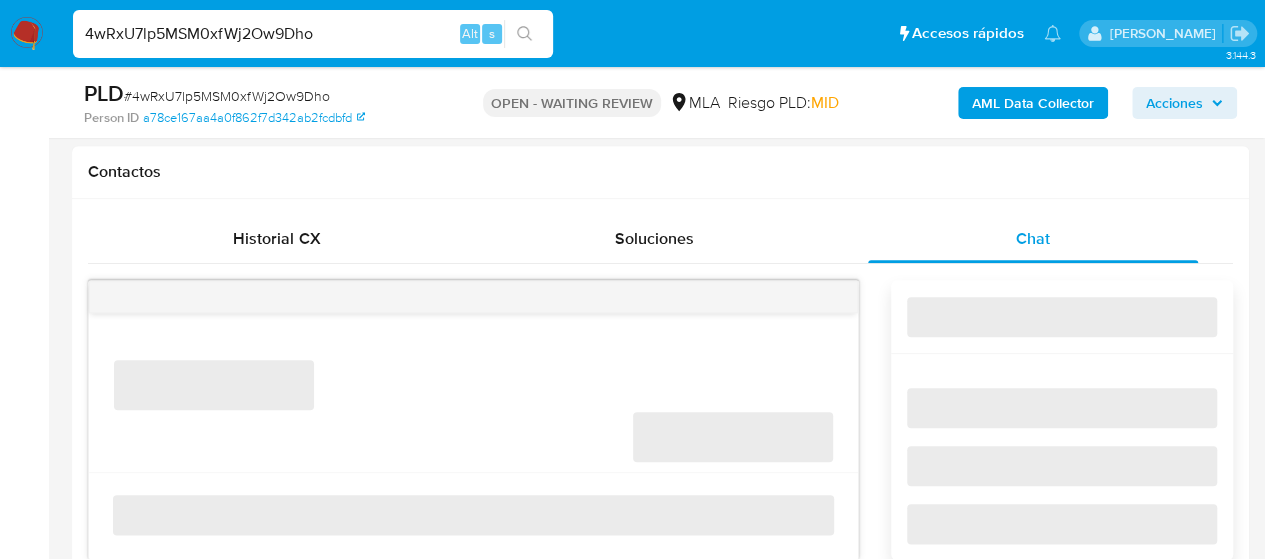 scroll, scrollTop: 1000, scrollLeft: 0, axis: vertical 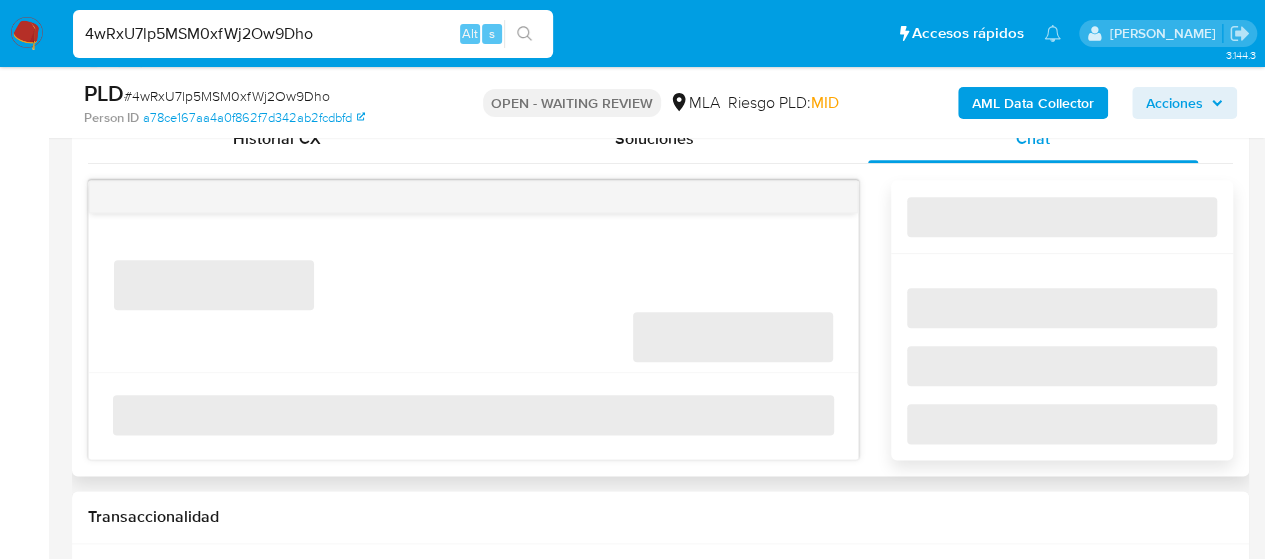select on "10" 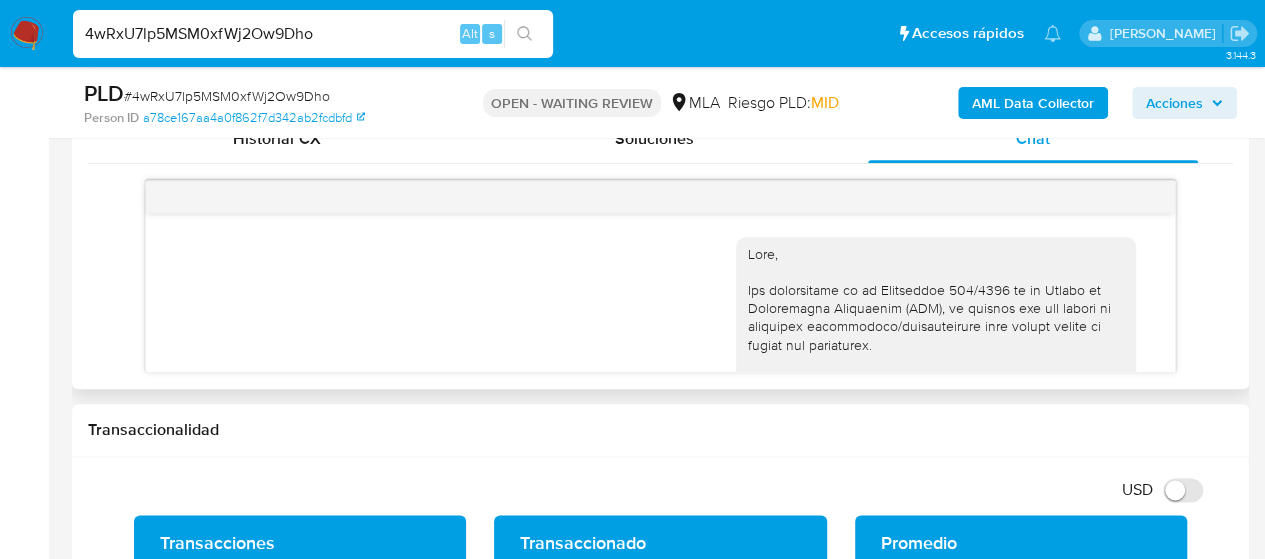 scroll, scrollTop: 1052, scrollLeft: 0, axis: vertical 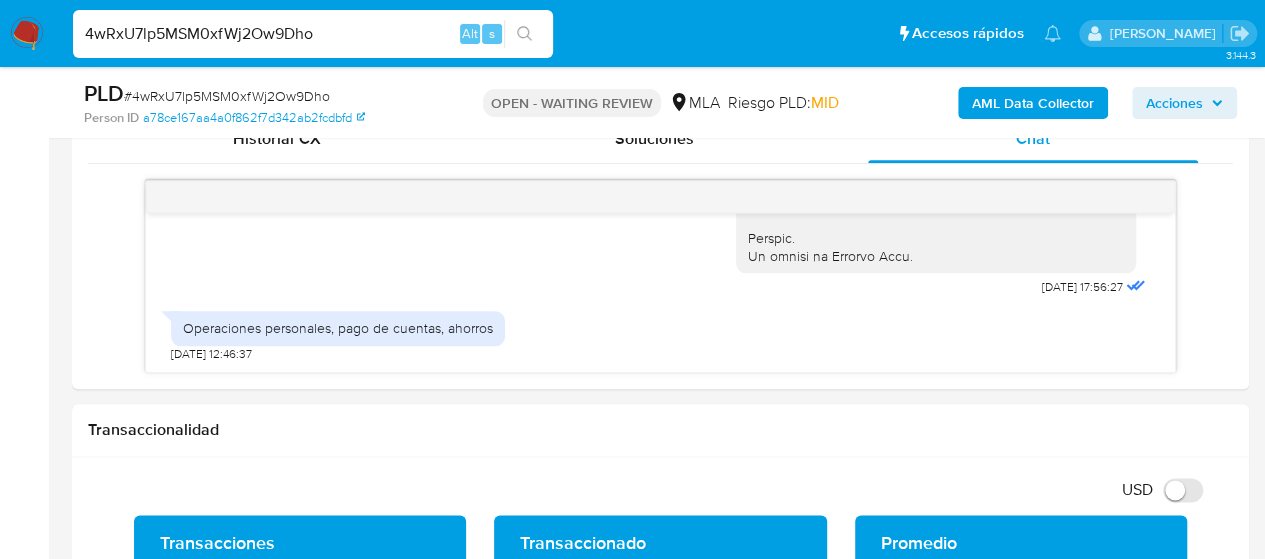 click on "4wRxU7lp5MSM0xfWj2Ow9Dho" at bounding box center [313, 34] 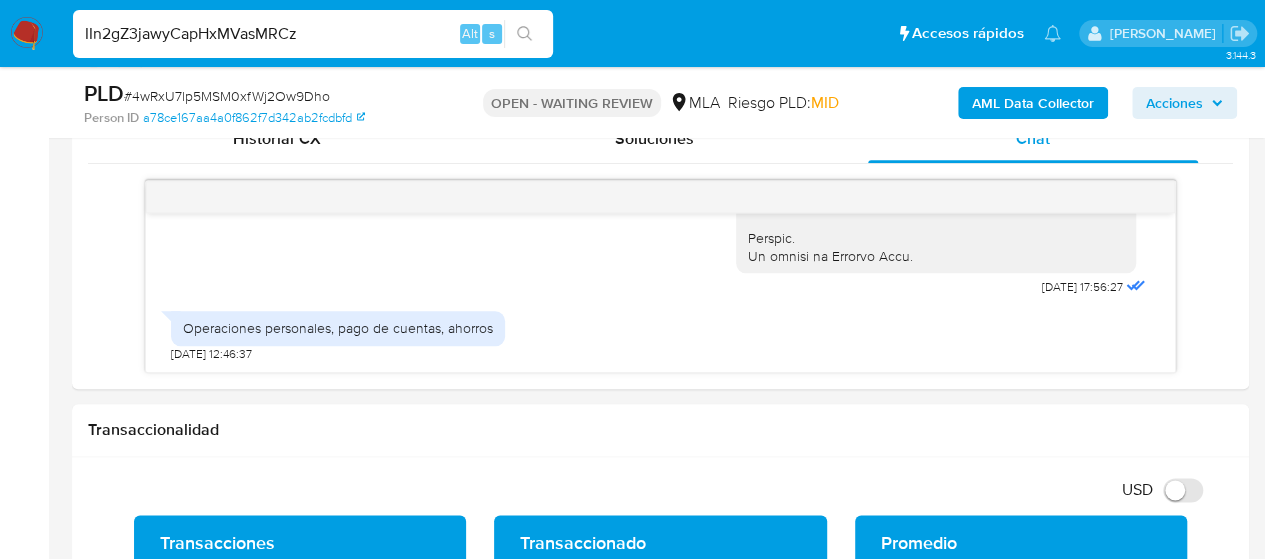 type on "IIn2gZ3jawyCapHxMVasMRCz" 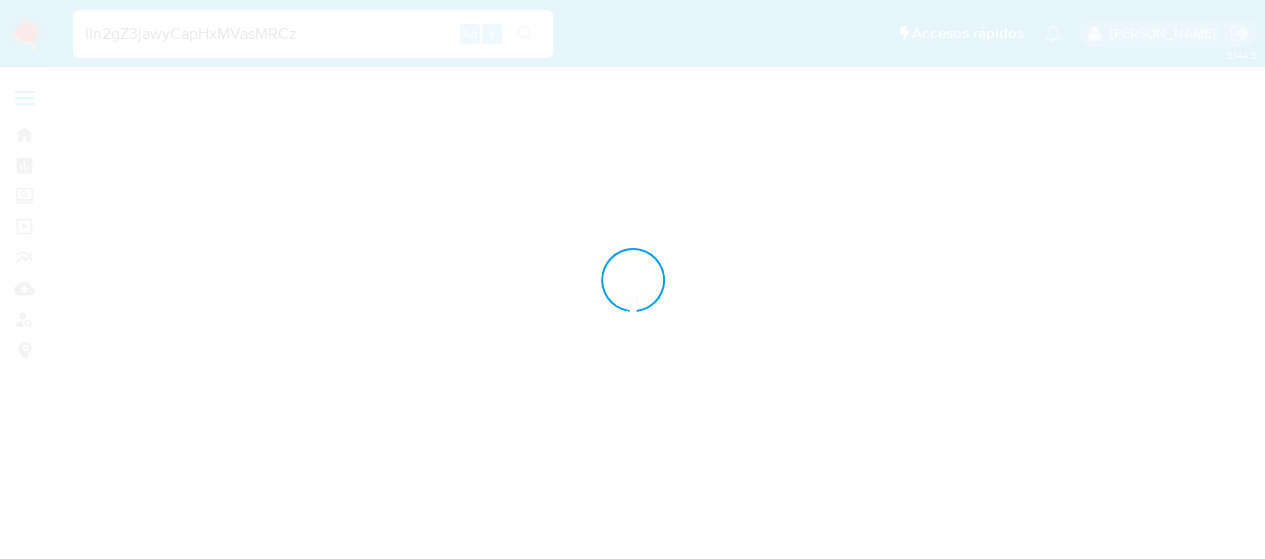 scroll, scrollTop: 0, scrollLeft: 0, axis: both 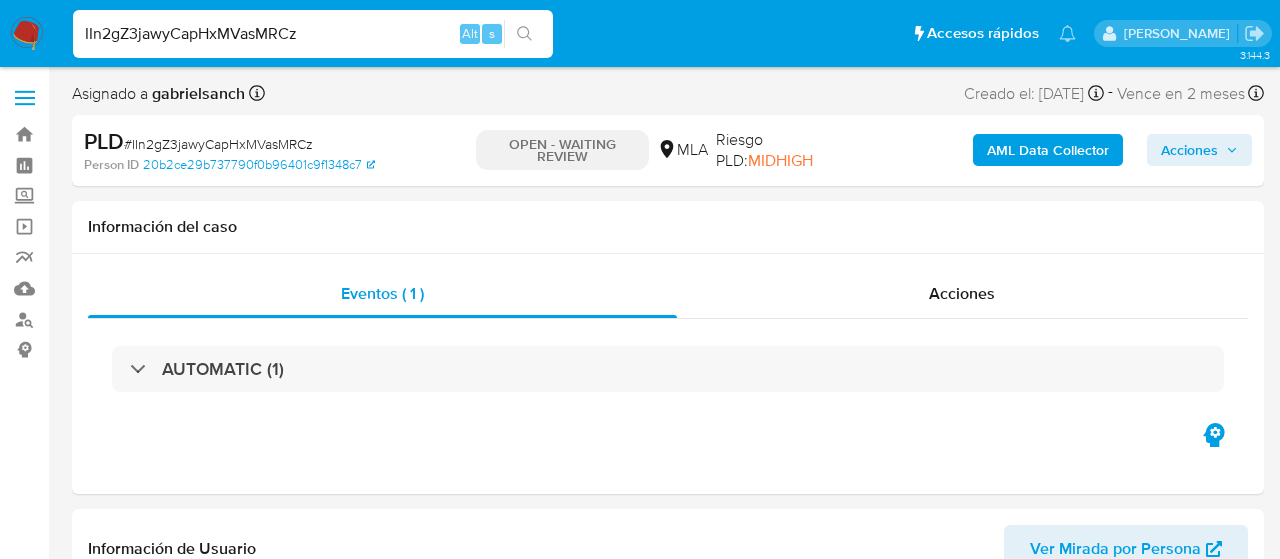 select on "10" 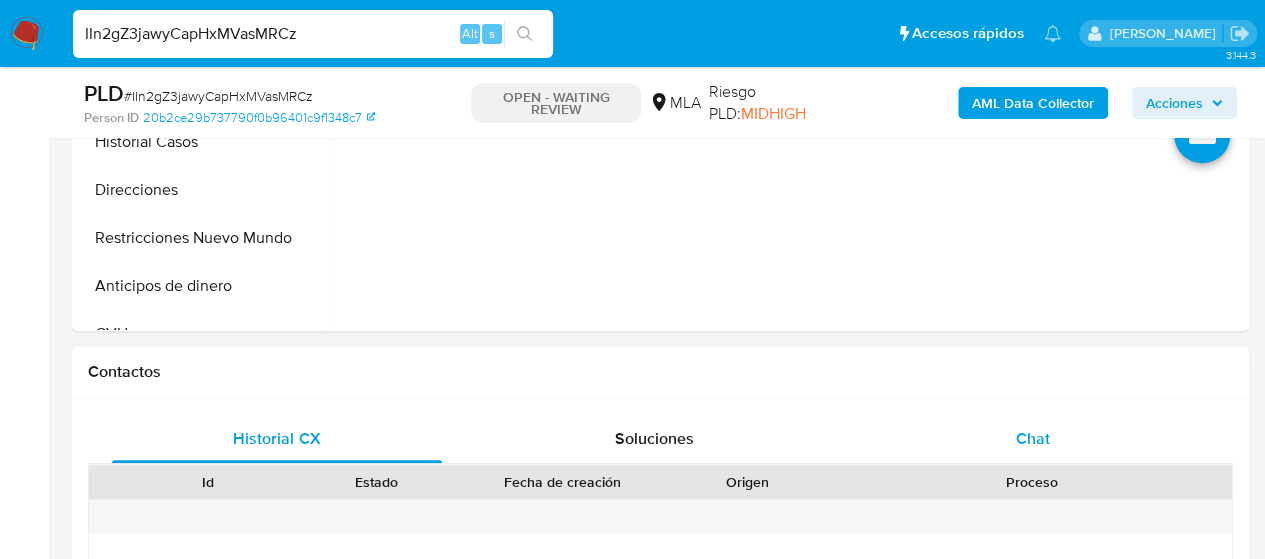 click on "Chat" at bounding box center (1033, 438) 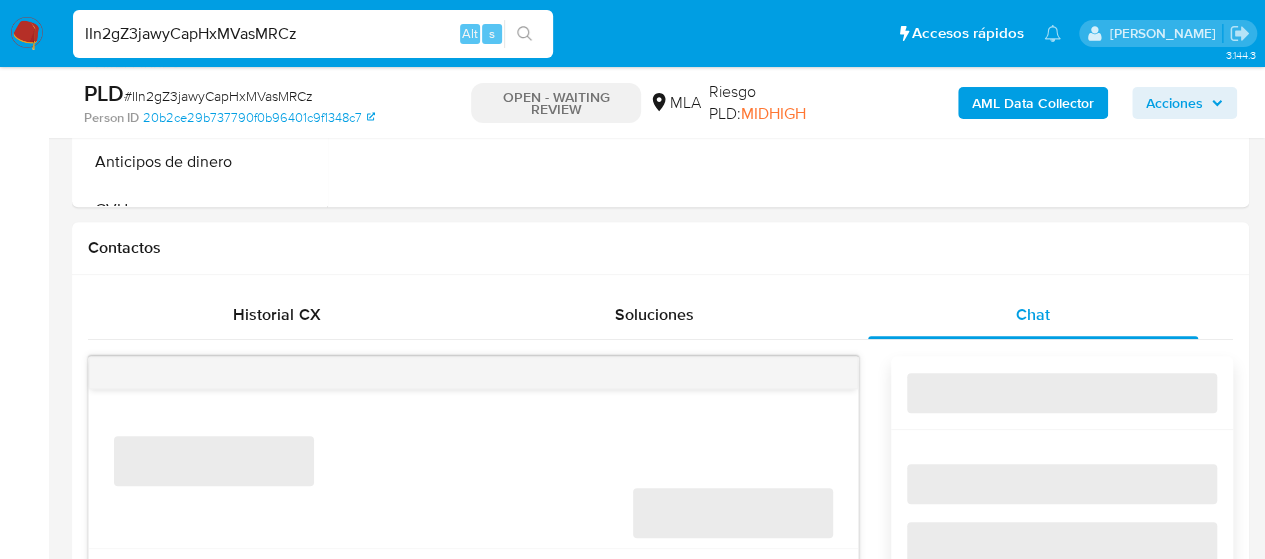 scroll, scrollTop: 1000, scrollLeft: 0, axis: vertical 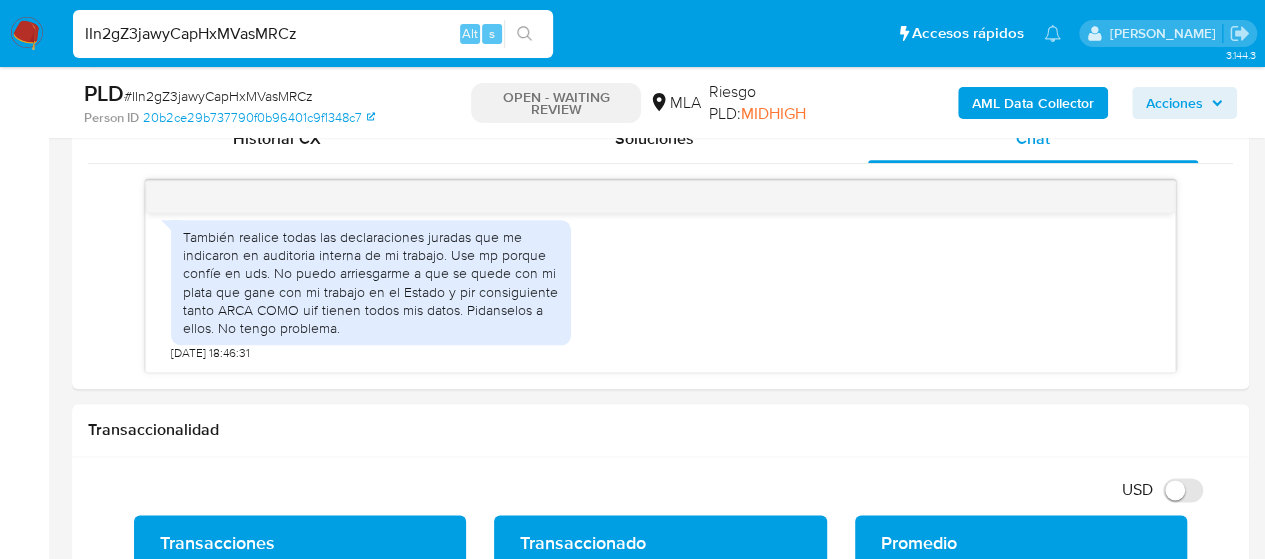 click on "IIn2gZ3jawyCapHxMVasMRCz" at bounding box center [313, 34] 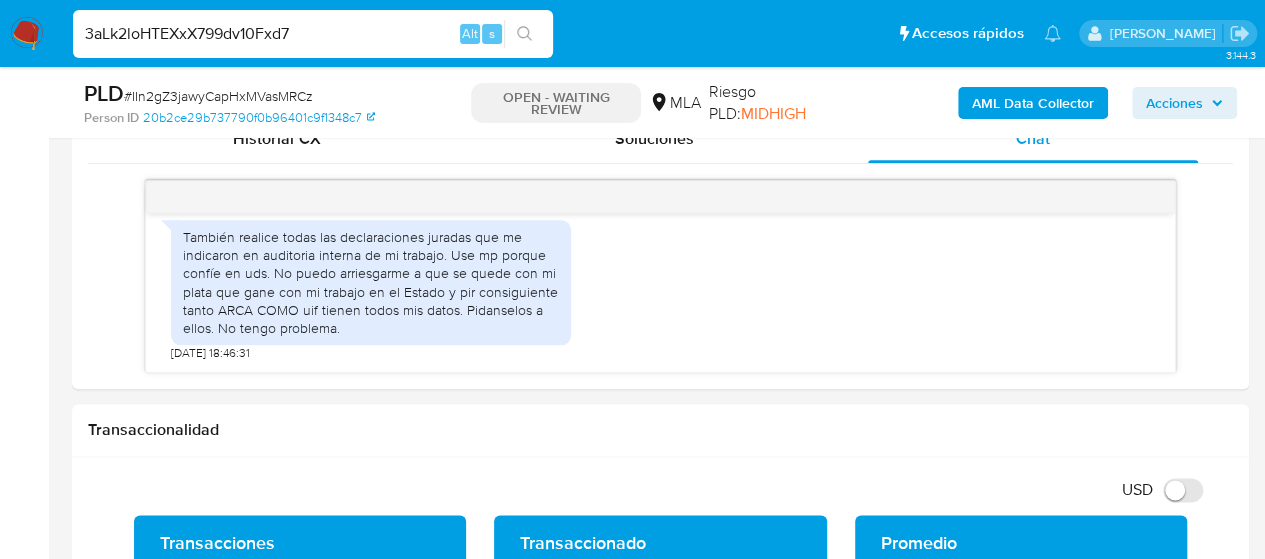 type on "3aLk2loHTEXxX799dv10Fxd7" 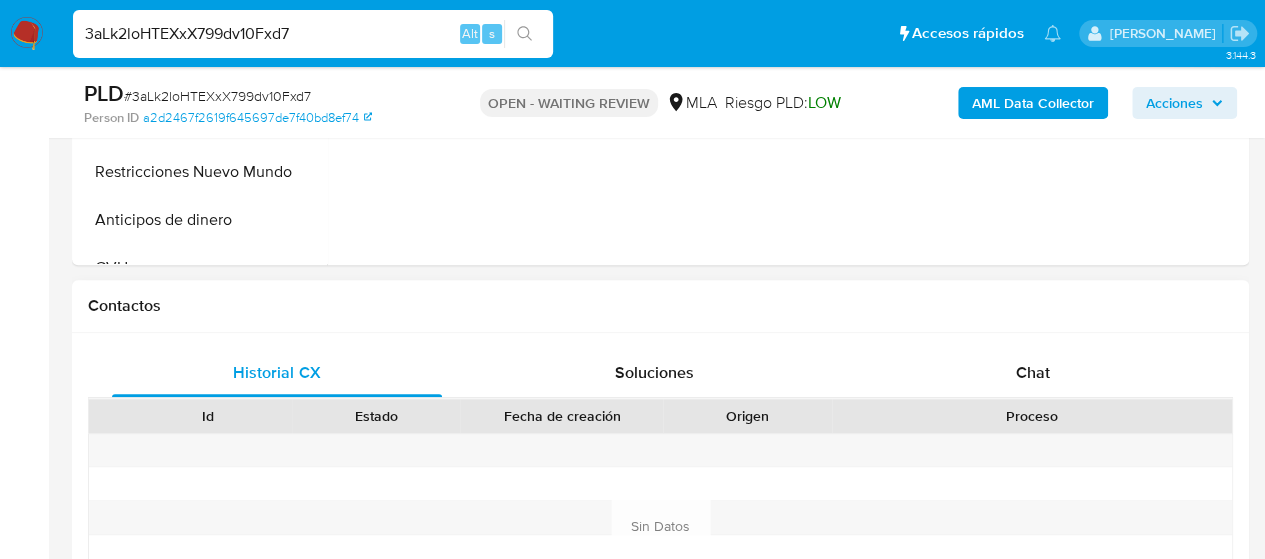 scroll, scrollTop: 800, scrollLeft: 0, axis: vertical 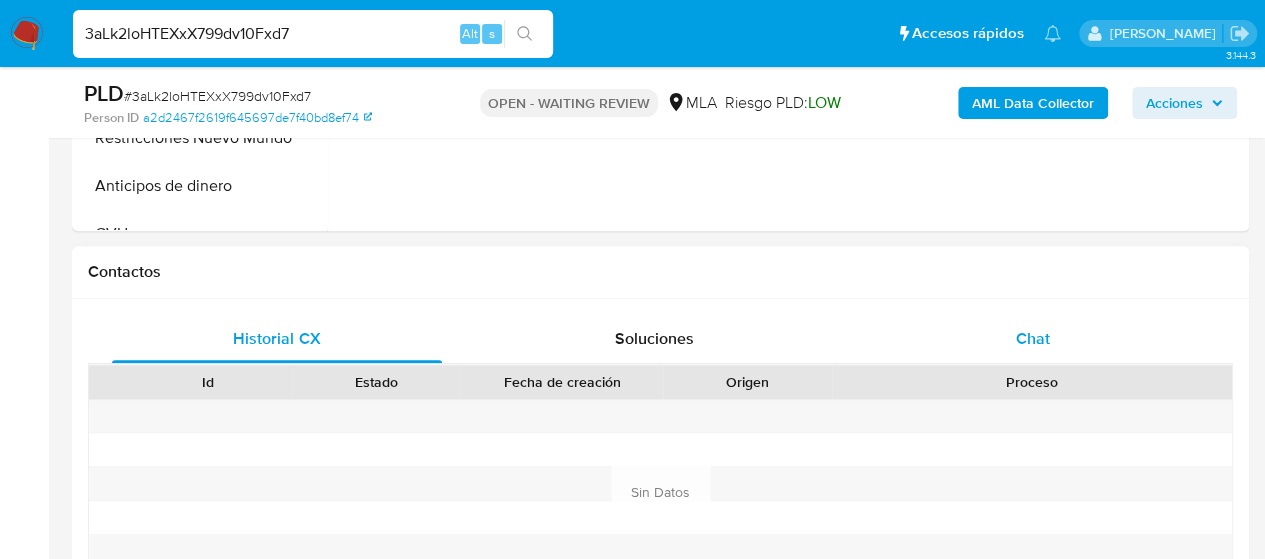 click on "Chat" at bounding box center (1033, 338) 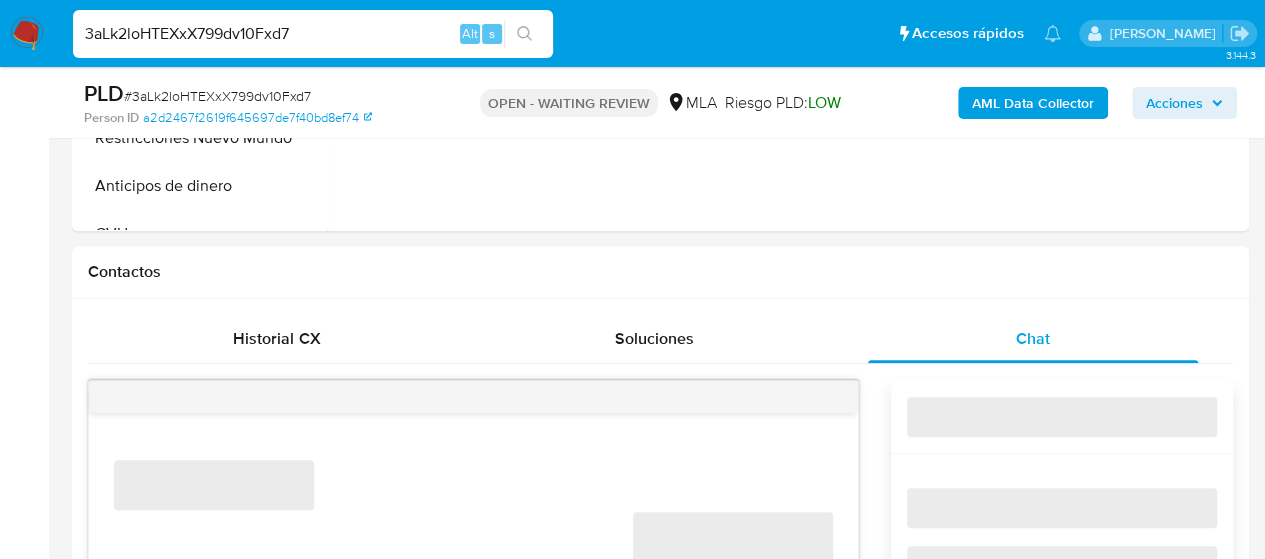 select on "10" 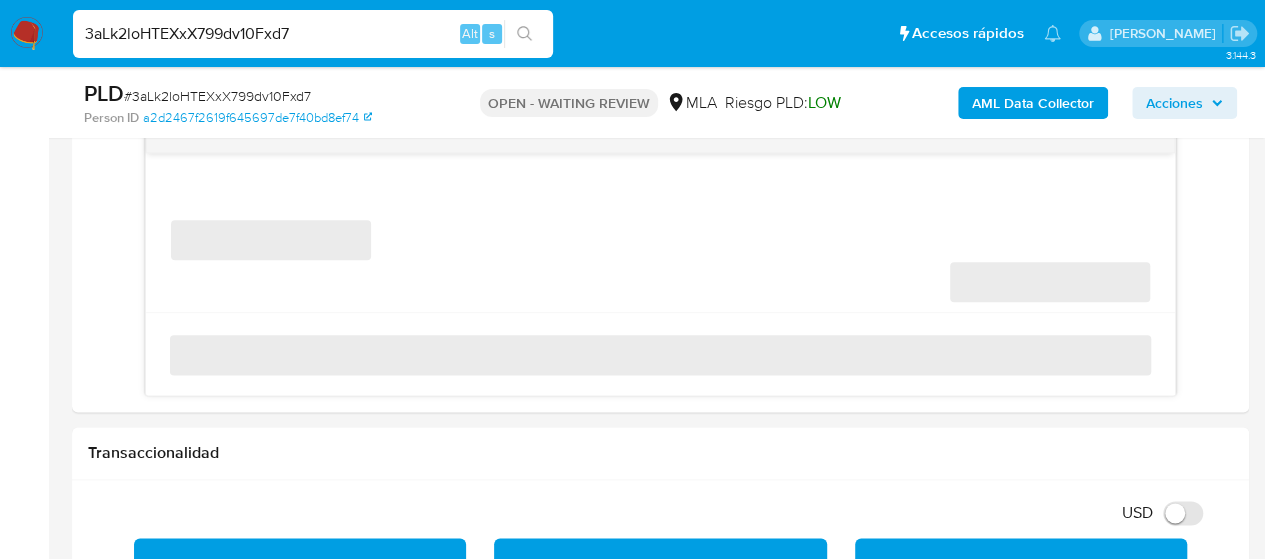 scroll, scrollTop: 1000, scrollLeft: 0, axis: vertical 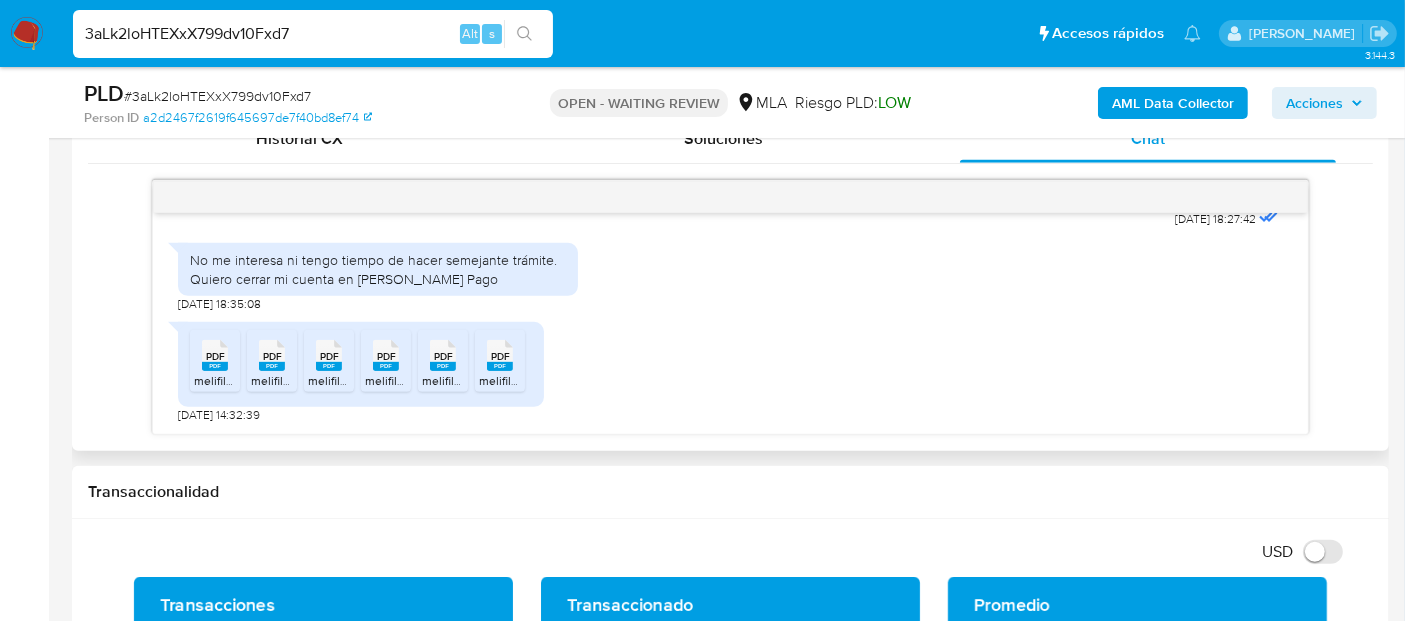 drag, startPoint x: 1234, startPoint y: 1, endPoint x: 754, endPoint y: 356, distance: 597.0134 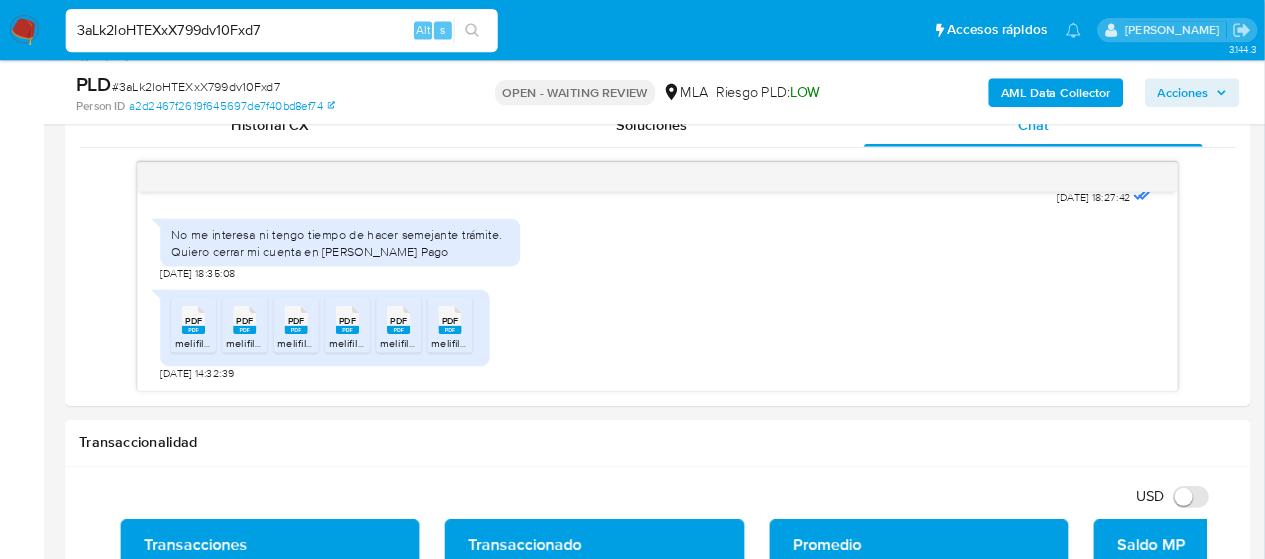 scroll, scrollTop: 1000, scrollLeft: 0, axis: vertical 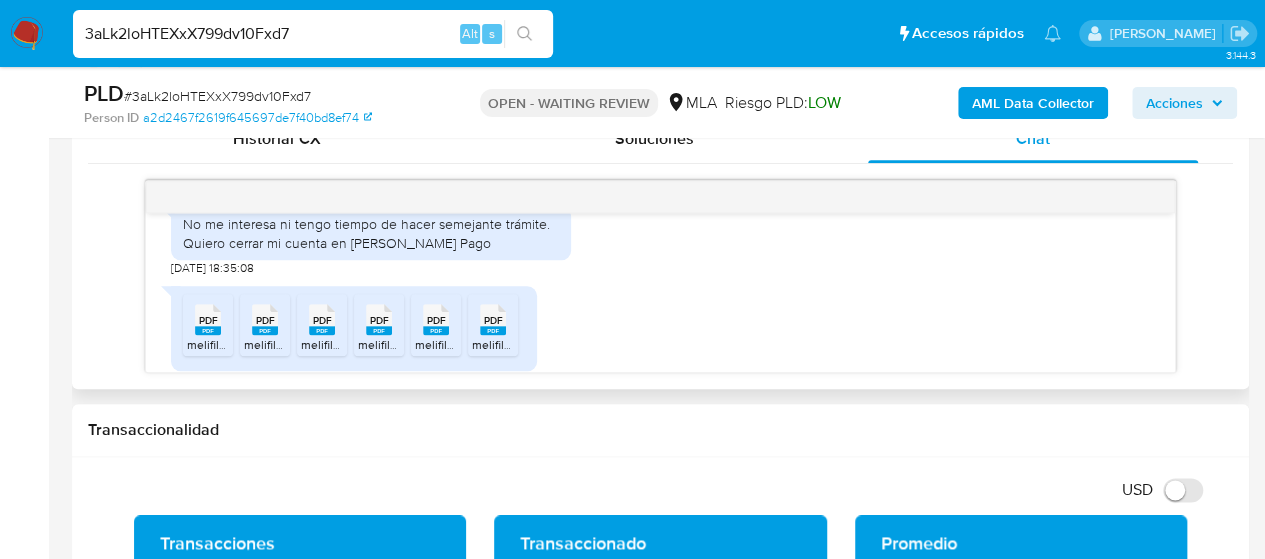 drag, startPoint x: 1421, startPoint y: 4, endPoint x: 574, endPoint y: 308, distance: 899.9028 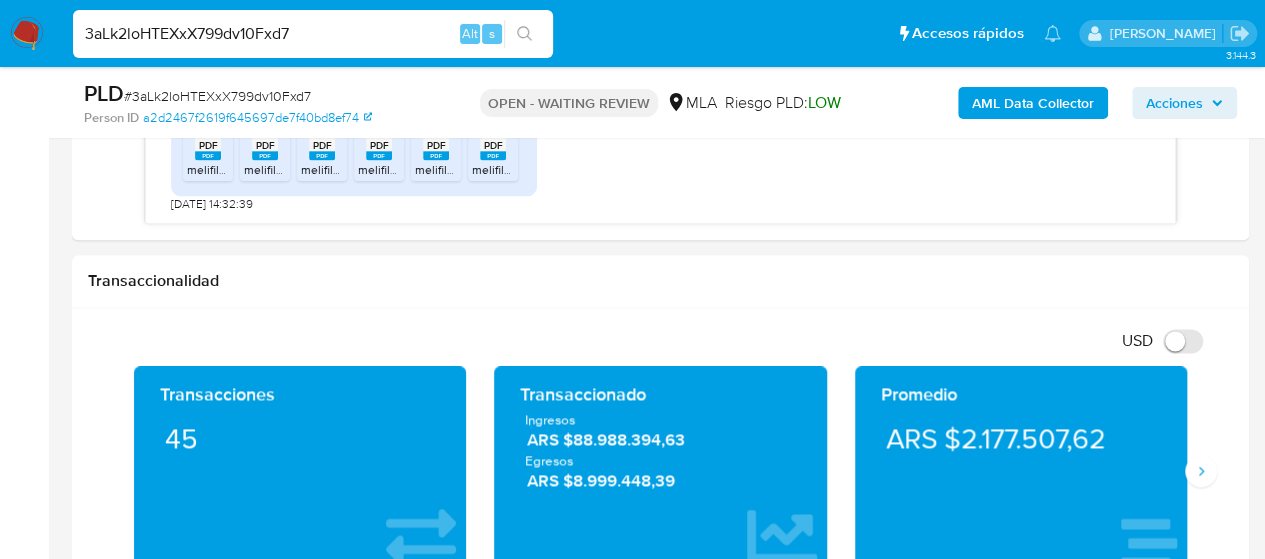 scroll, scrollTop: 1400, scrollLeft: 0, axis: vertical 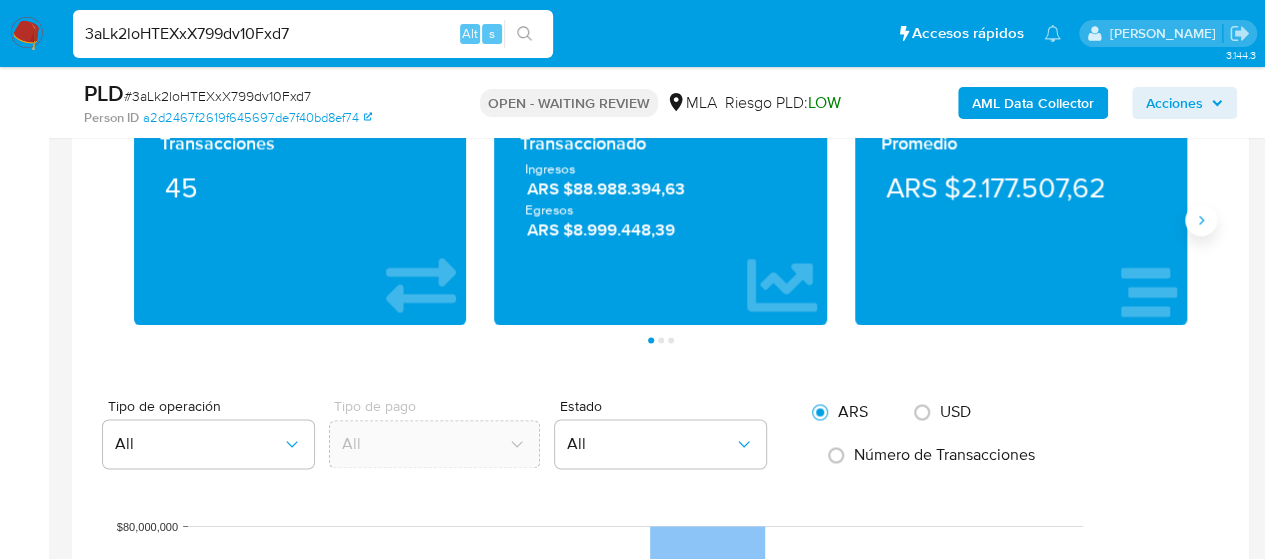 click at bounding box center (1201, 220) 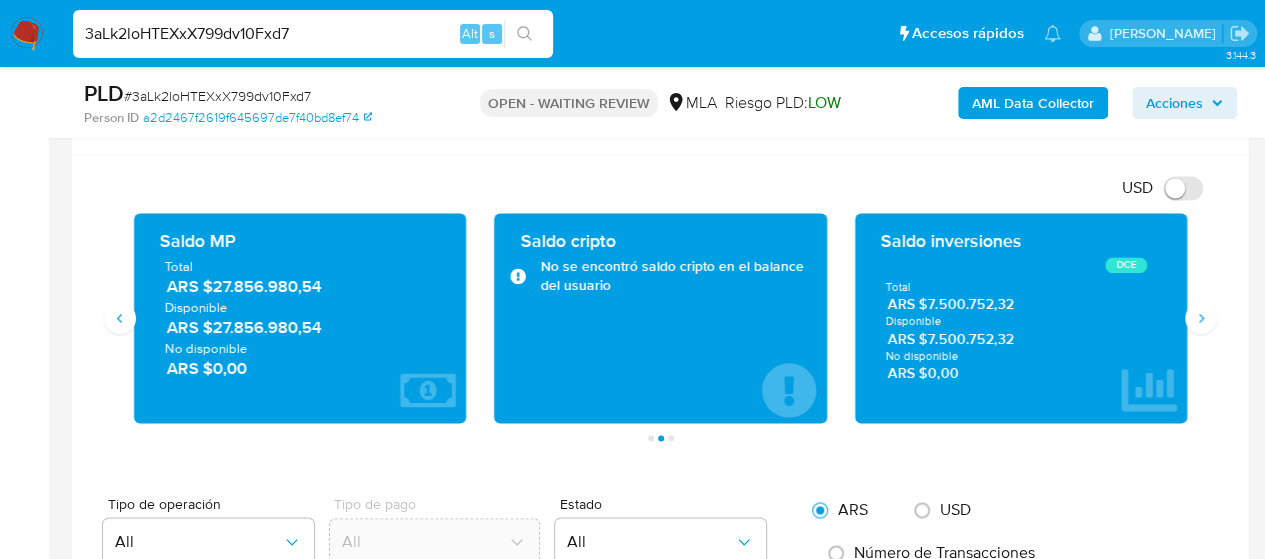scroll, scrollTop: 1300, scrollLeft: 0, axis: vertical 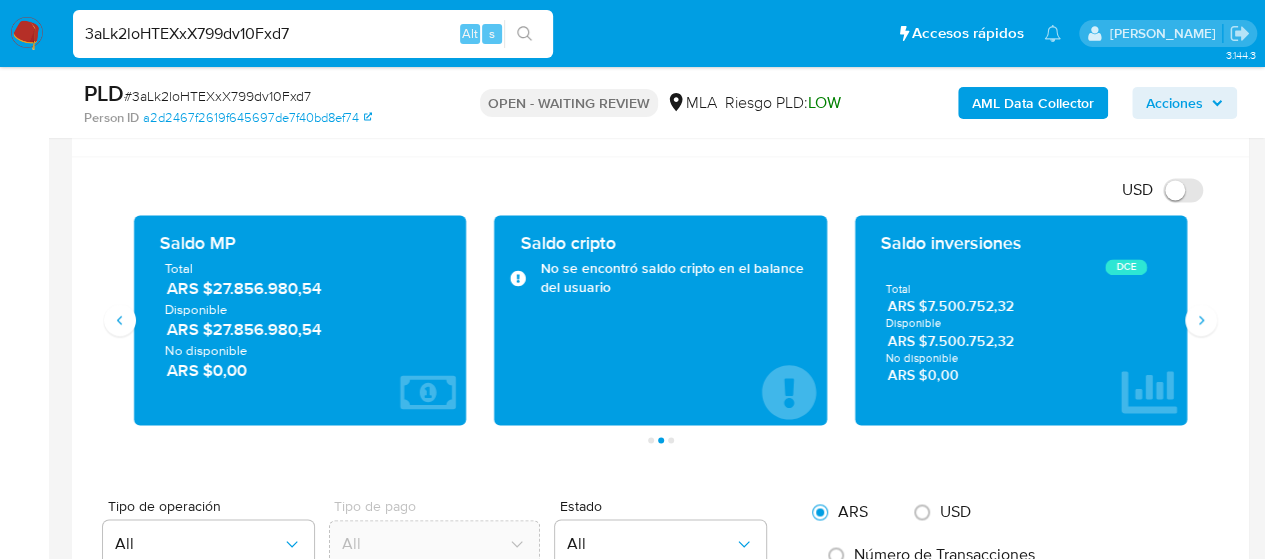 drag, startPoint x: 205, startPoint y: 295, endPoint x: 321, endPoint y: 293, distance: 116.01724 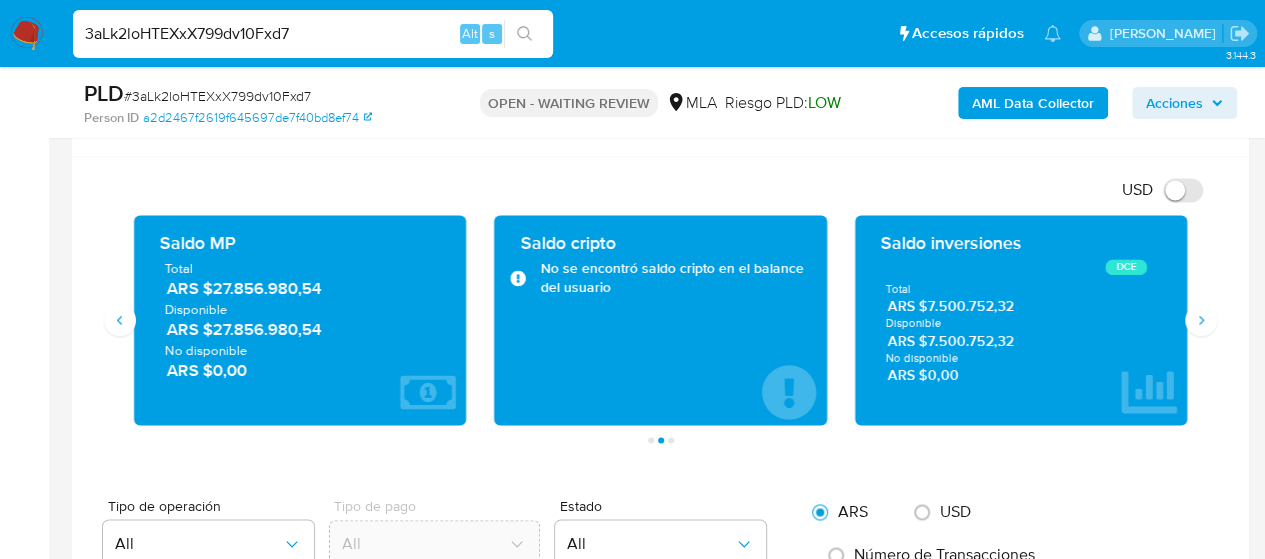 click on "3aLk2loHTEXxX799dv10Fxd7" at bounding box center (313, 34) 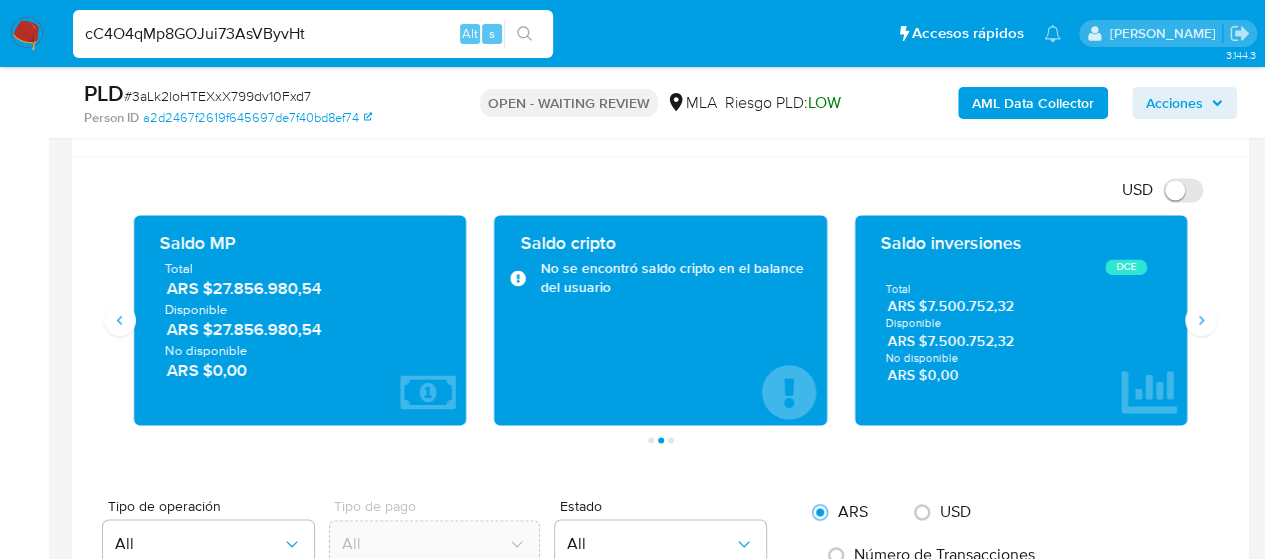 type on "cC4O4qMp8GOJui73AsVByvHt" 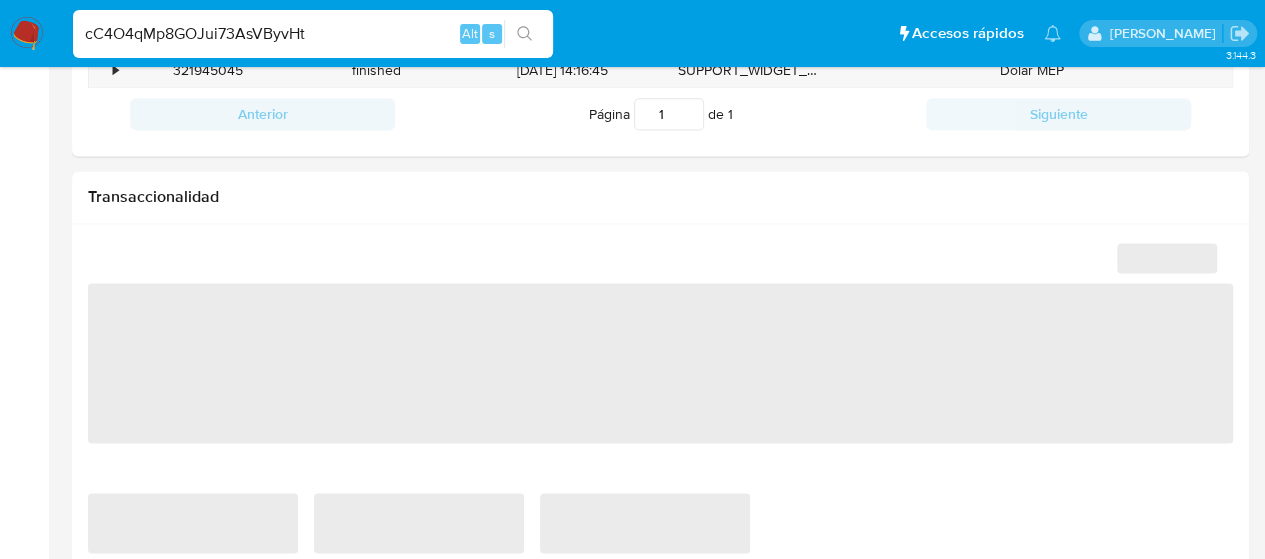 scroll, scrollTop: 0, scrollLeft: 0, axis: both 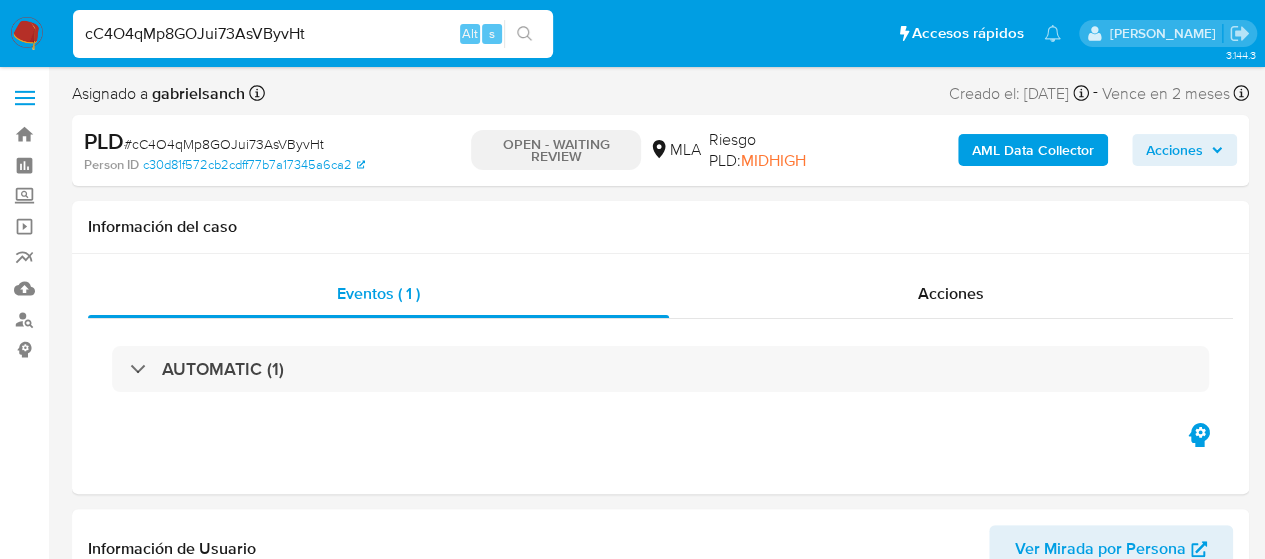 select on "10" 